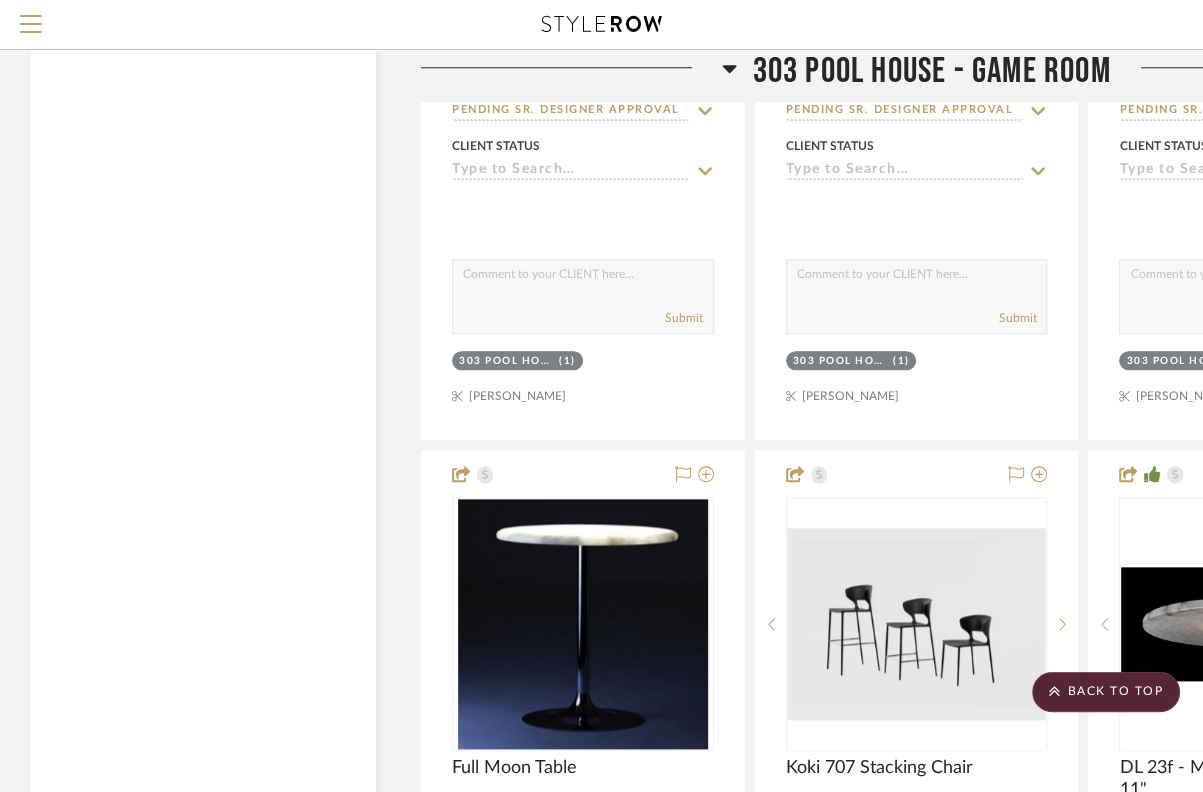 scroll, scrollTop: 71818, scrollLeft: 0, axis: vertical 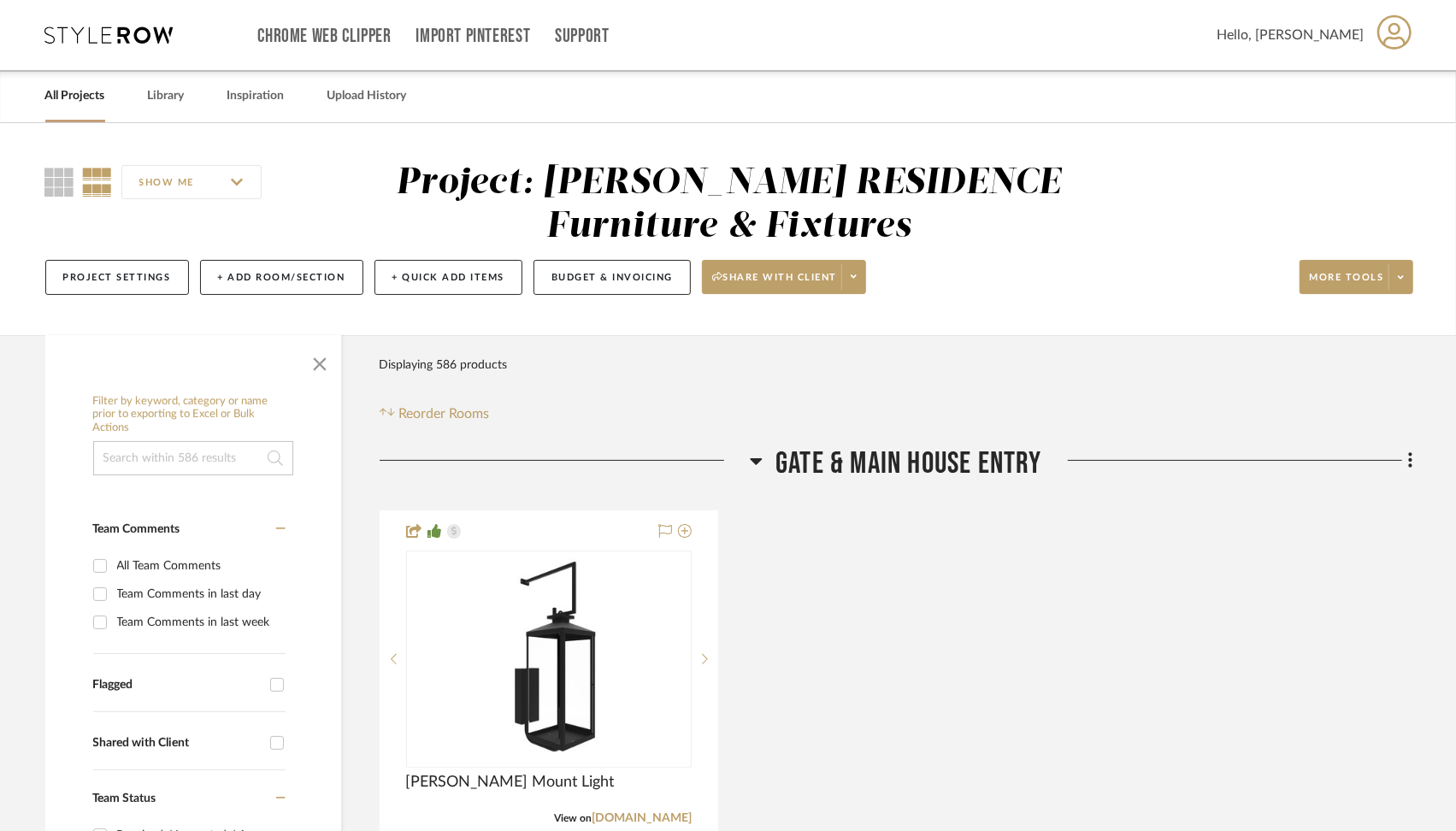 click on "All Projects" at bounding box center (75, 96) 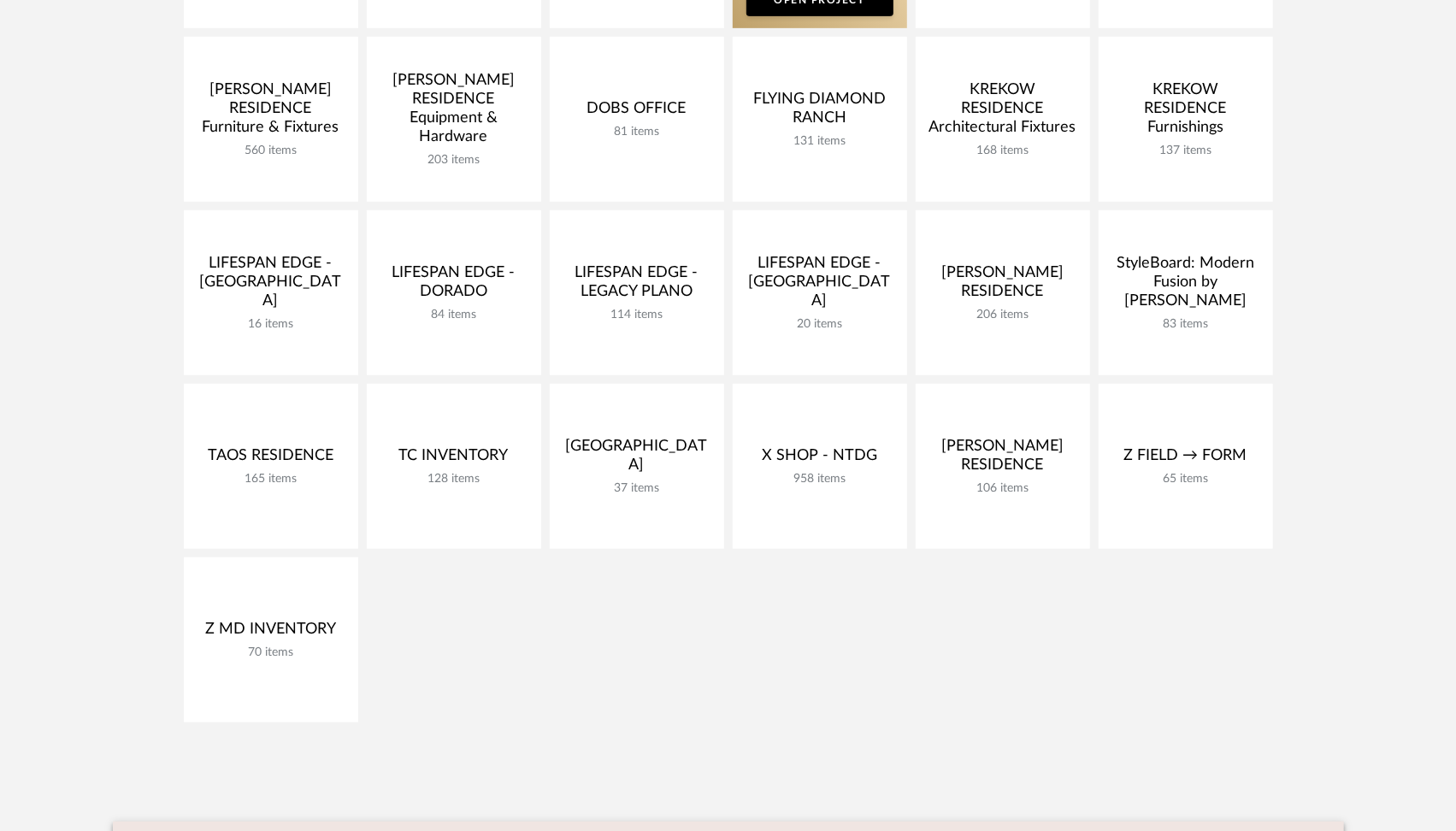 scroll, scrollTop: 563, scrollLeft: 0, axis: vertical 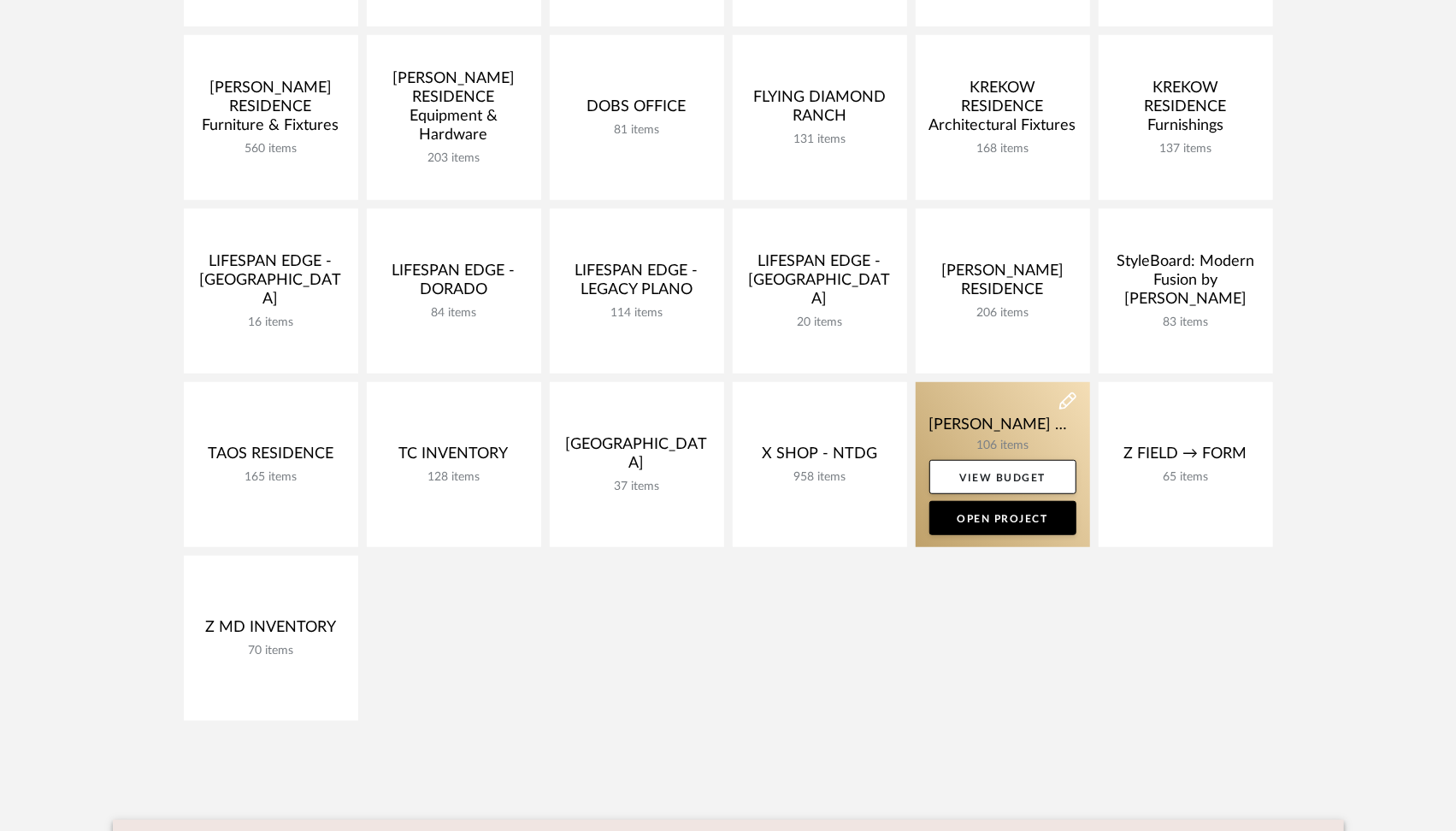 click 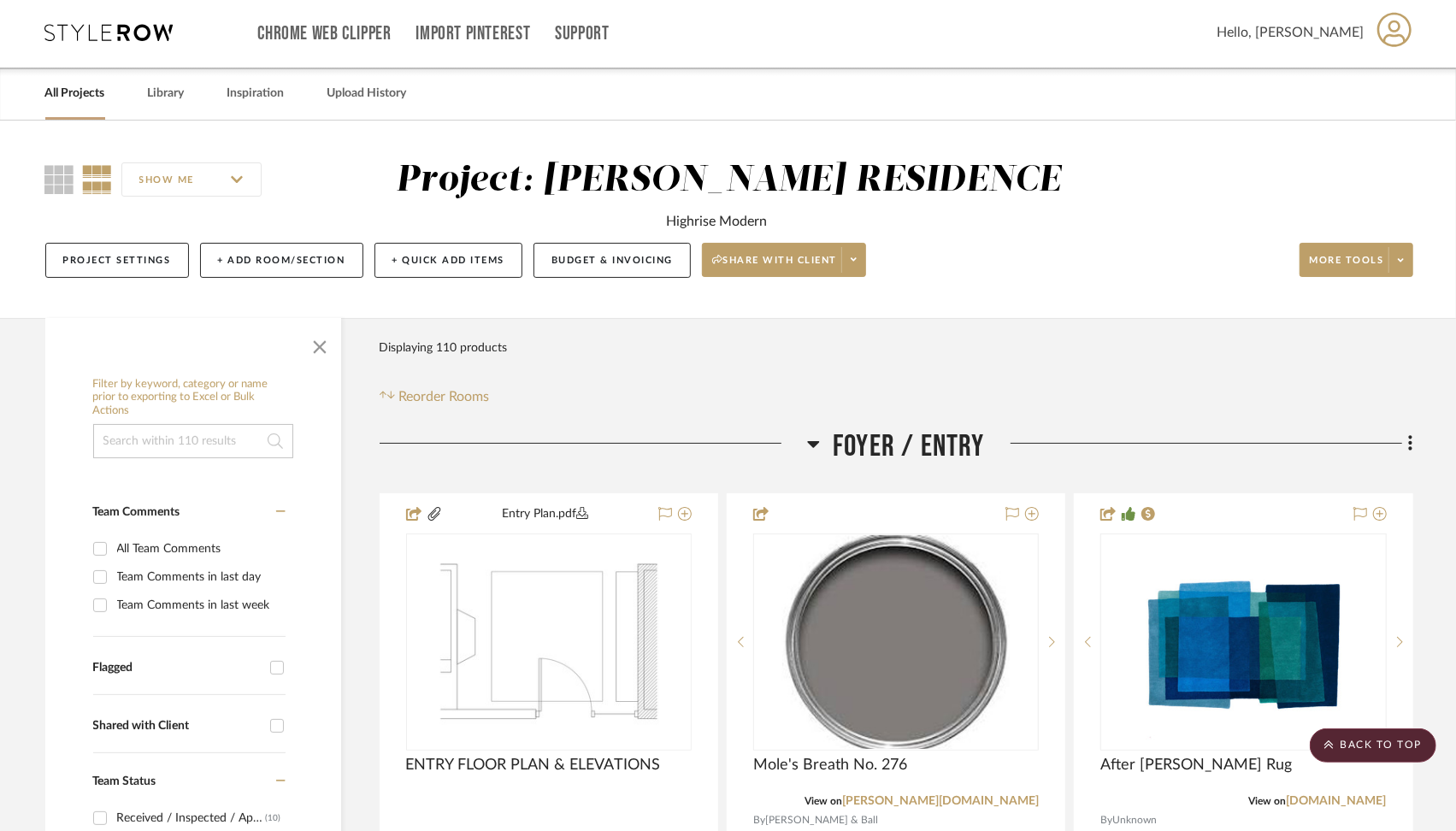 scroll, scrollTop: 0, scrollLeft: 0, axis: both 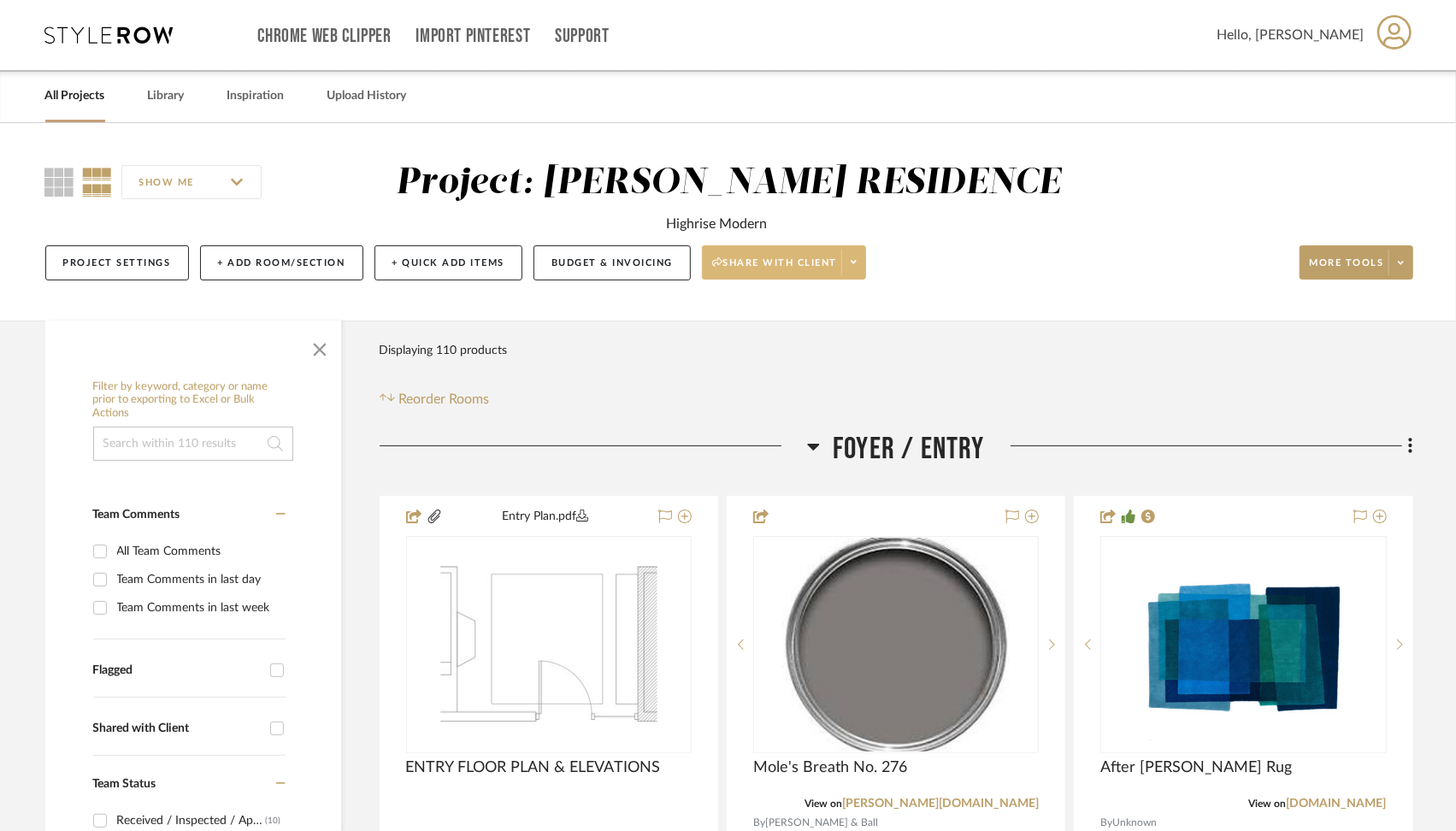 click 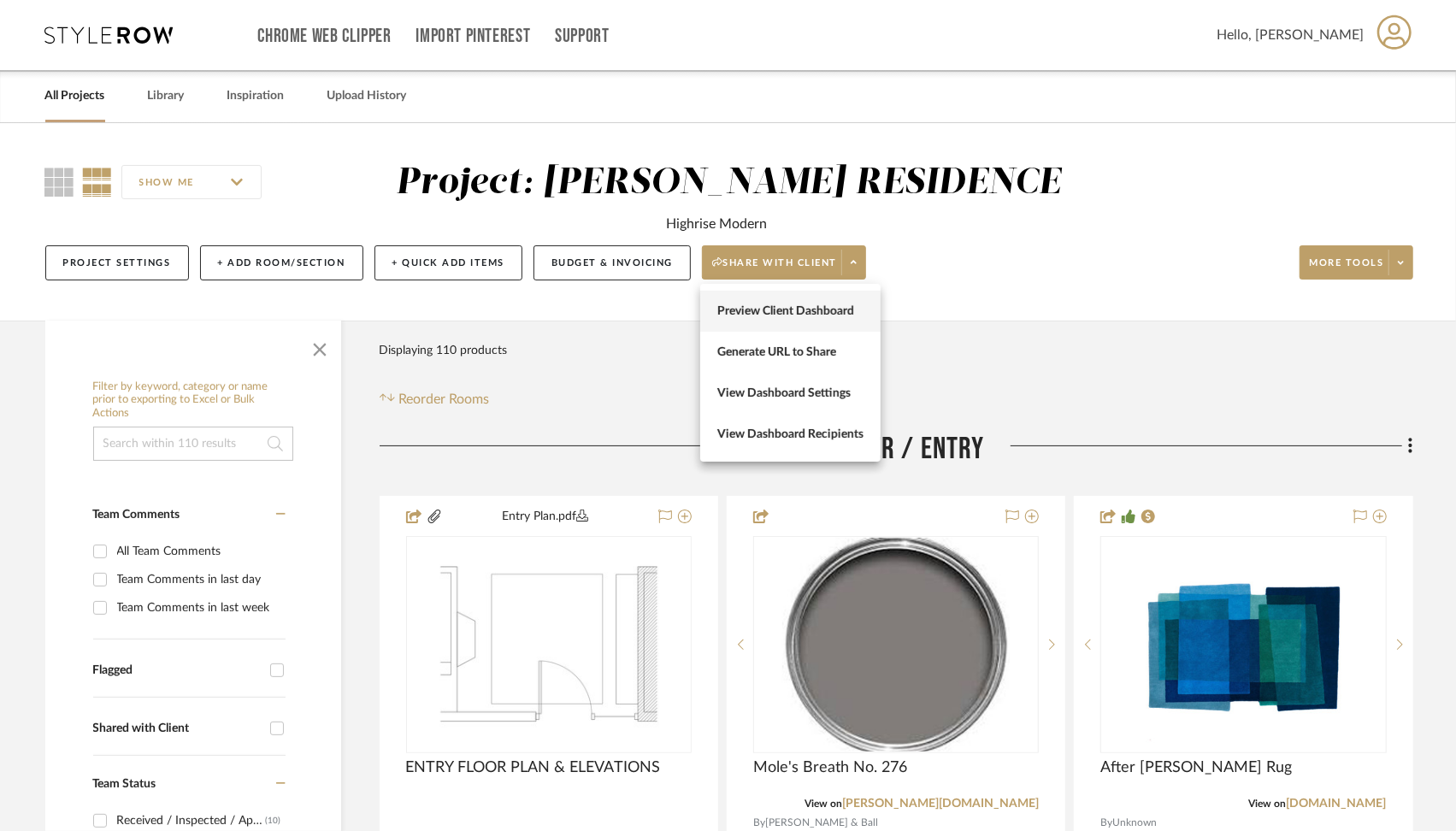 click on "Preview Client Dashboard" at bounding box center [790, 311] 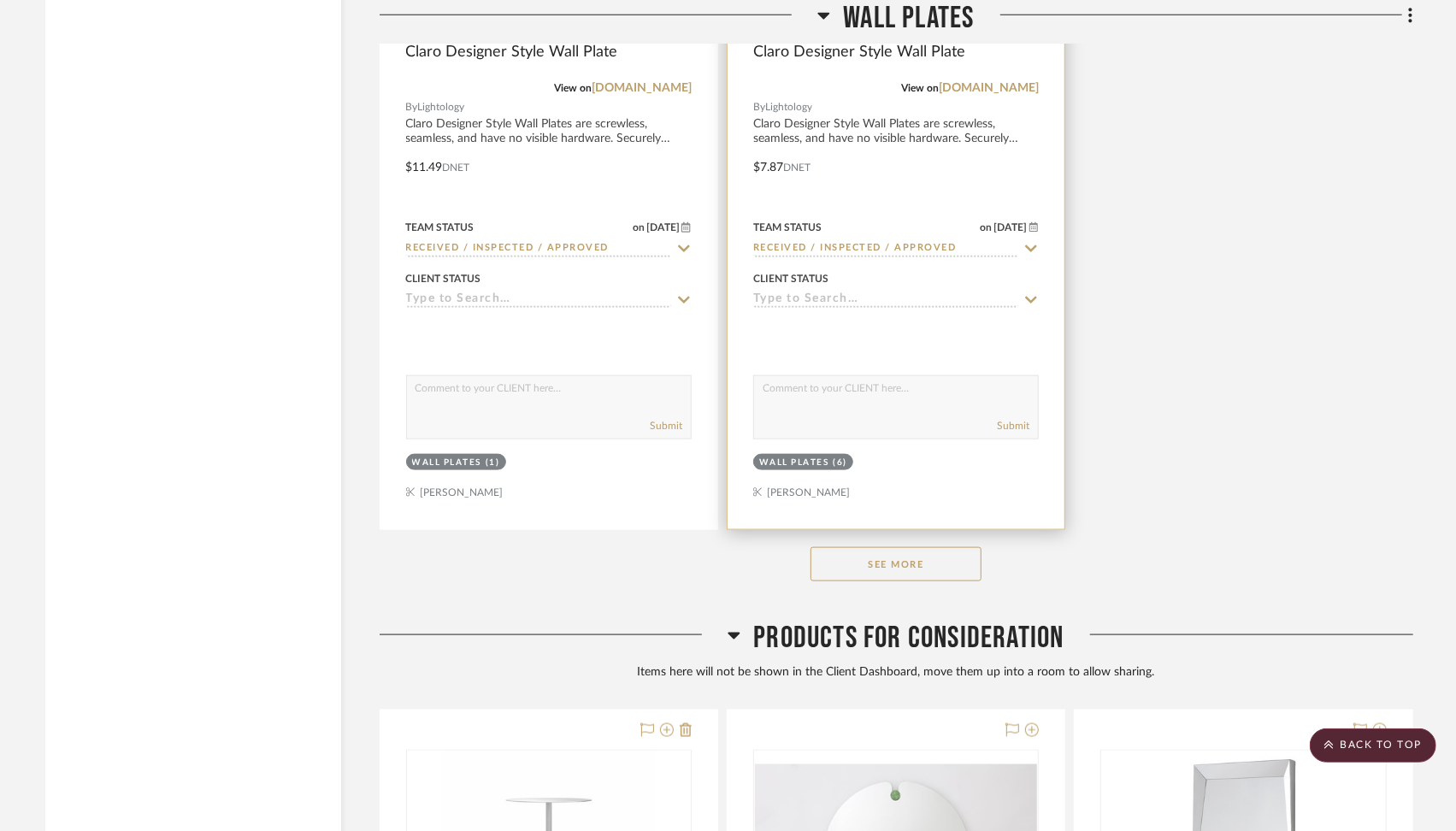 scroll, scrollTop: 14301, scrollLeft: 0, axis: vertical 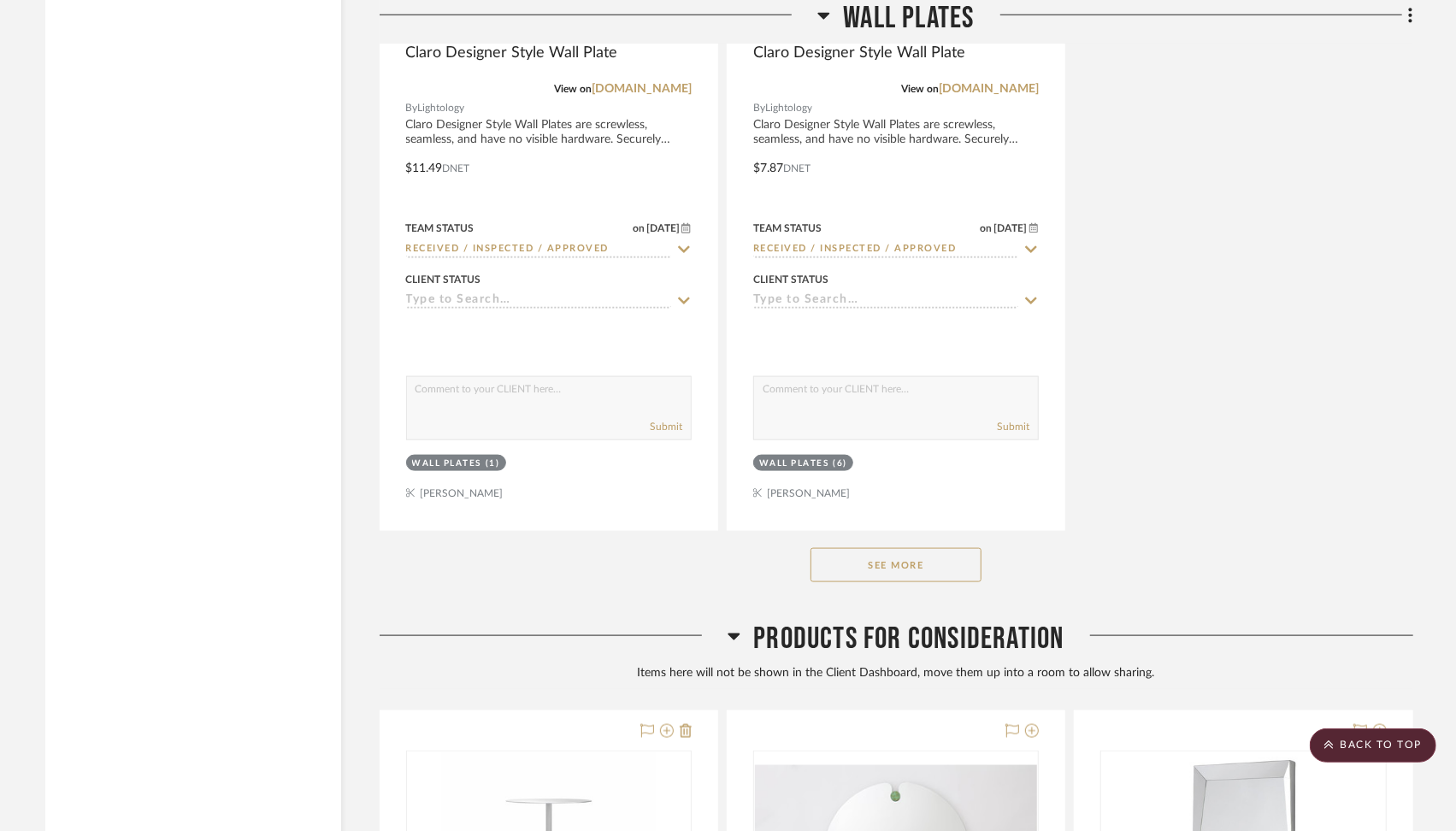 click on "See More" 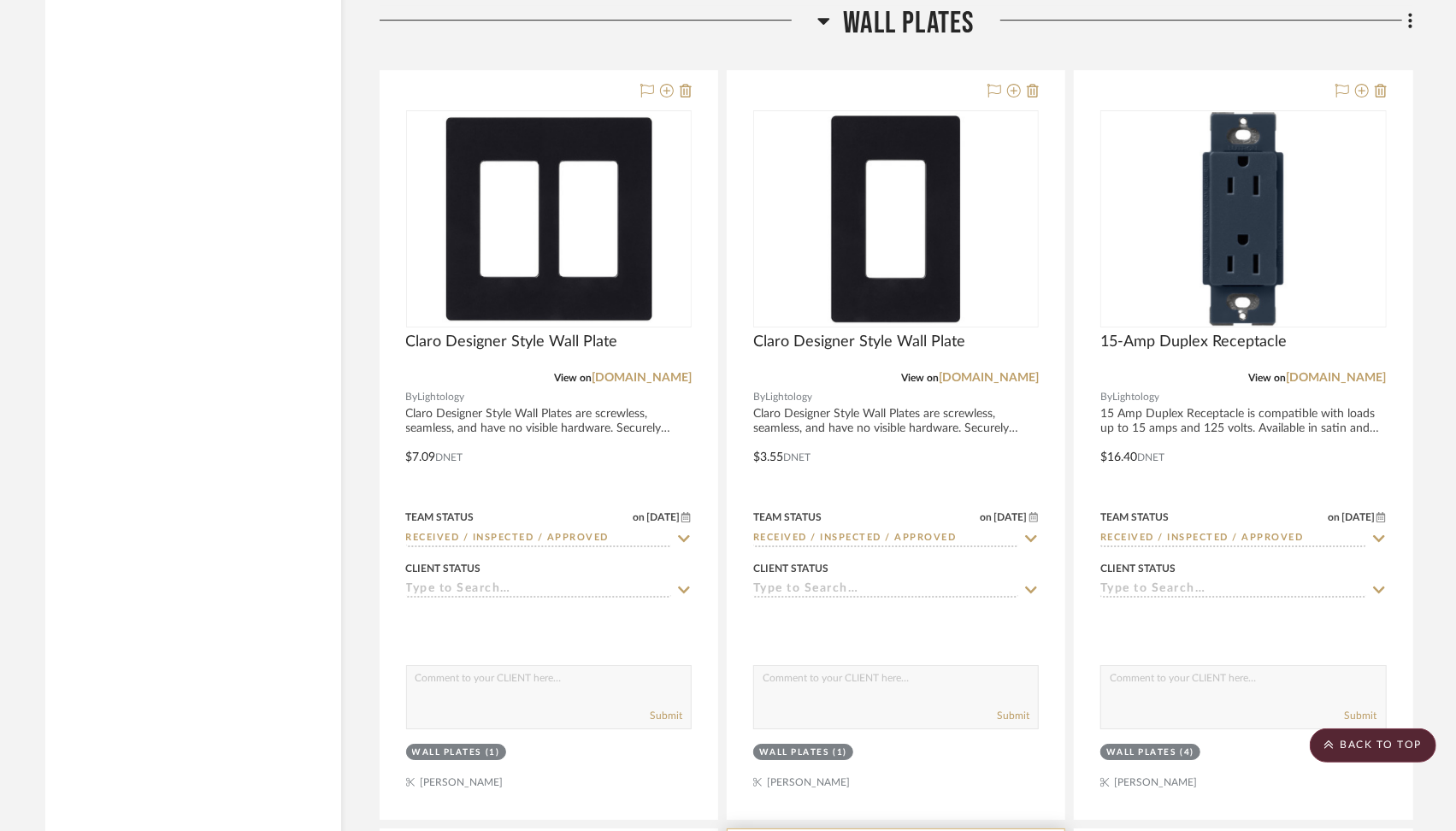 scroll, scrollTop: 12496, scrollLeft: 0, axis: vertical 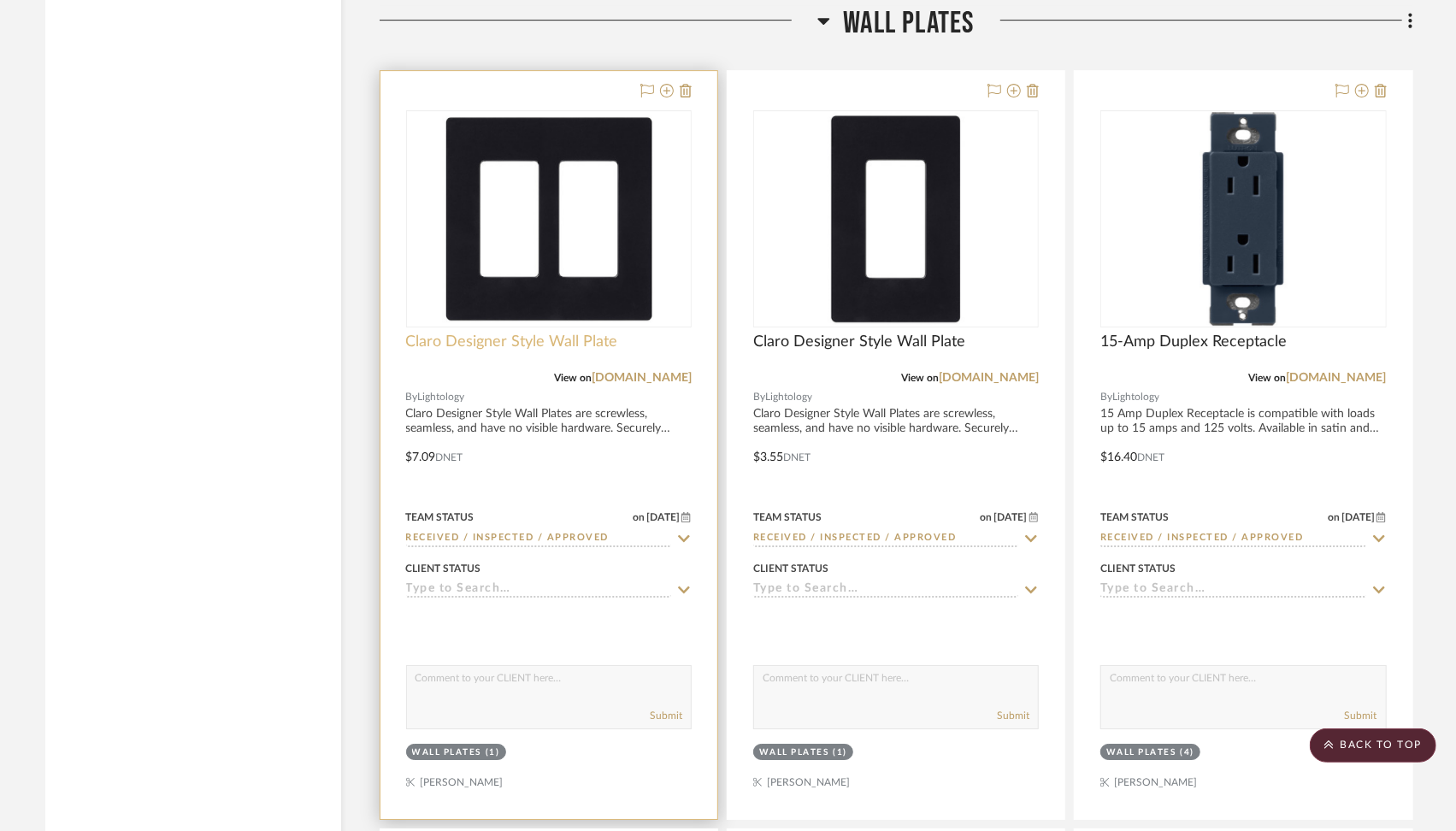 click on "Claro Designer Style Wall Plate" at bounding box center (512, 342) 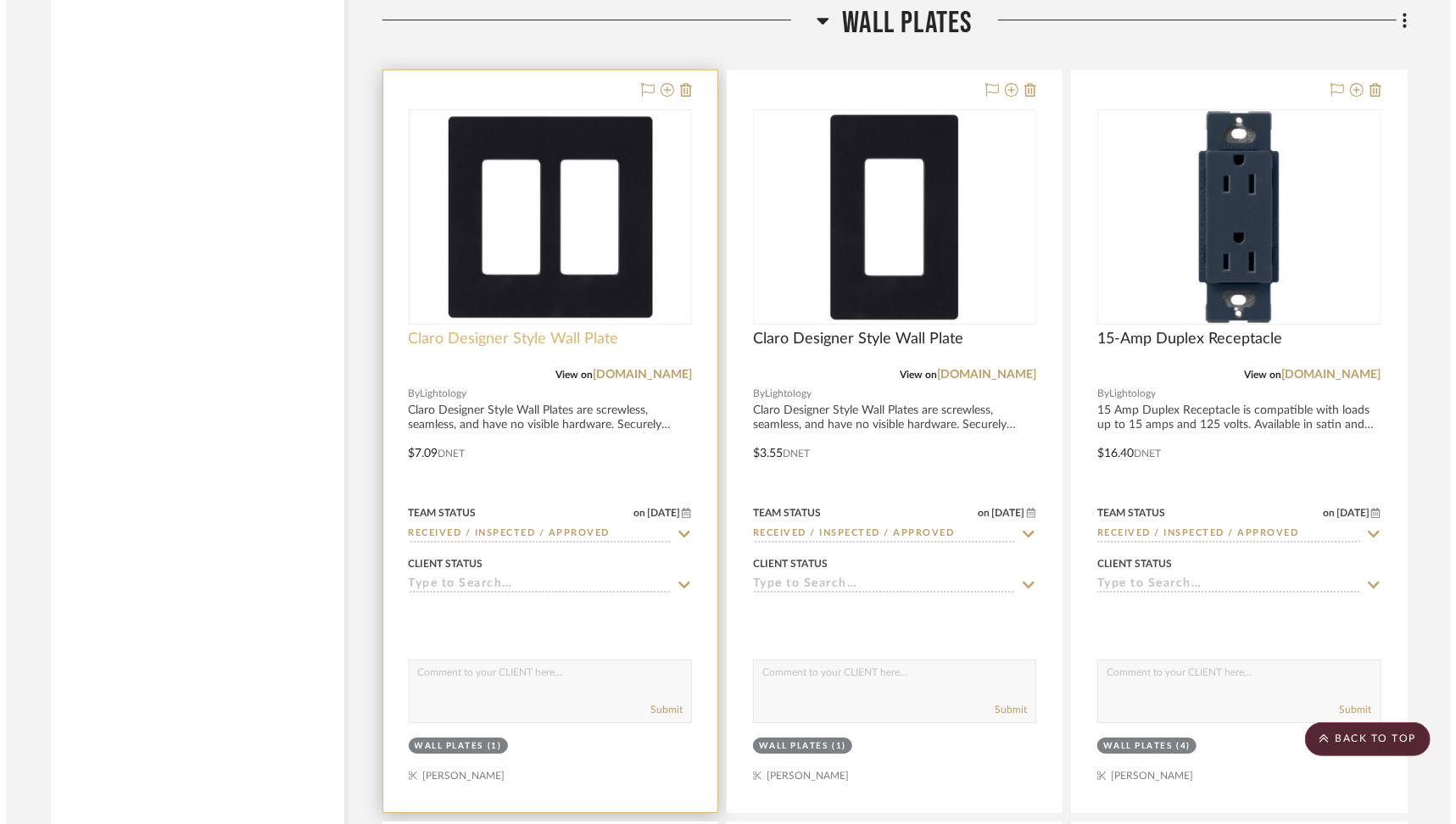 scroll, scrollTop: 0, scrollLeft: 0, axis: both 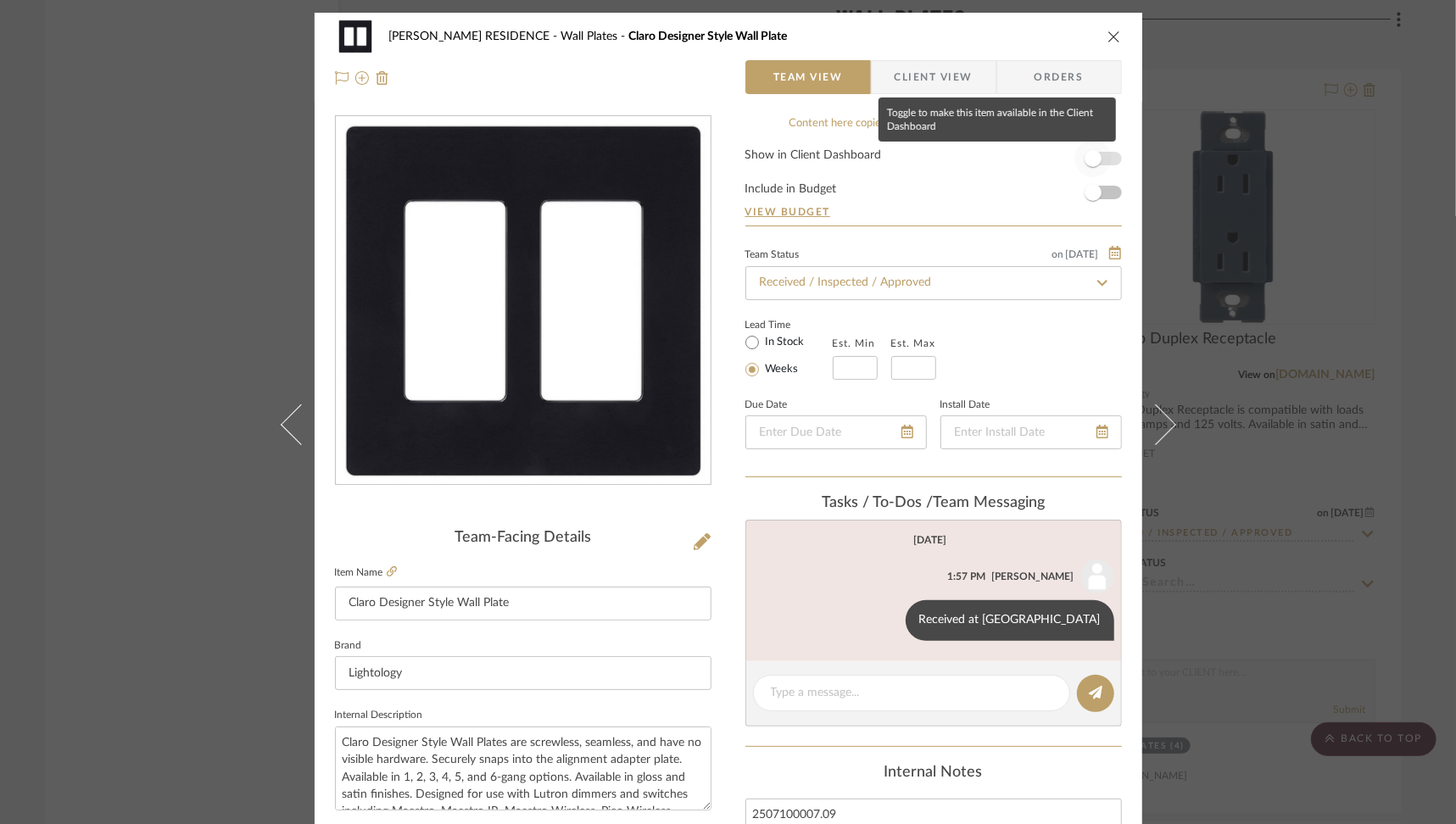 click at bounding box center [1093, 159] 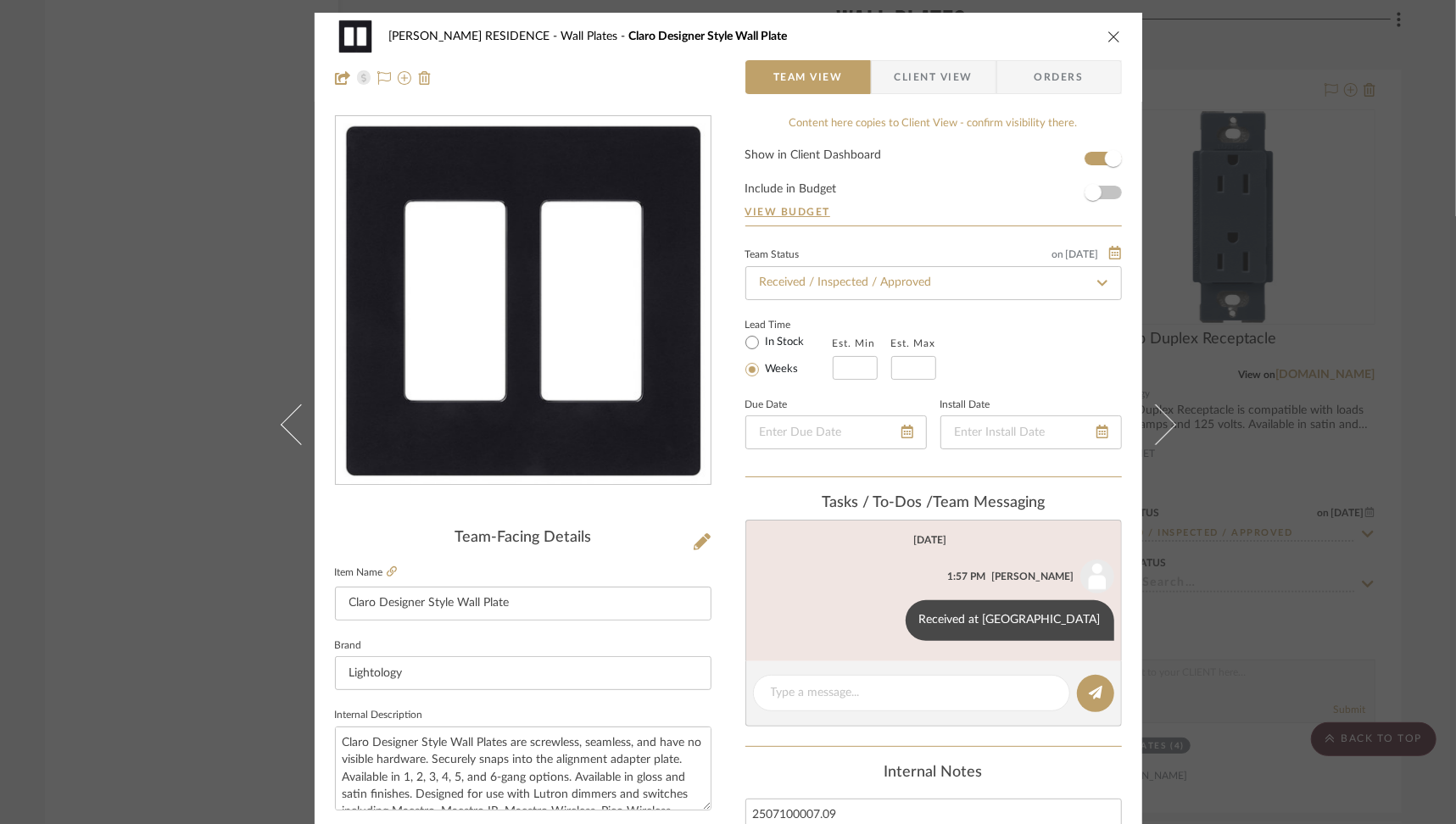type 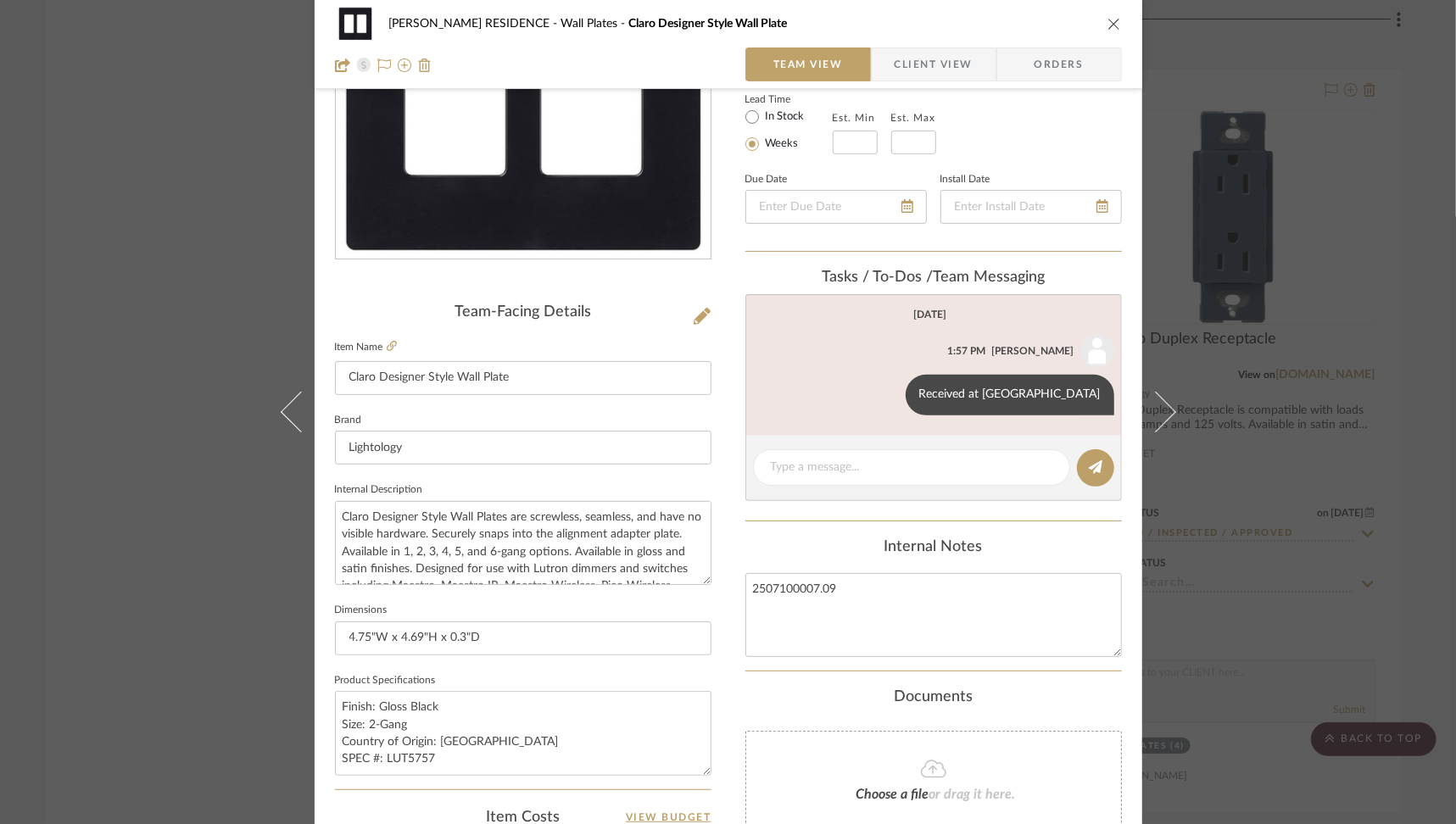 scroll, scrollTop: 0, scrollLeft: 0, axis: both 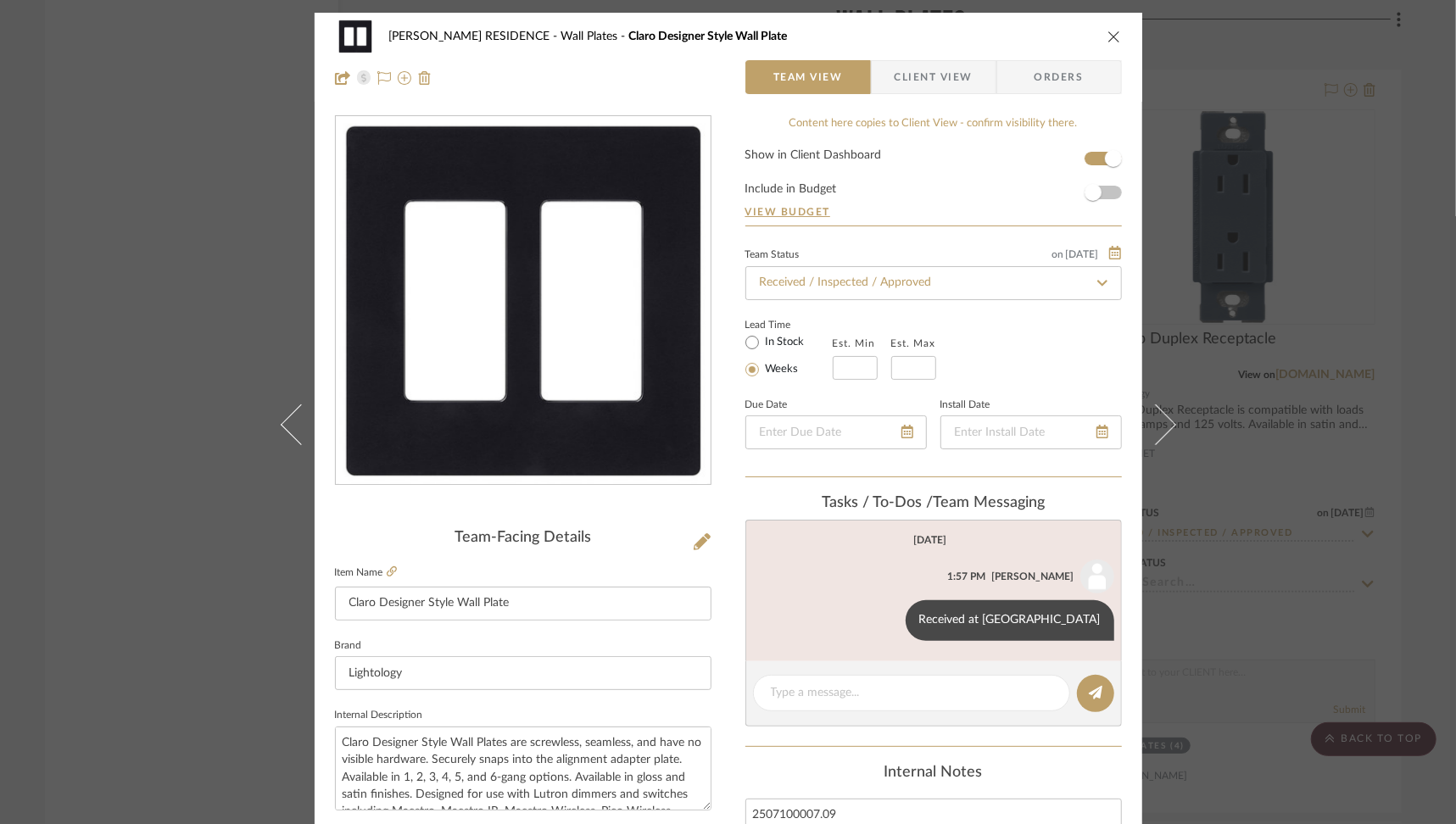 click at bounding box center [1114, 36] 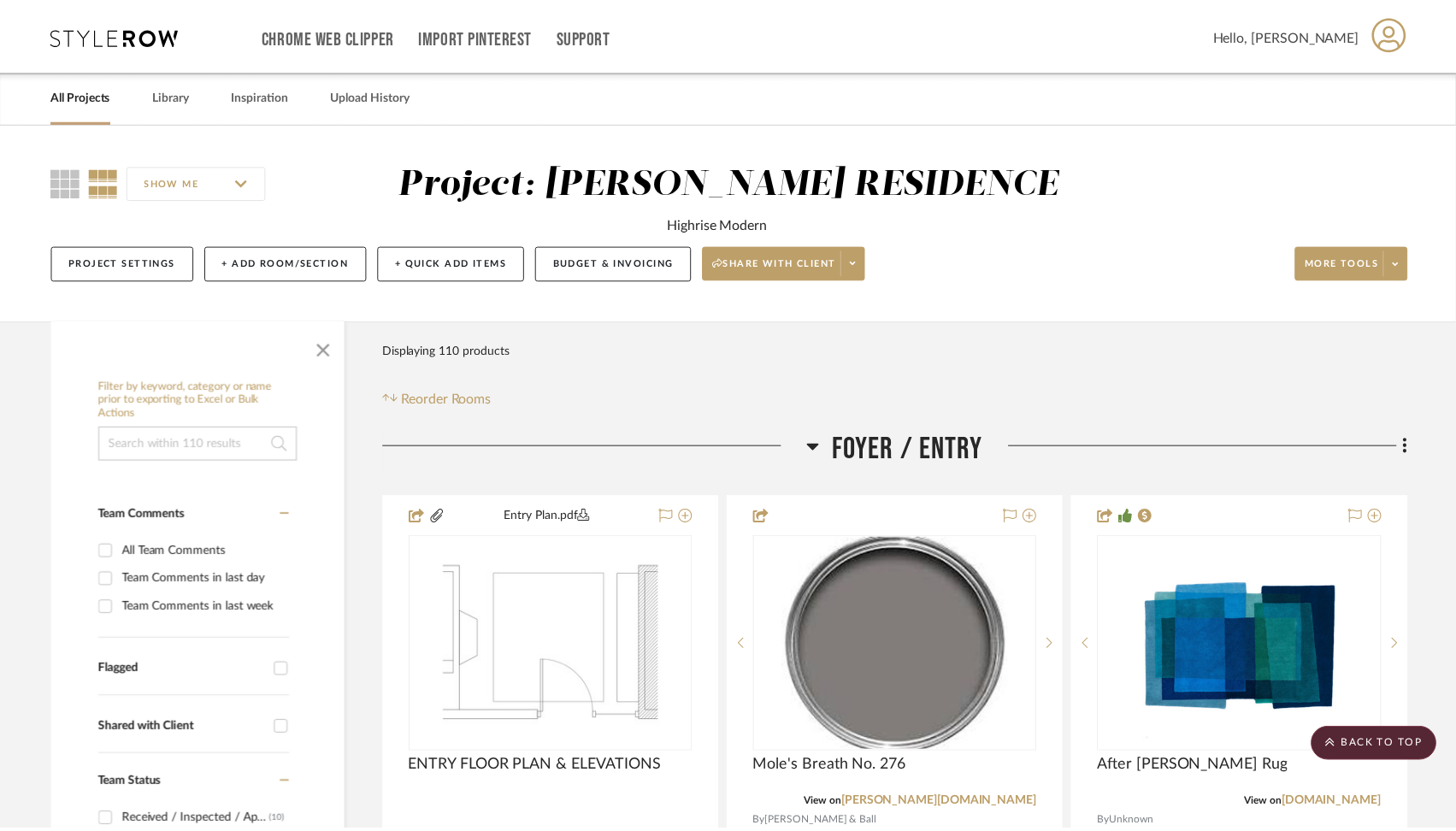 scroll, scrollTop: 12496, scrollLeft: 0, axis: vertical 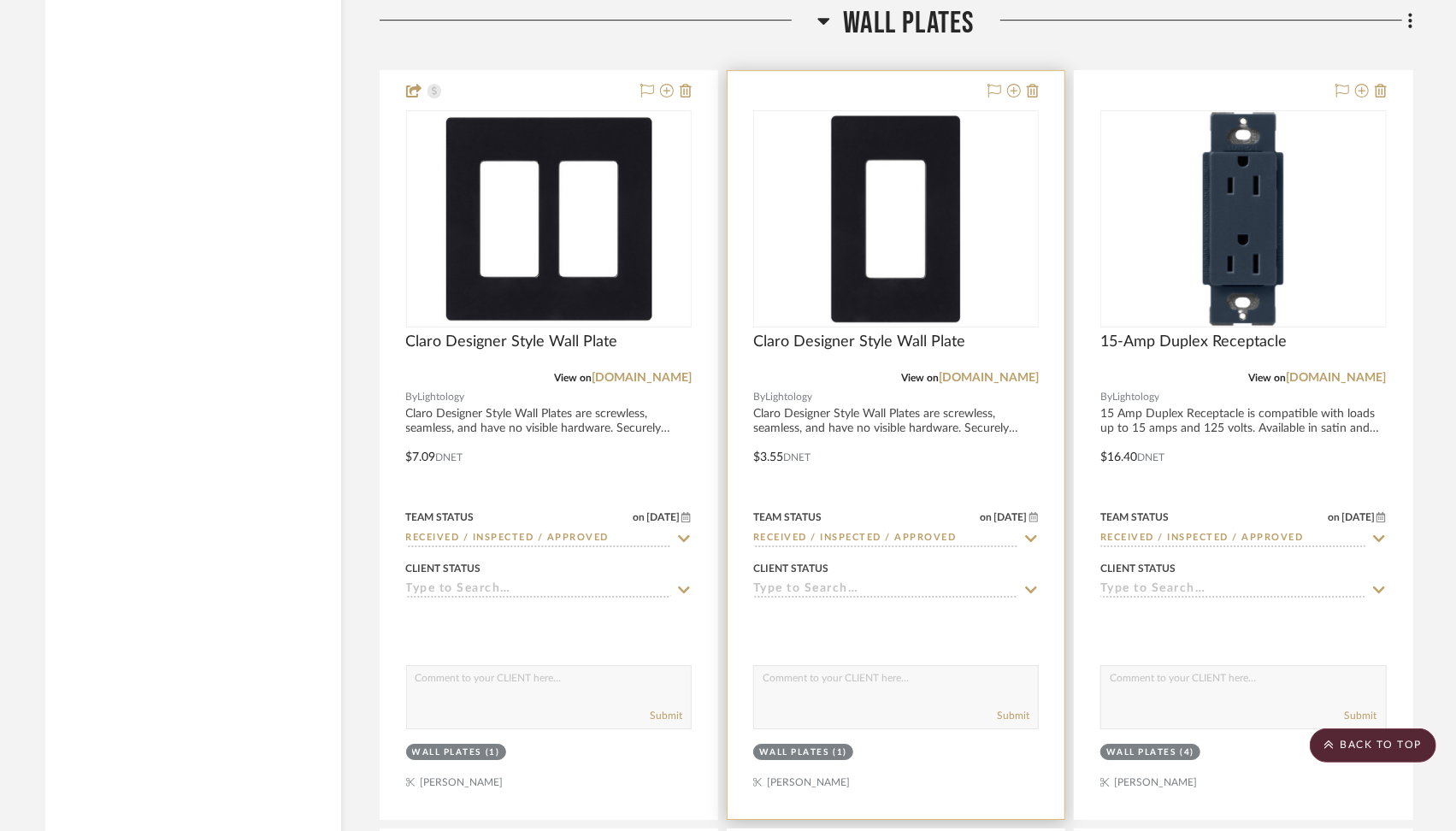 click at bounding box center [896, 445] 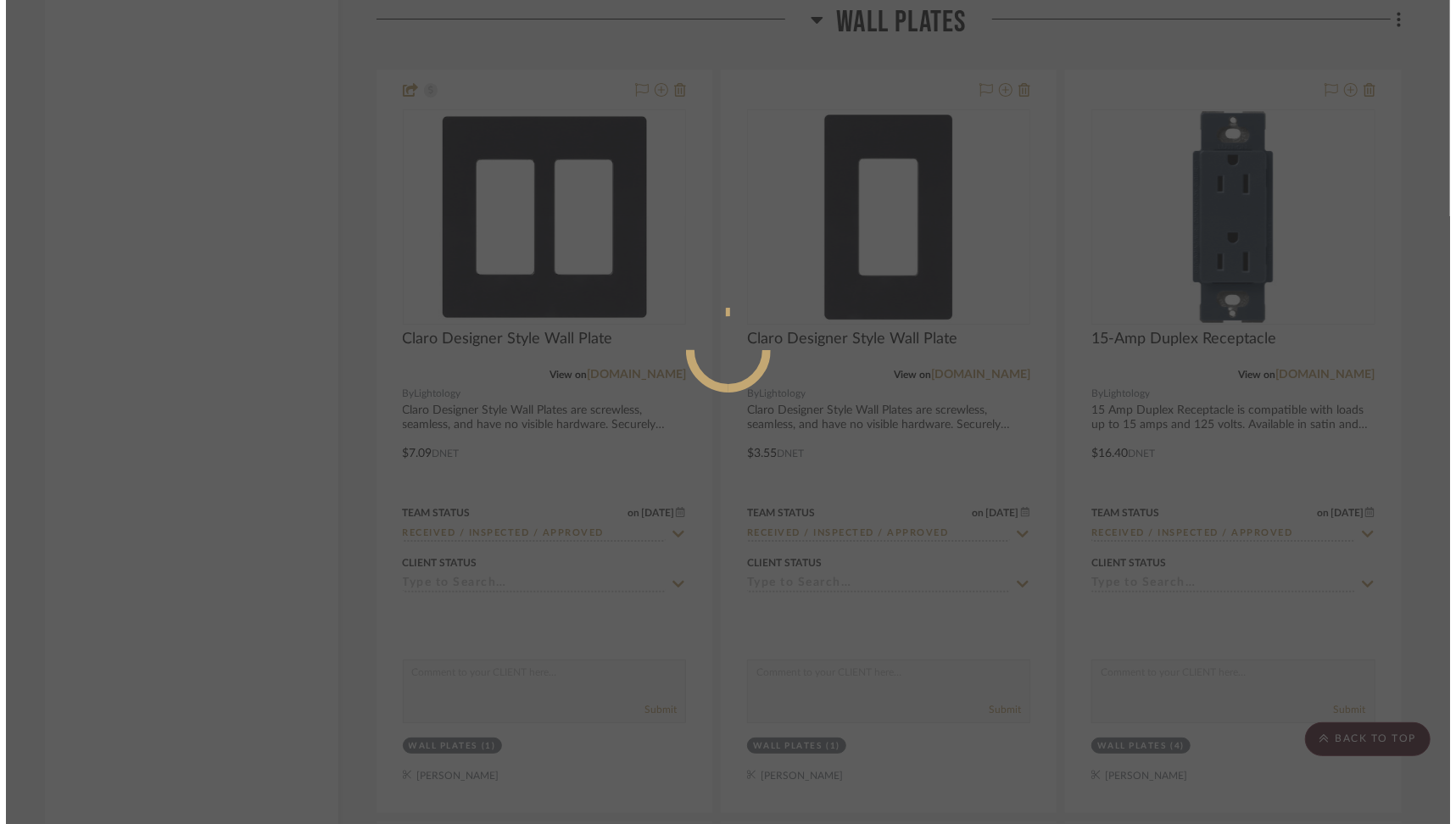 scroll, scrollTop: 0, scrollLeft: 0, axis: both 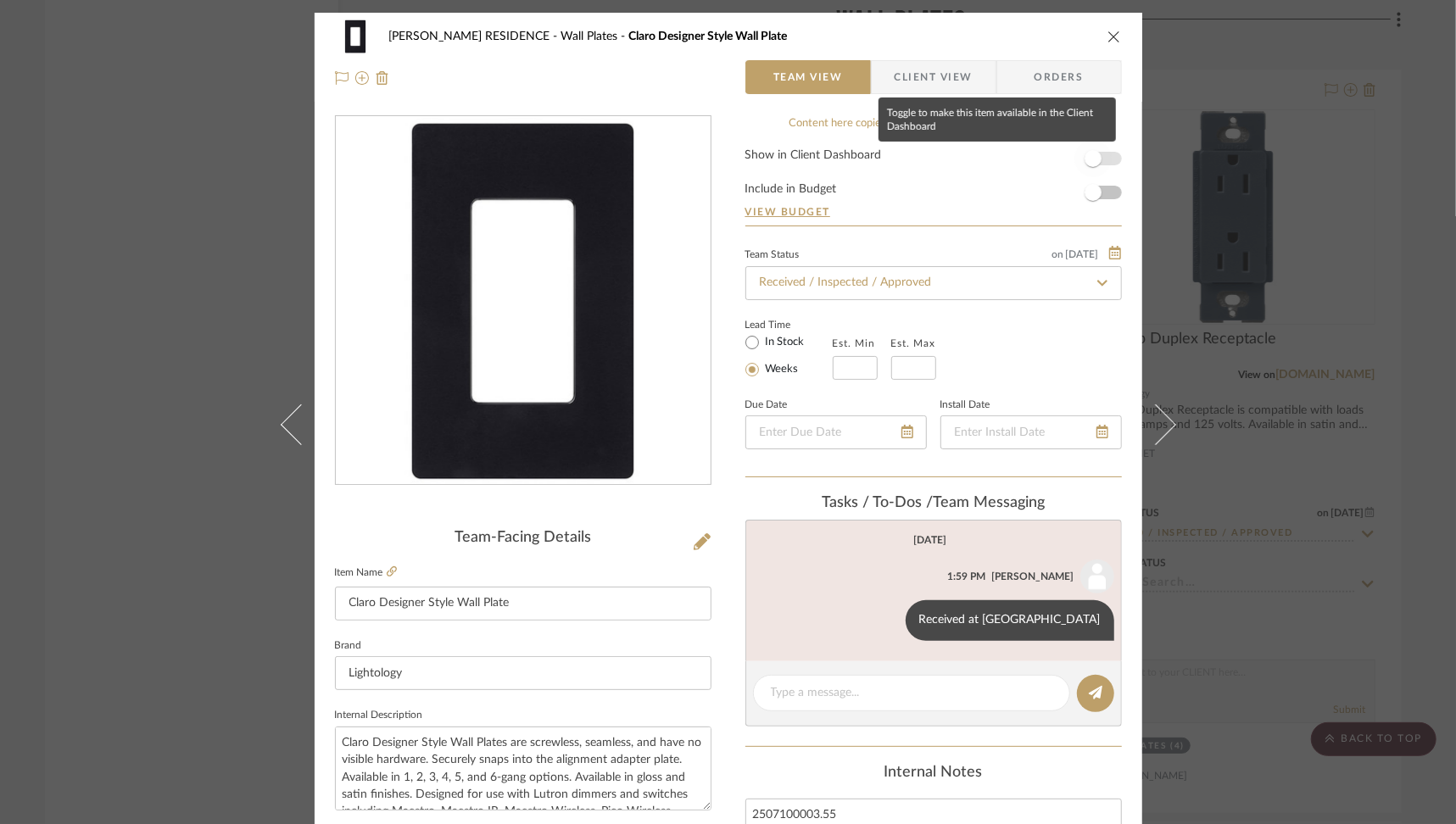 click at bounding box center [1093, 159] 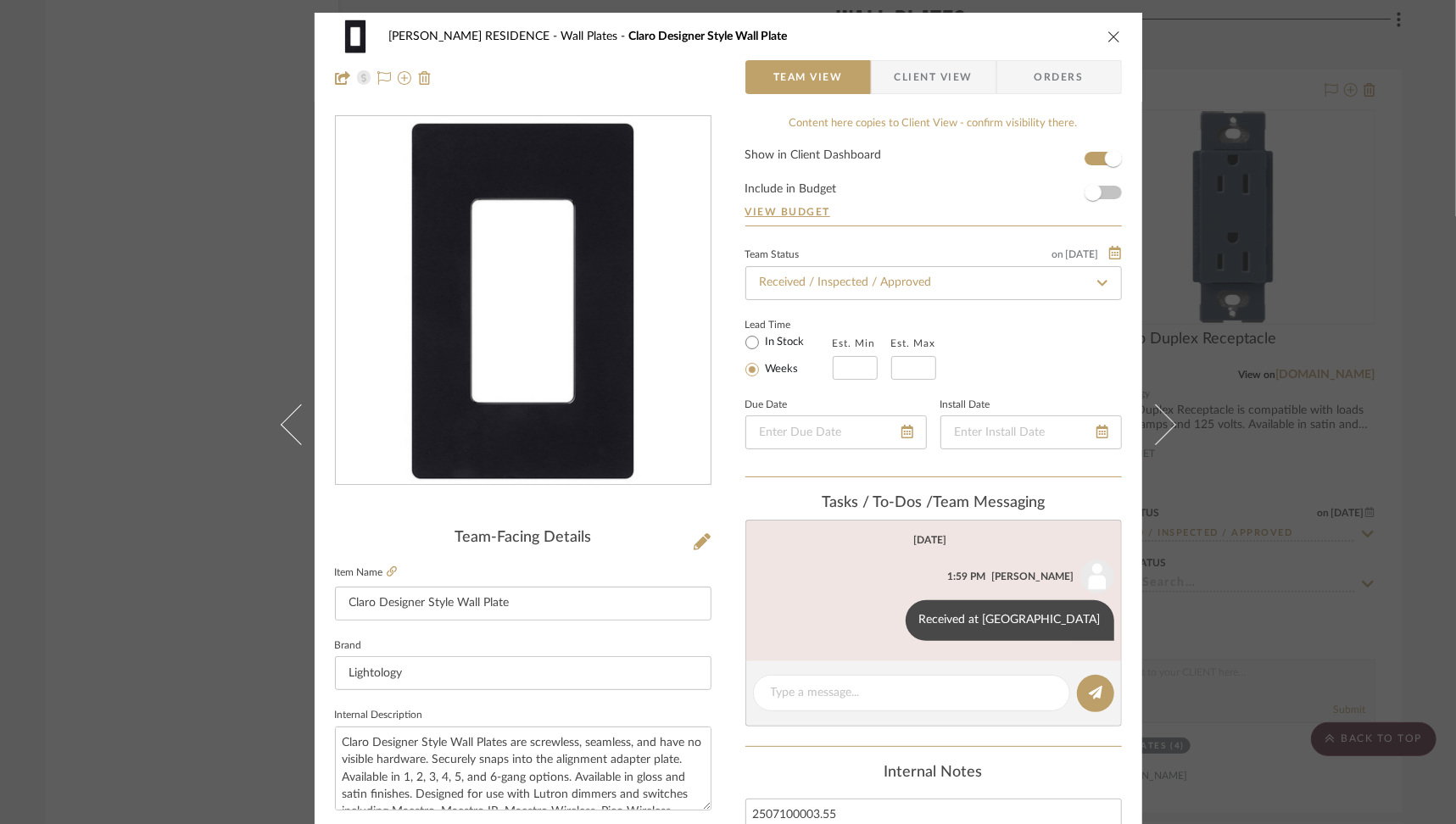 type 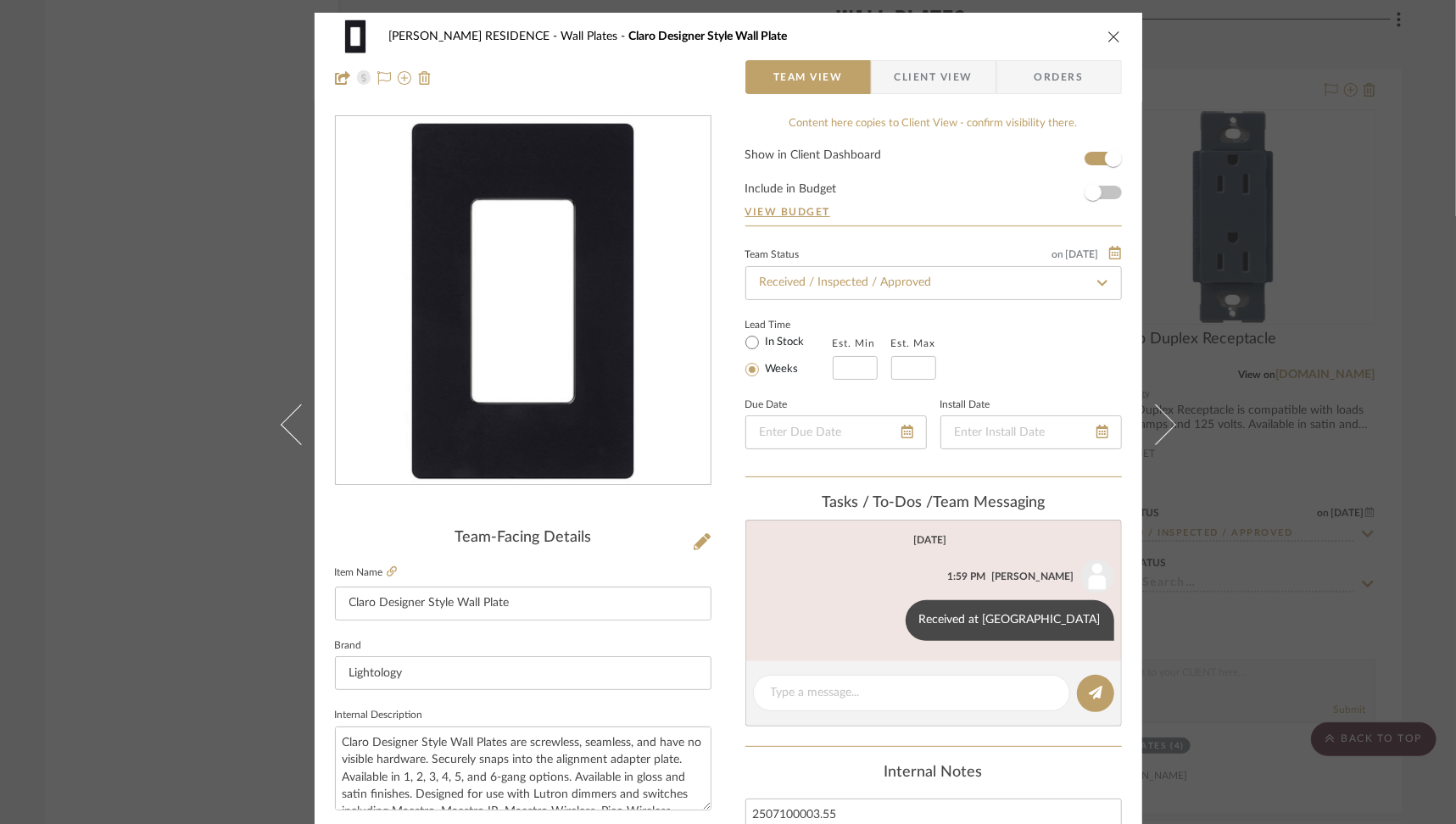 click at bounding box center [1155, 425] 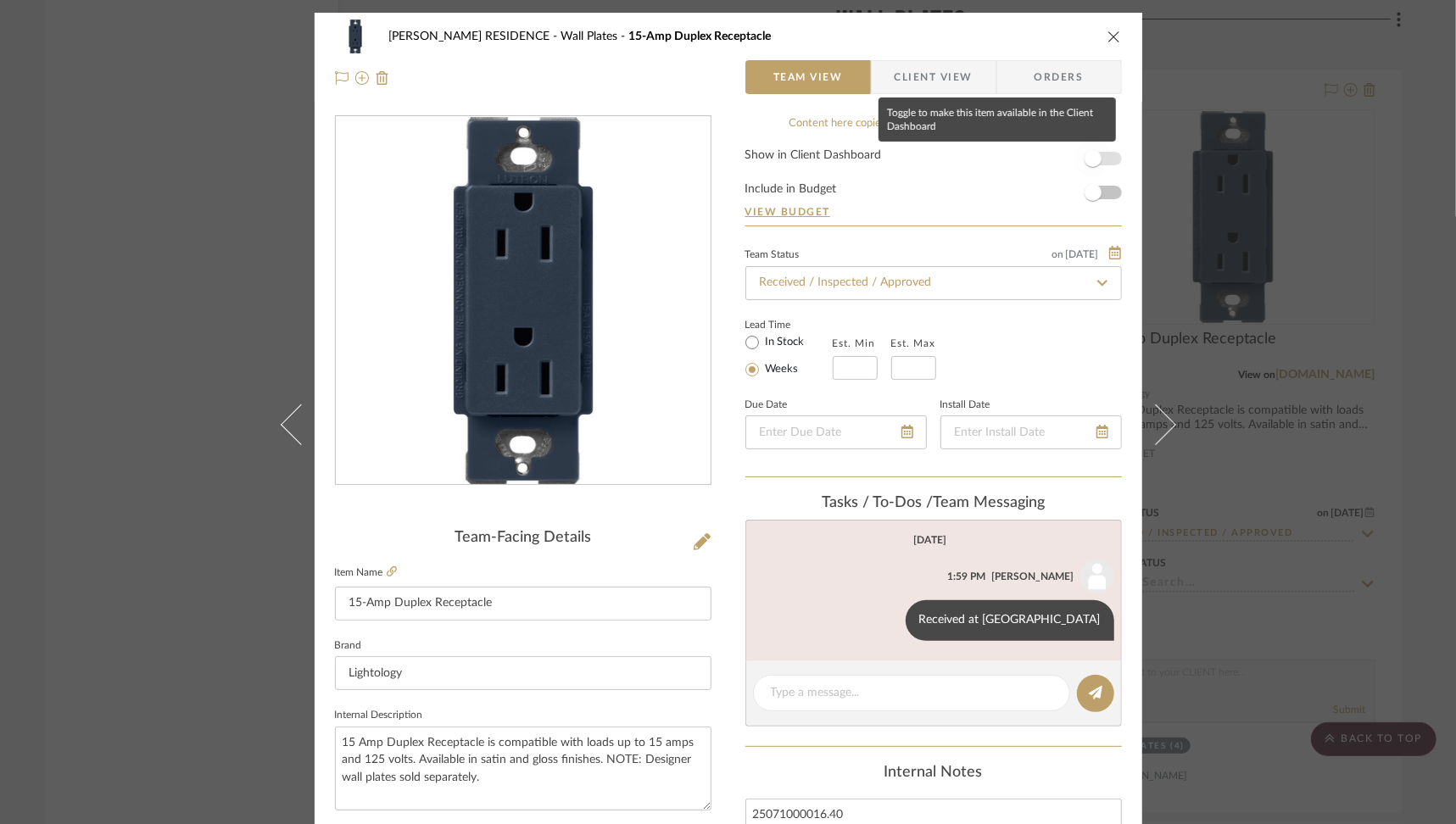 click at bounding box center (1093, 159) 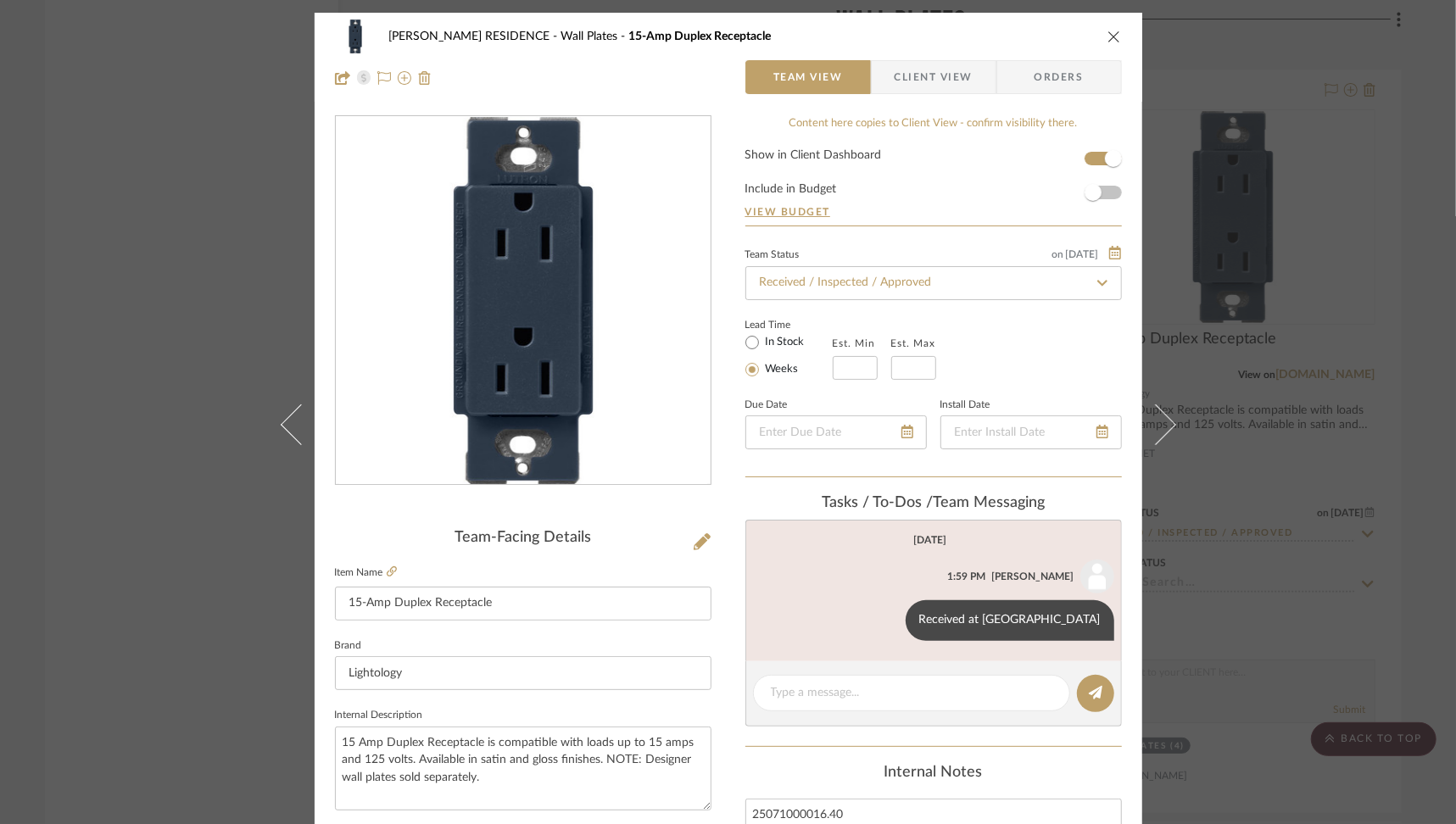 type 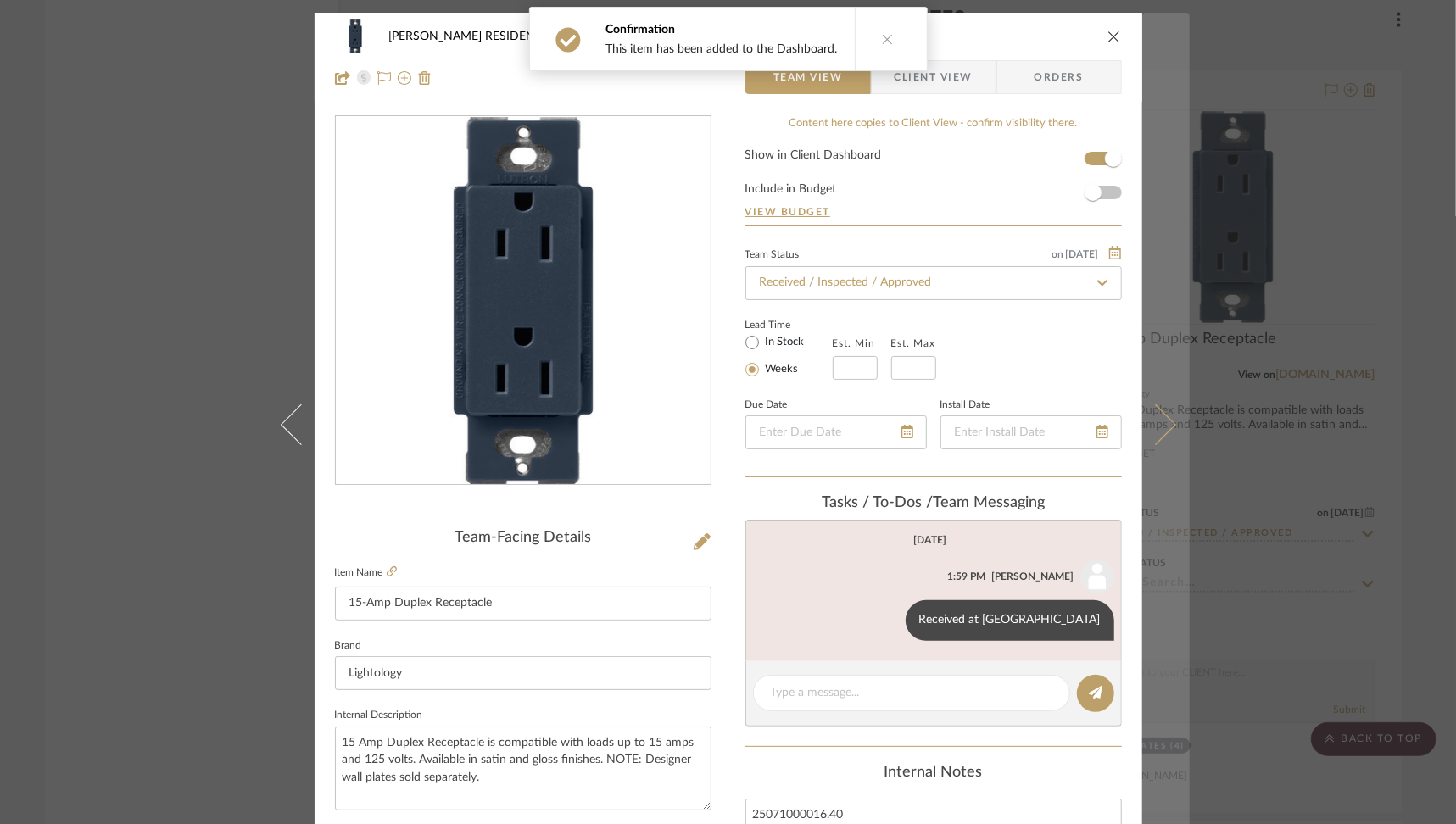 click at bounding box center [1166, 425] 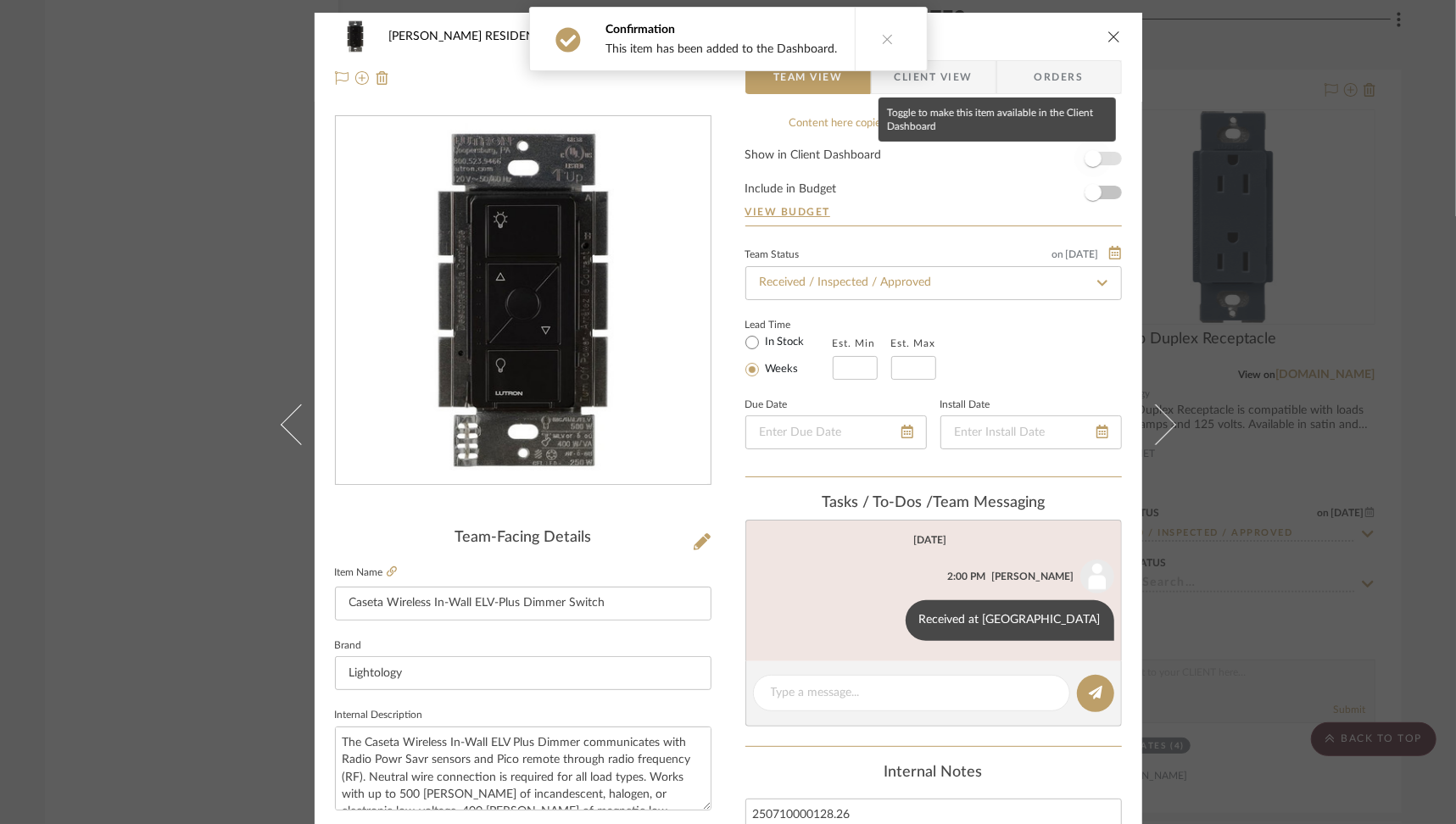 click at bounding box center (1093, 159) 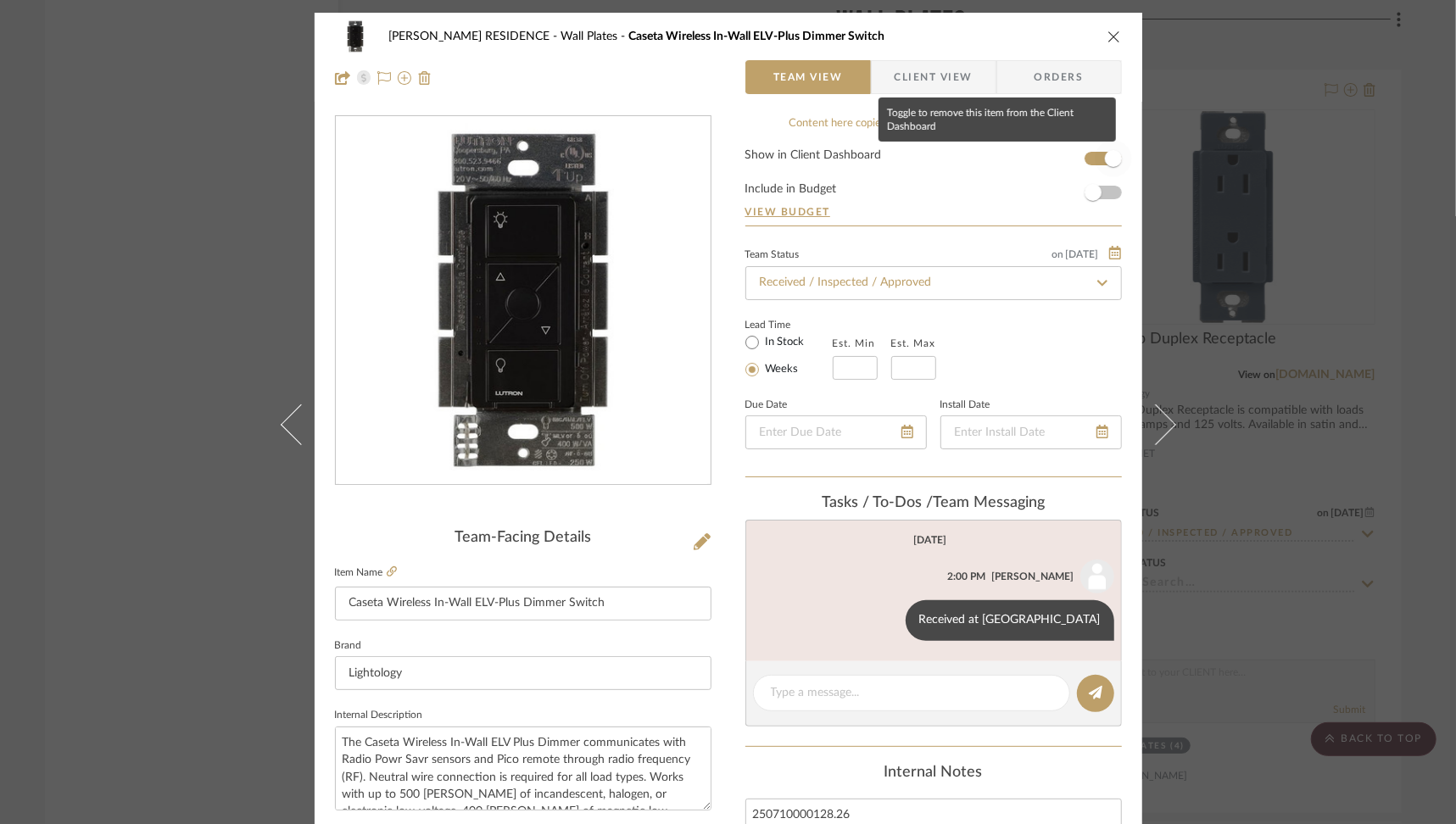 type 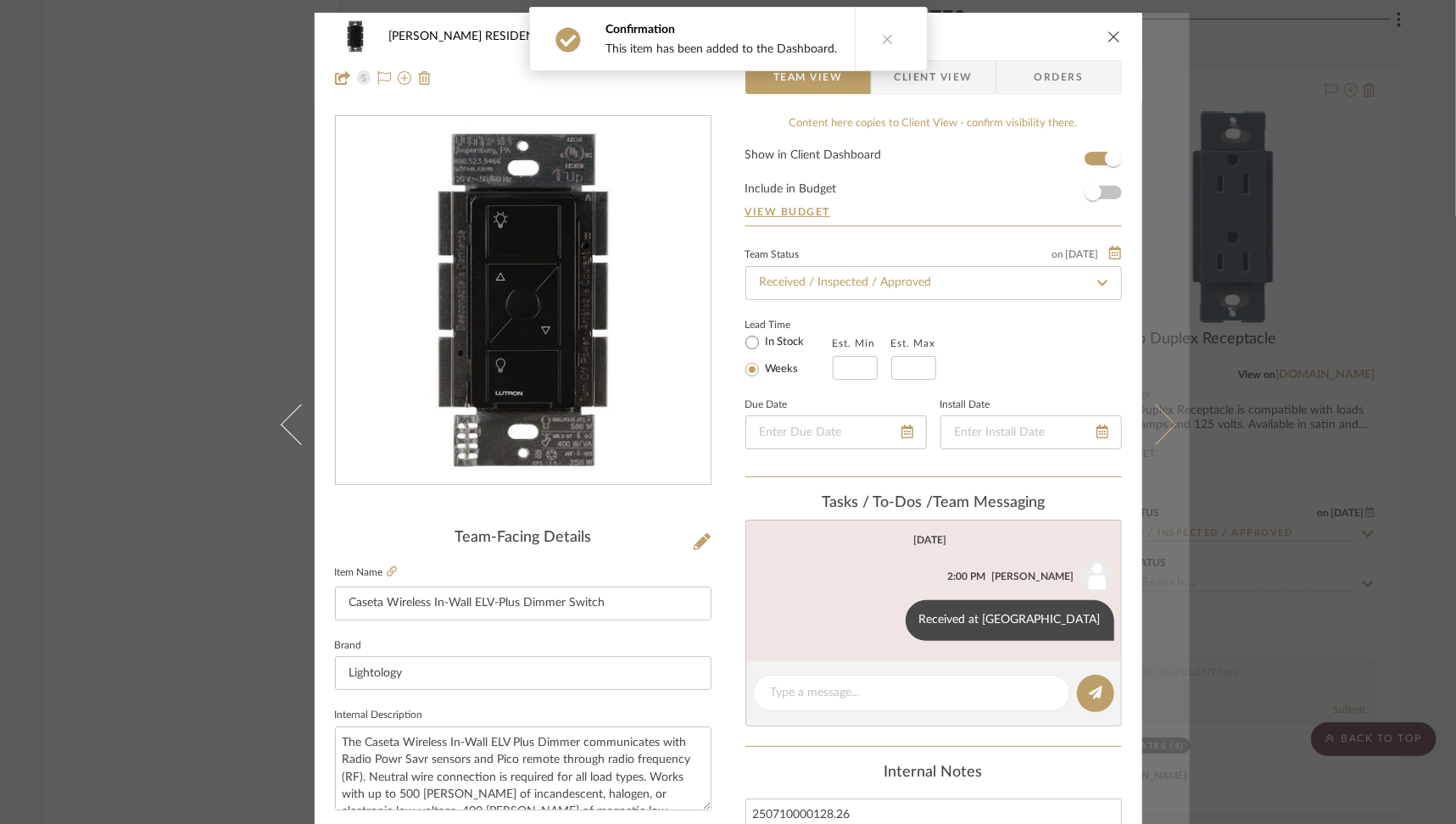 click at bounding box center (1166, 425) 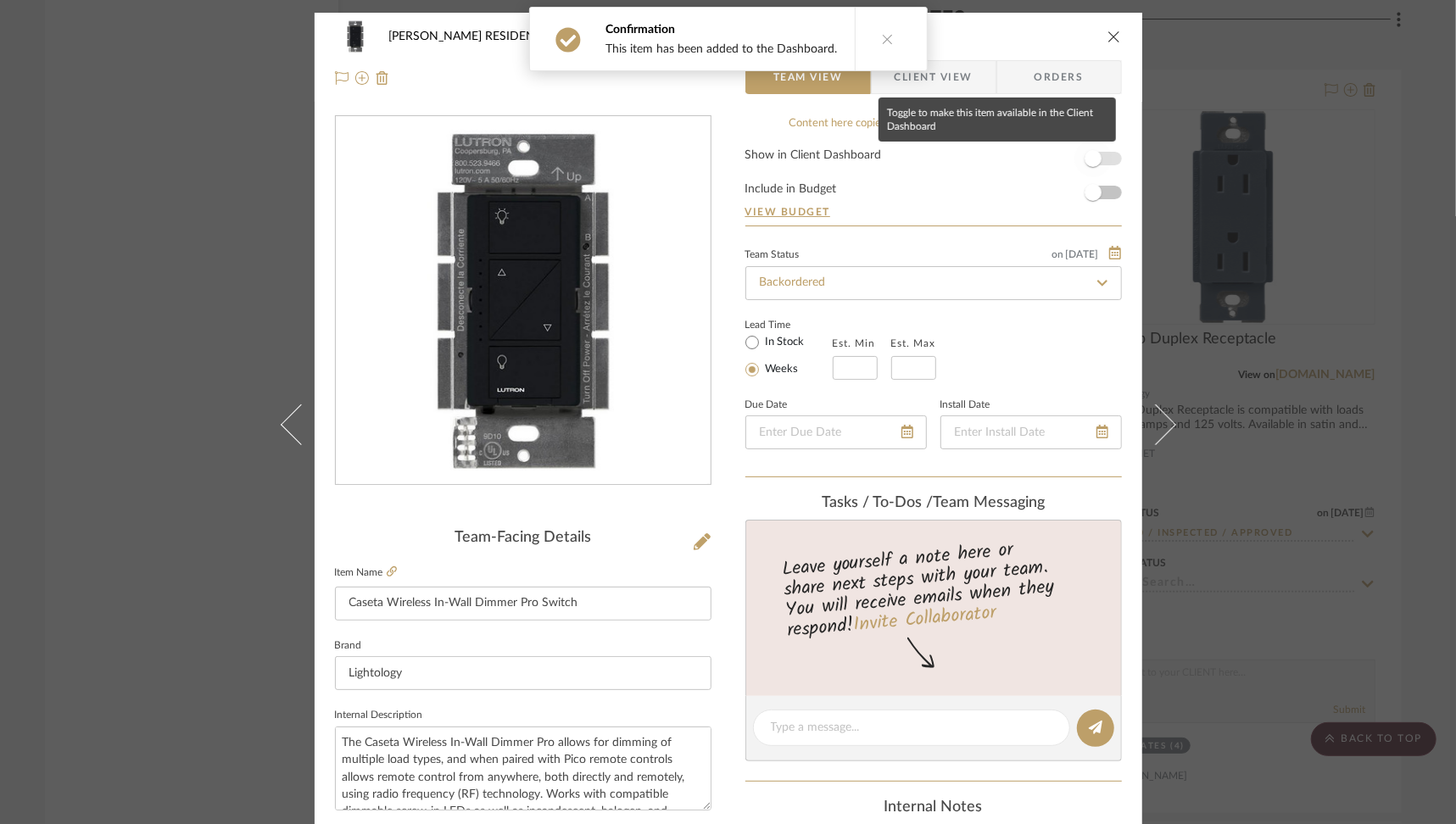 click at bounding box center [1093, 159] 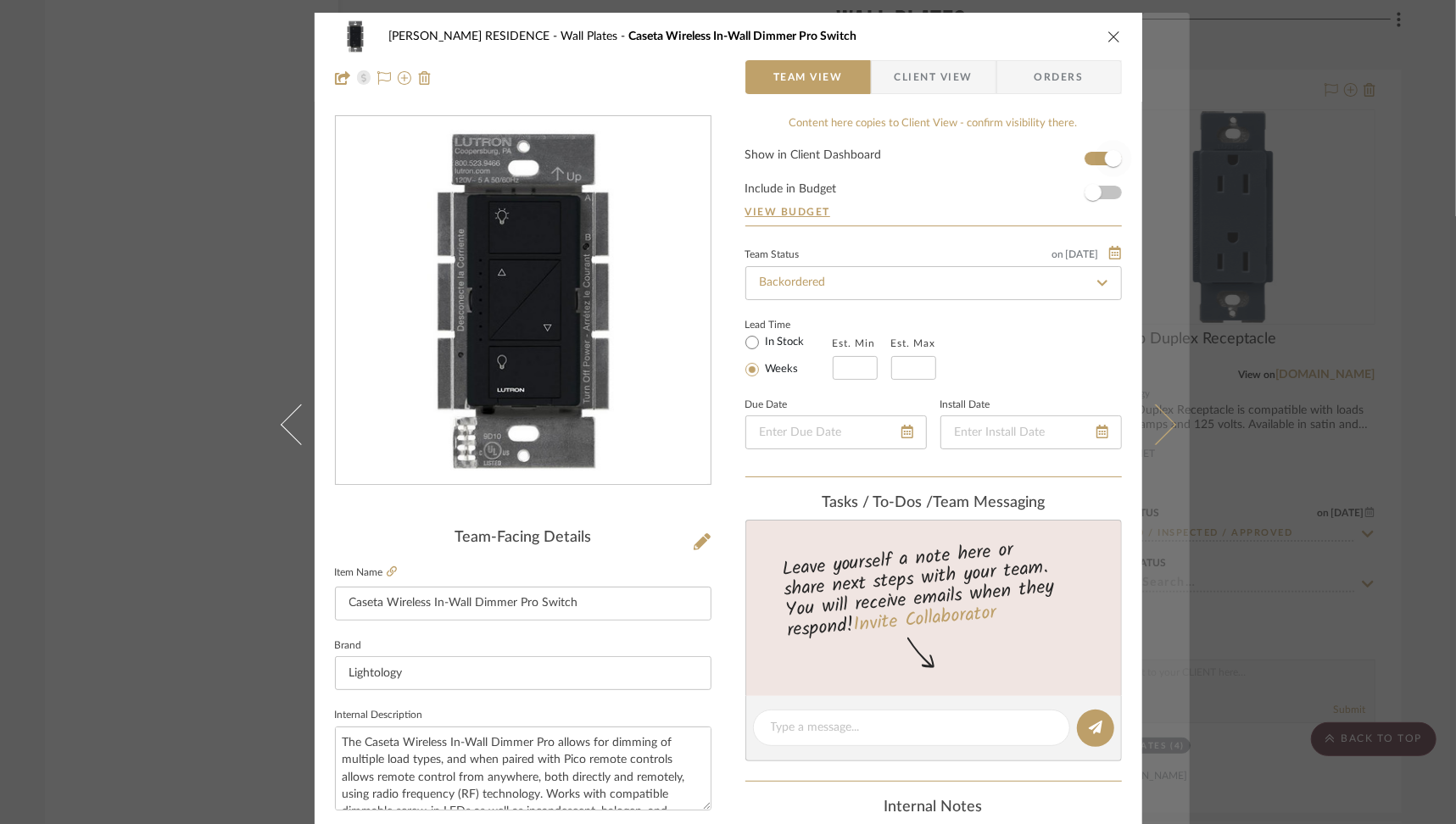 type 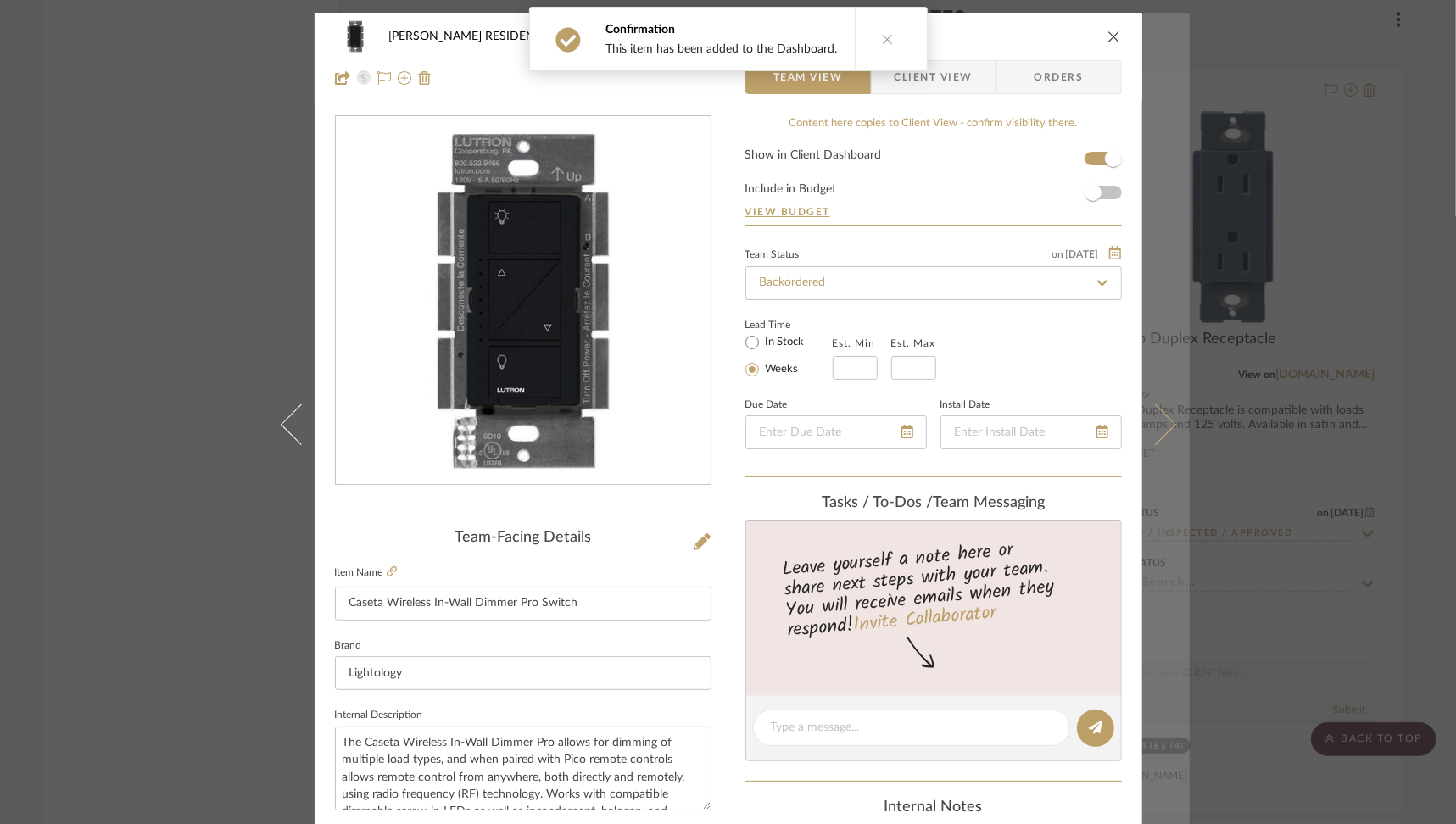 click at bounding box center (1155, 425) 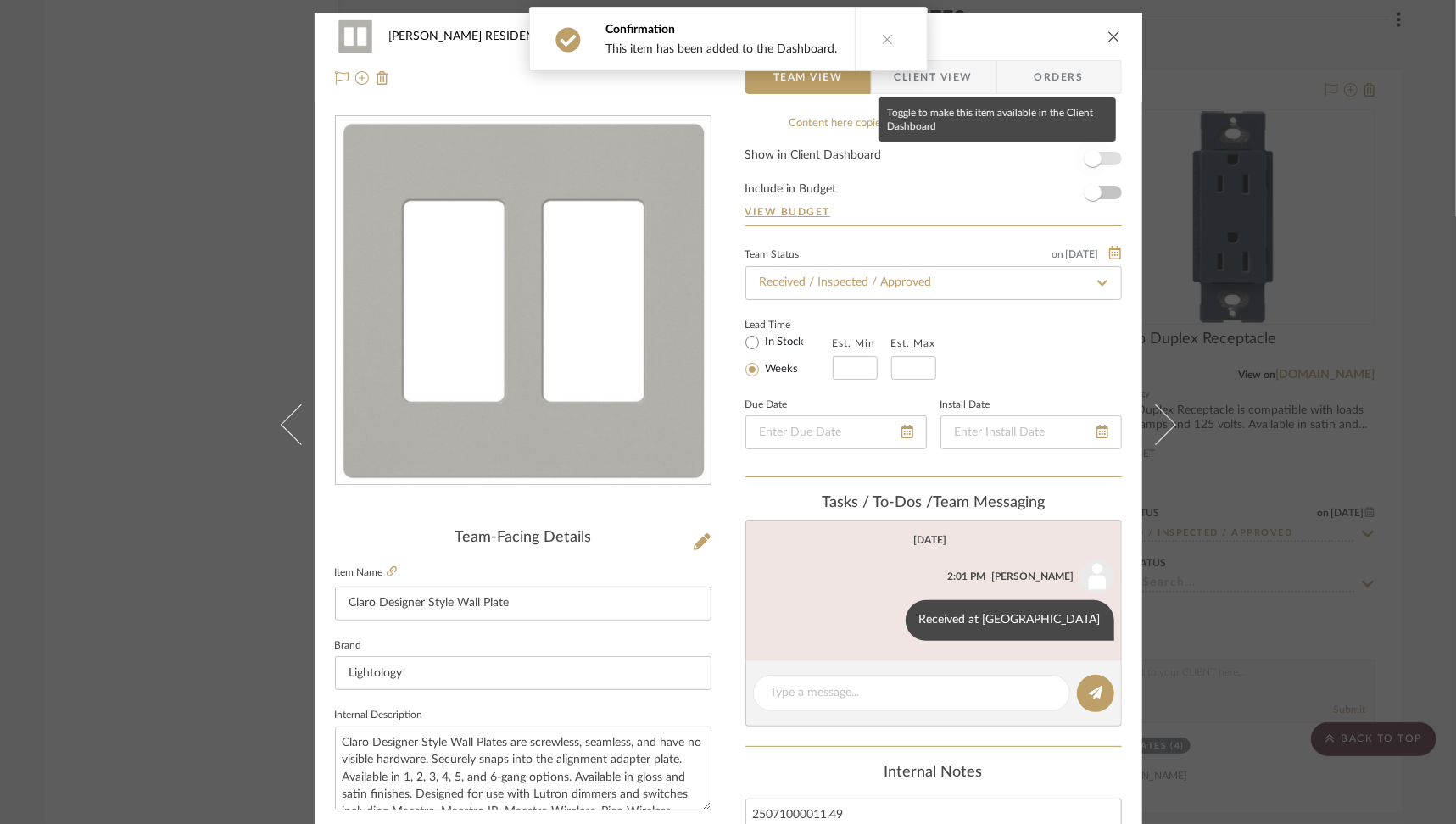 click at bounding box center [1093, 159] 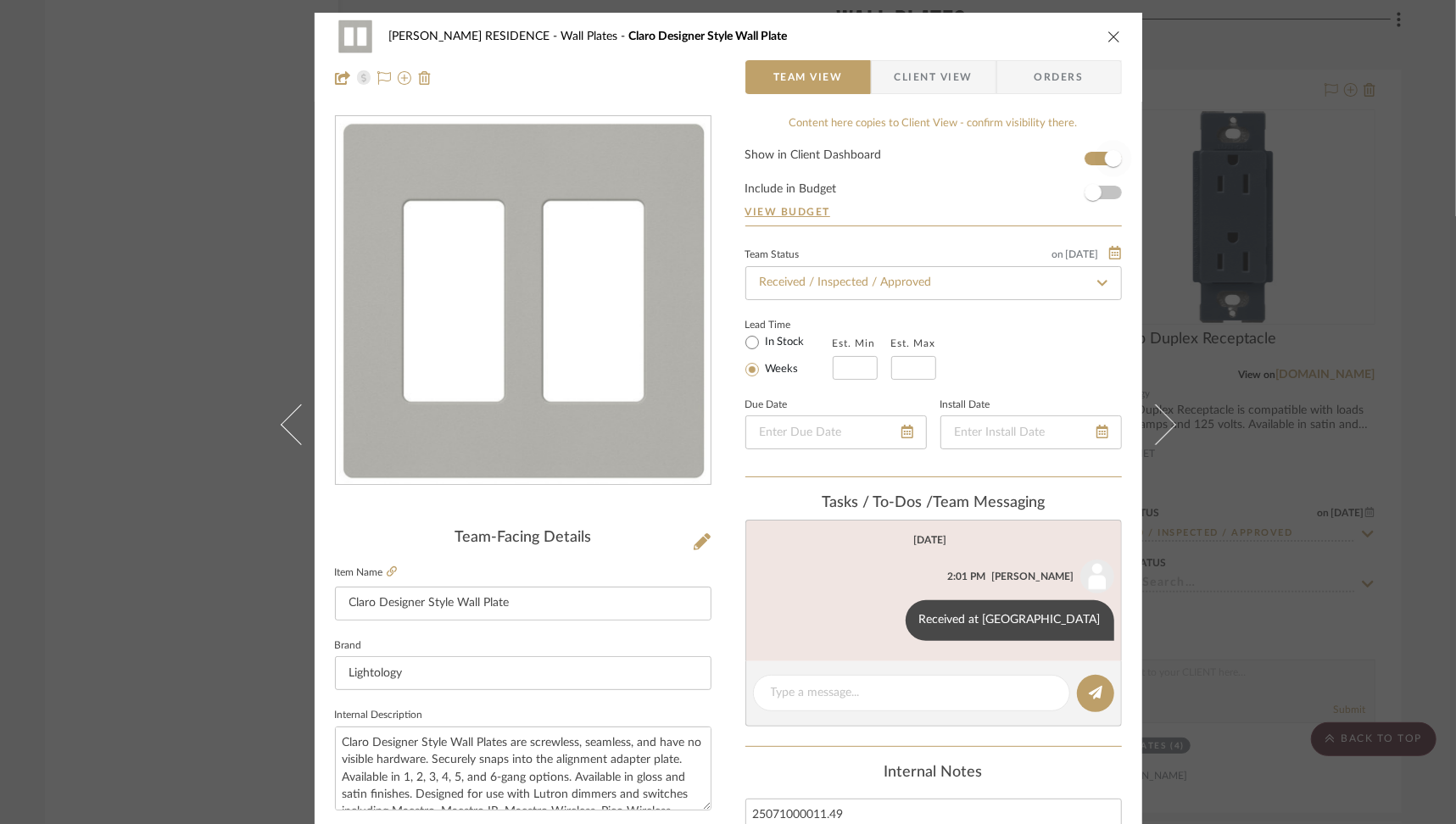 type 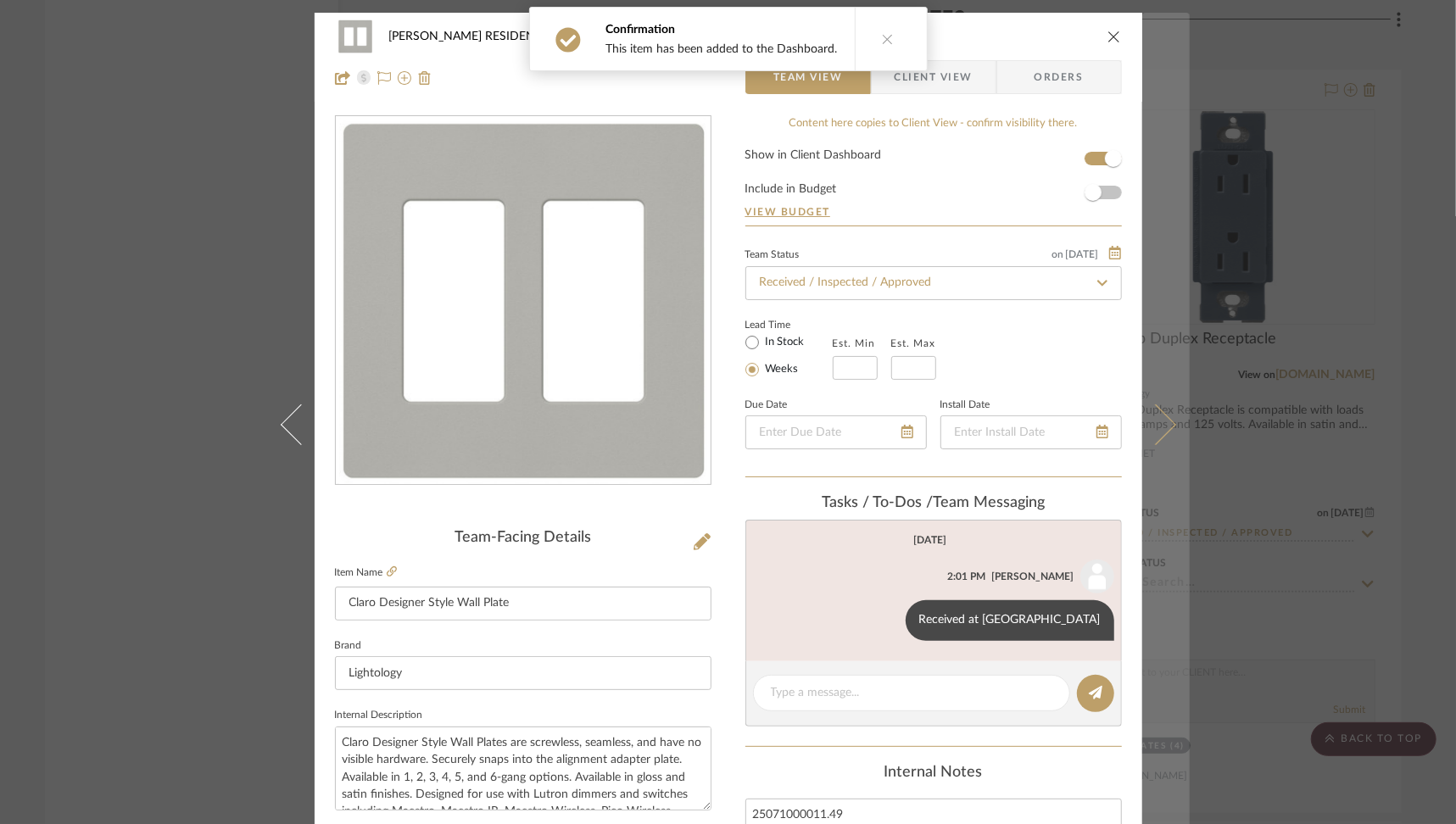 click at bounding box center (1155, 425) 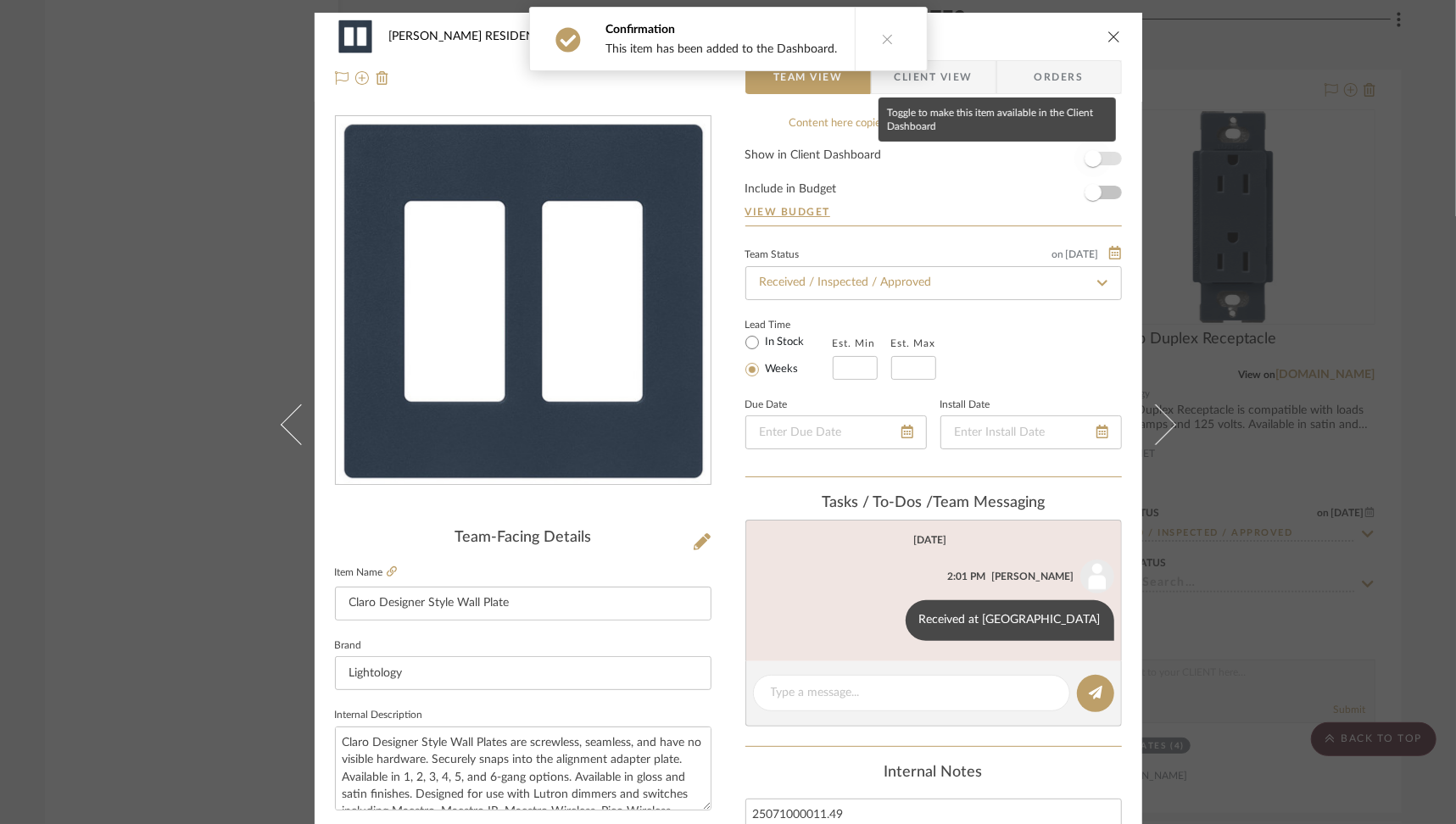 click at bounding box center (1093, 159) 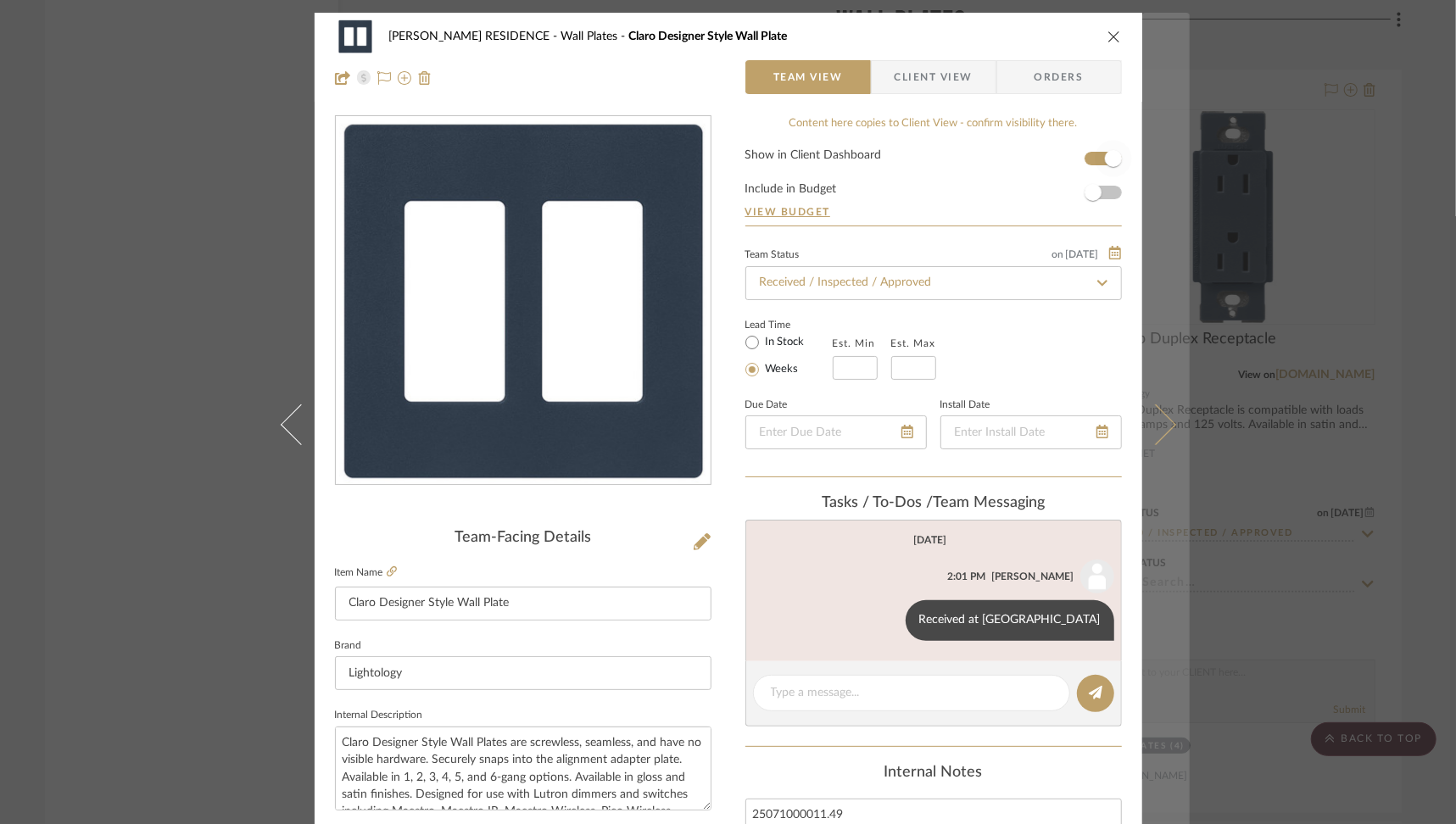 type 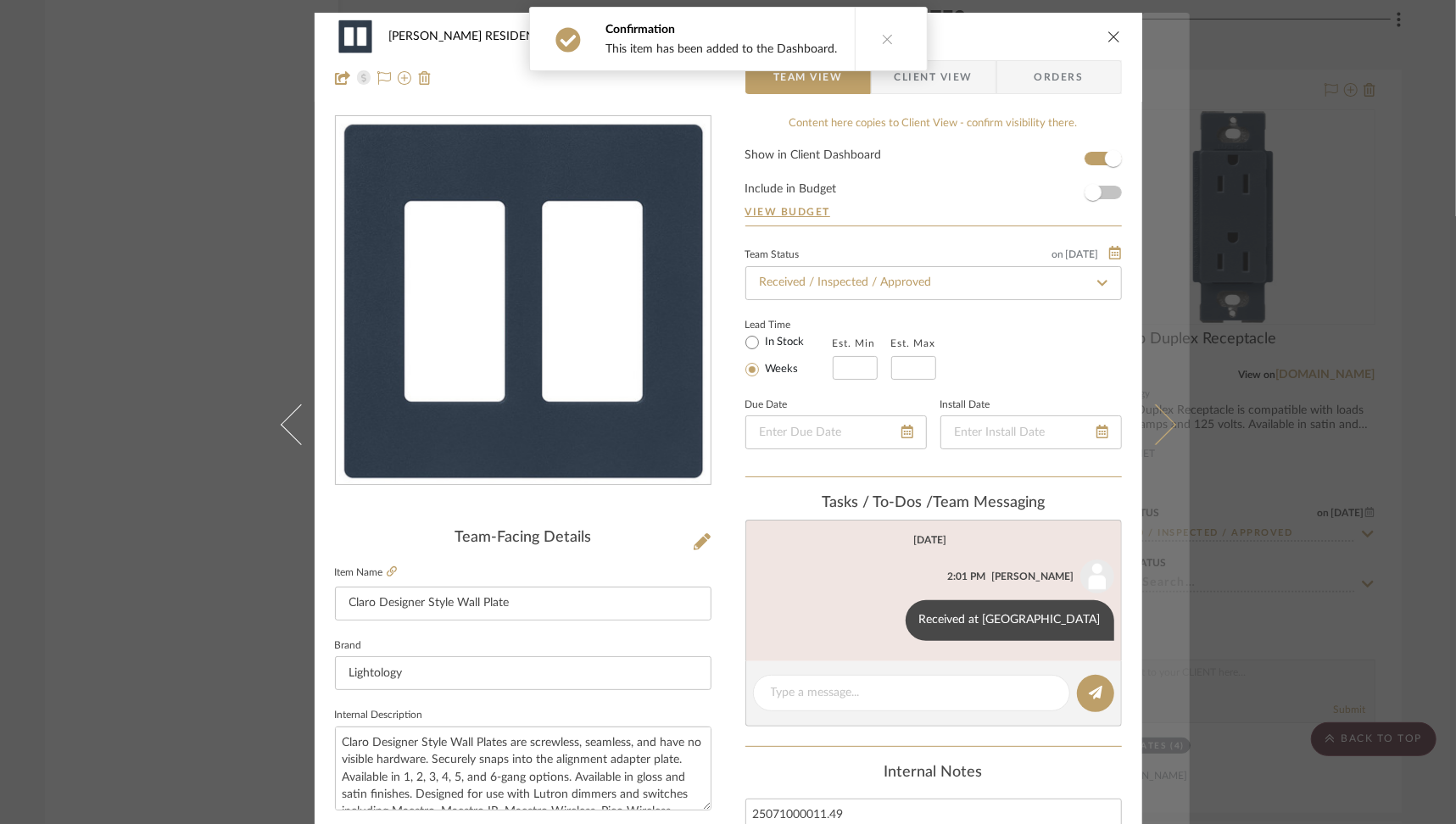 click at bounding box center [1155, 425] 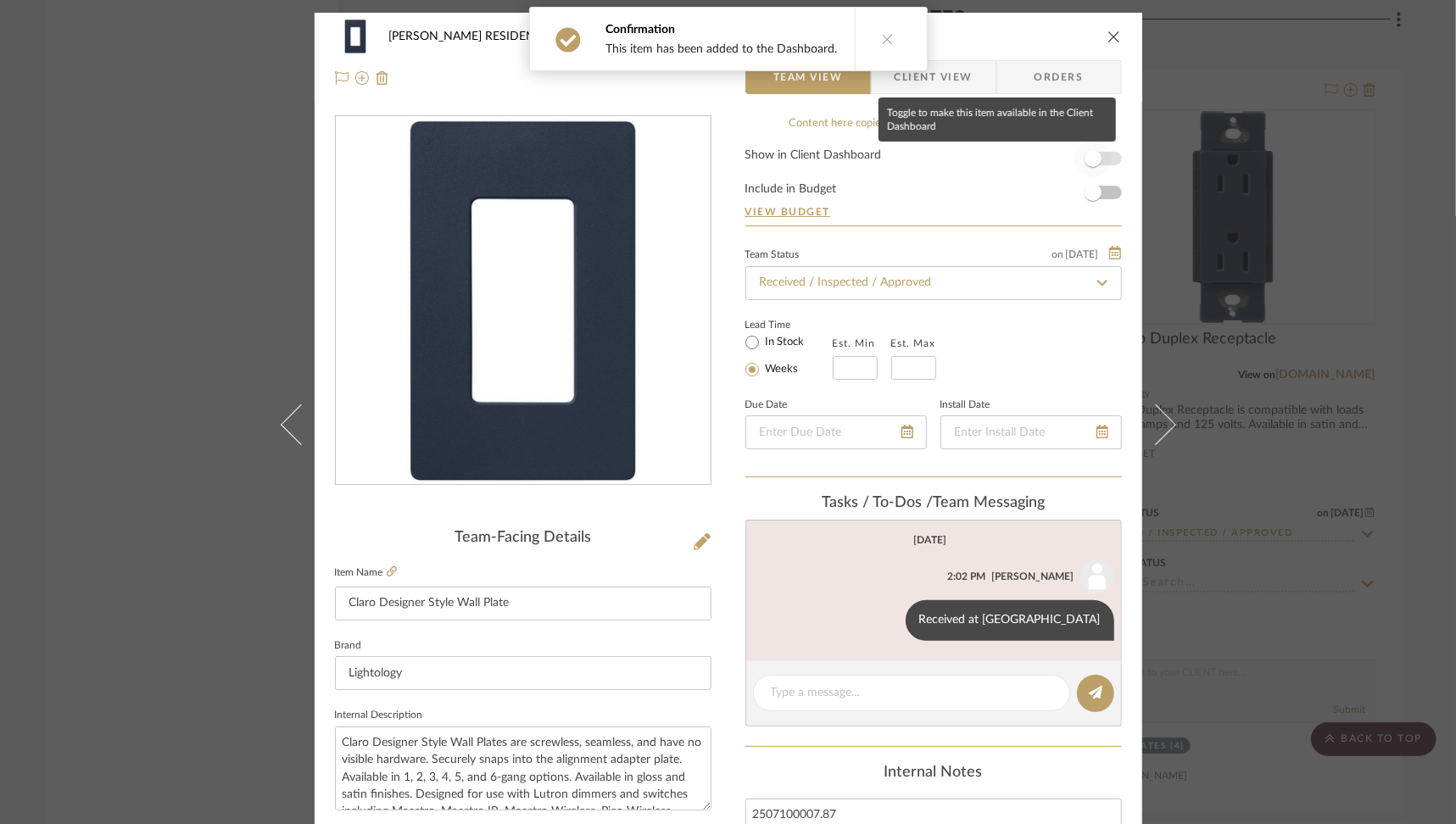 click at bounding box center (1093, 159) 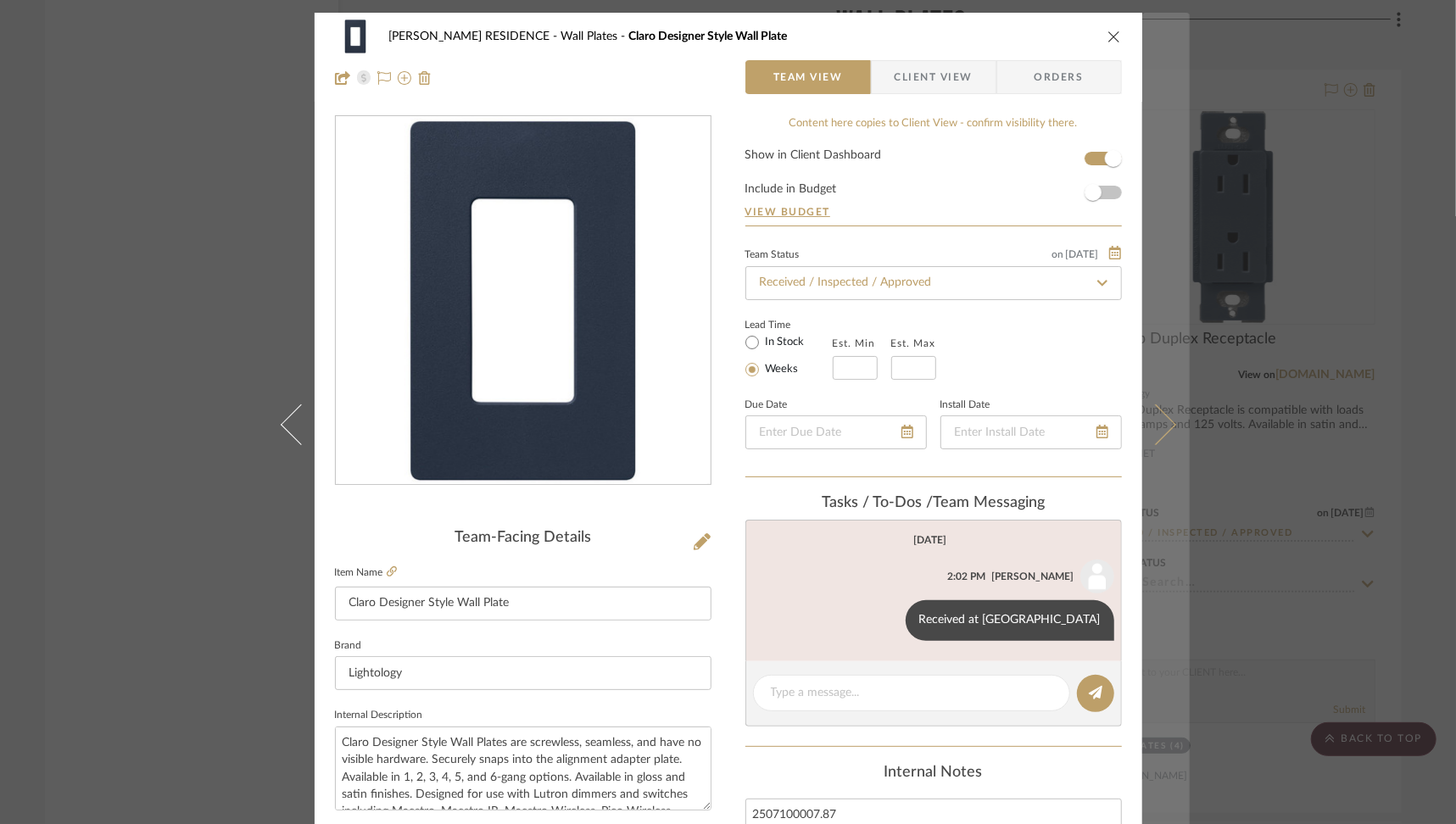 type 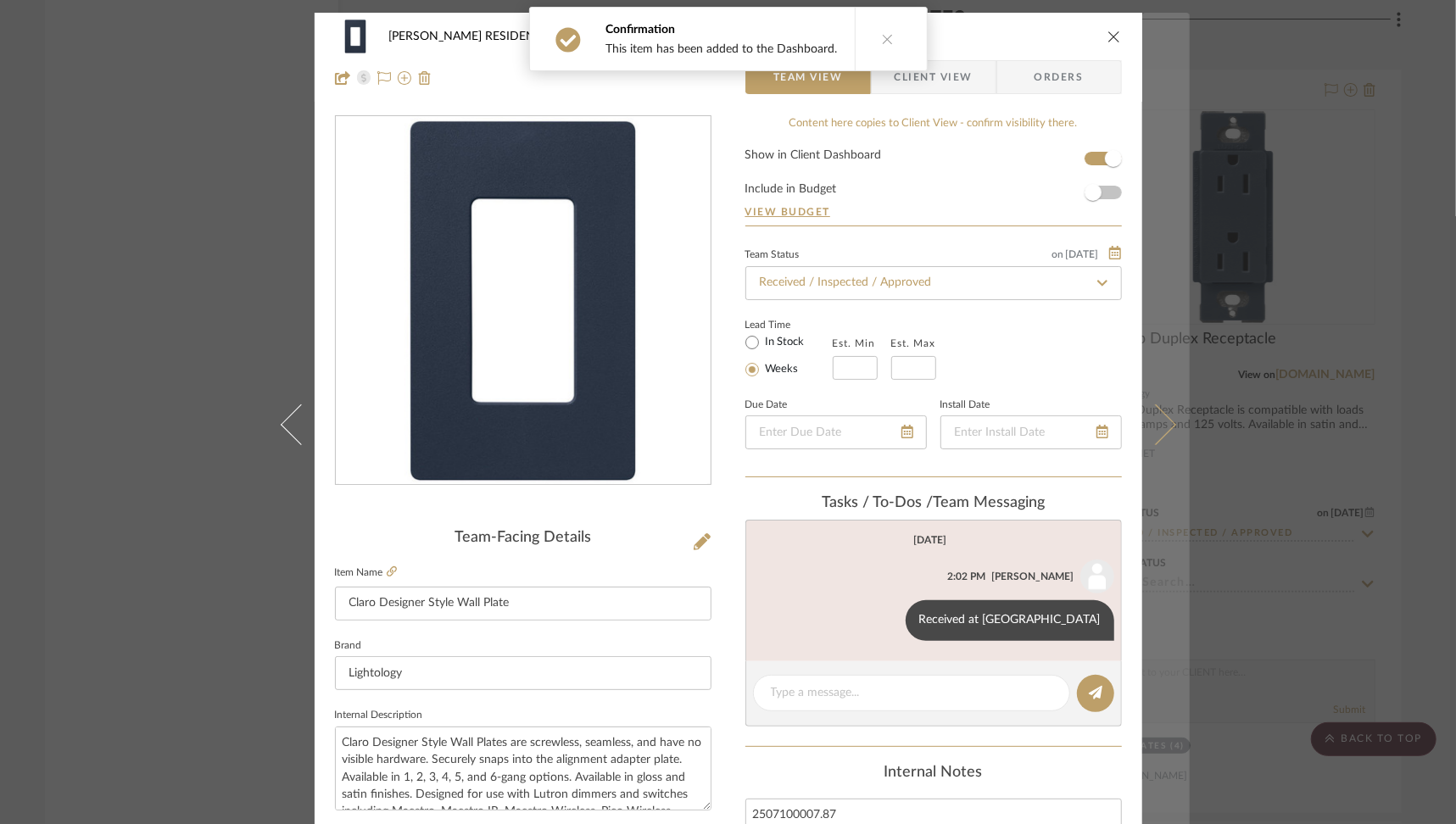 click at bounding box center [1155, 425] 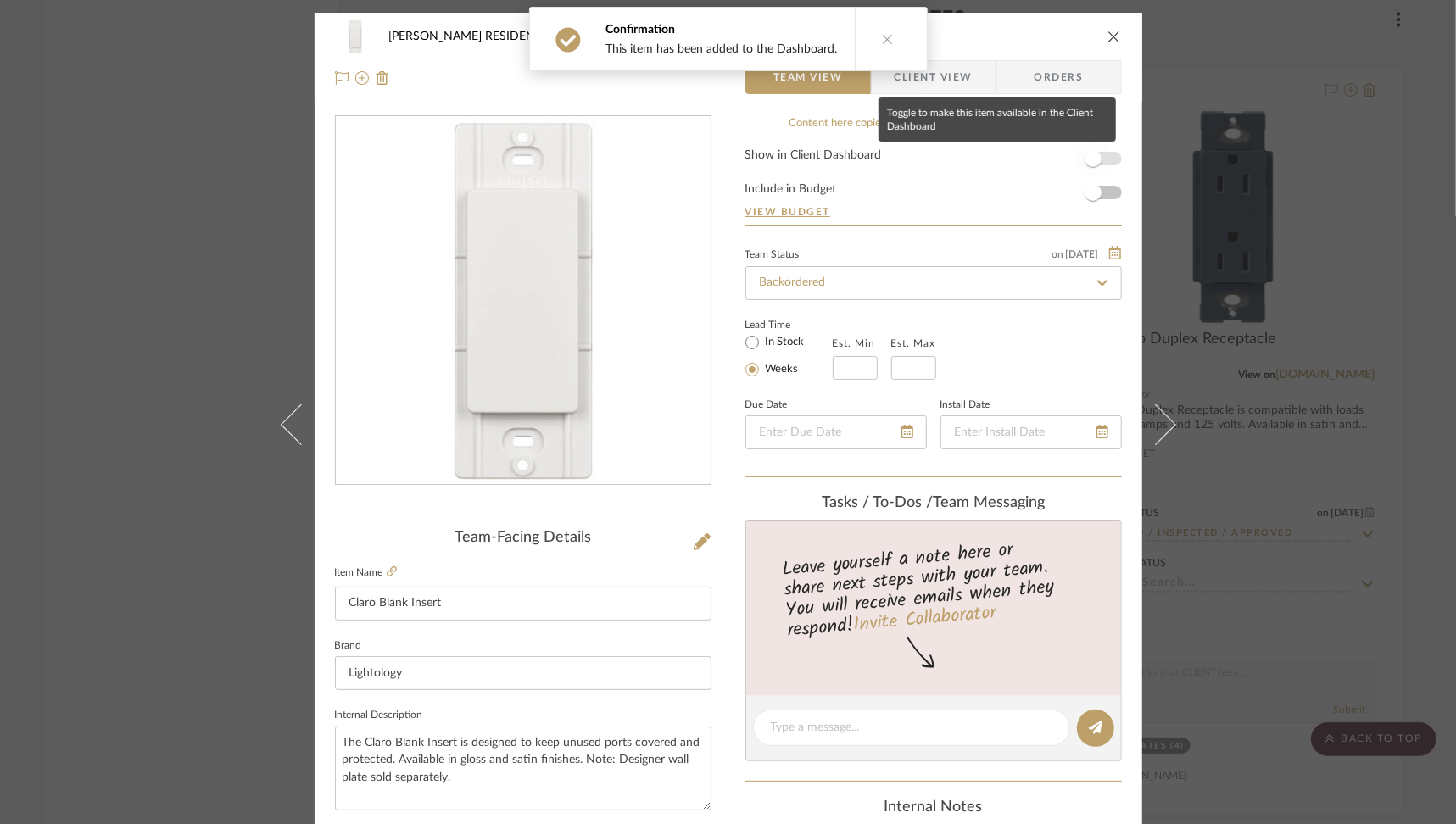 click at bounding box center [1093, 159] 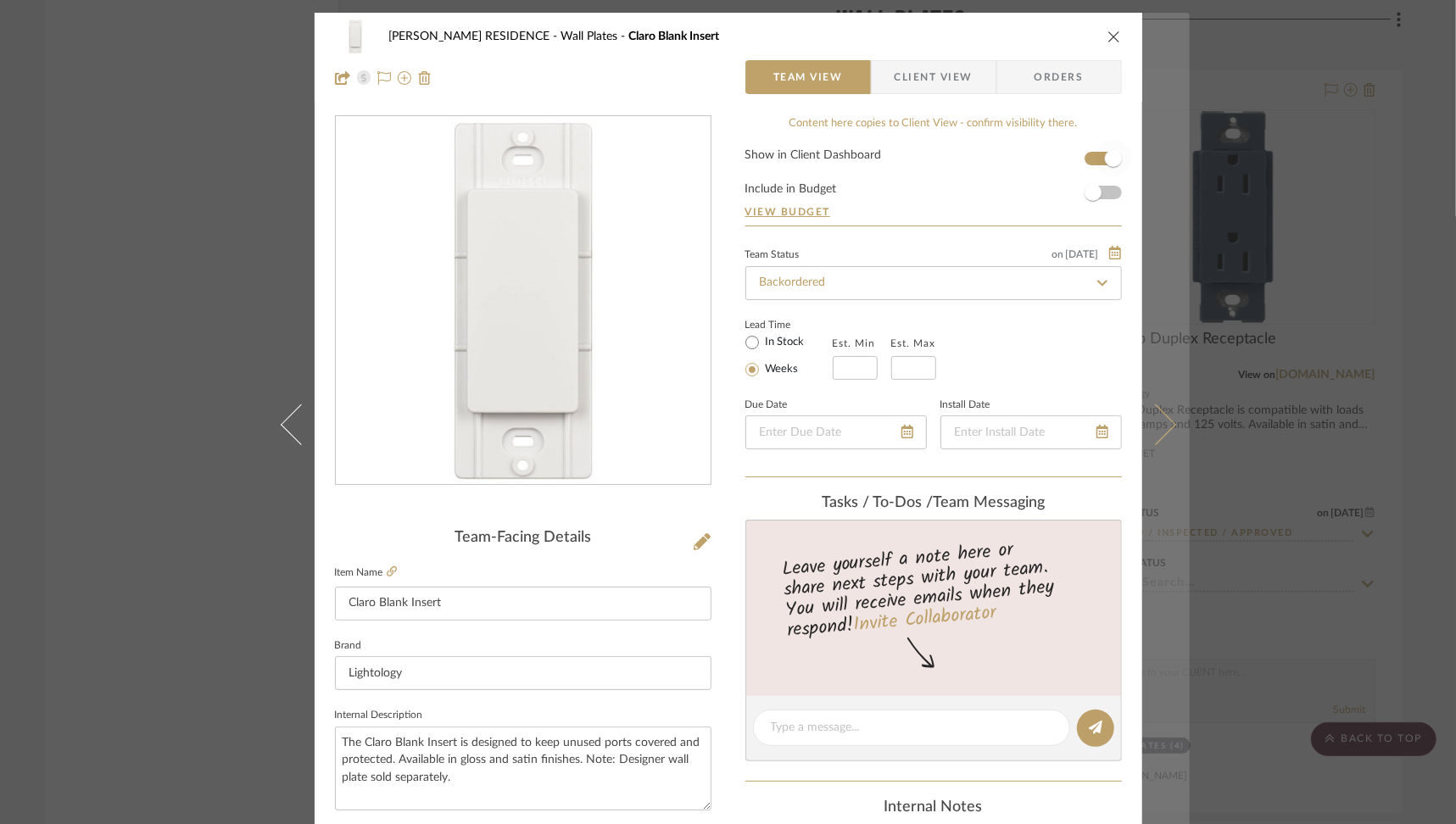 type 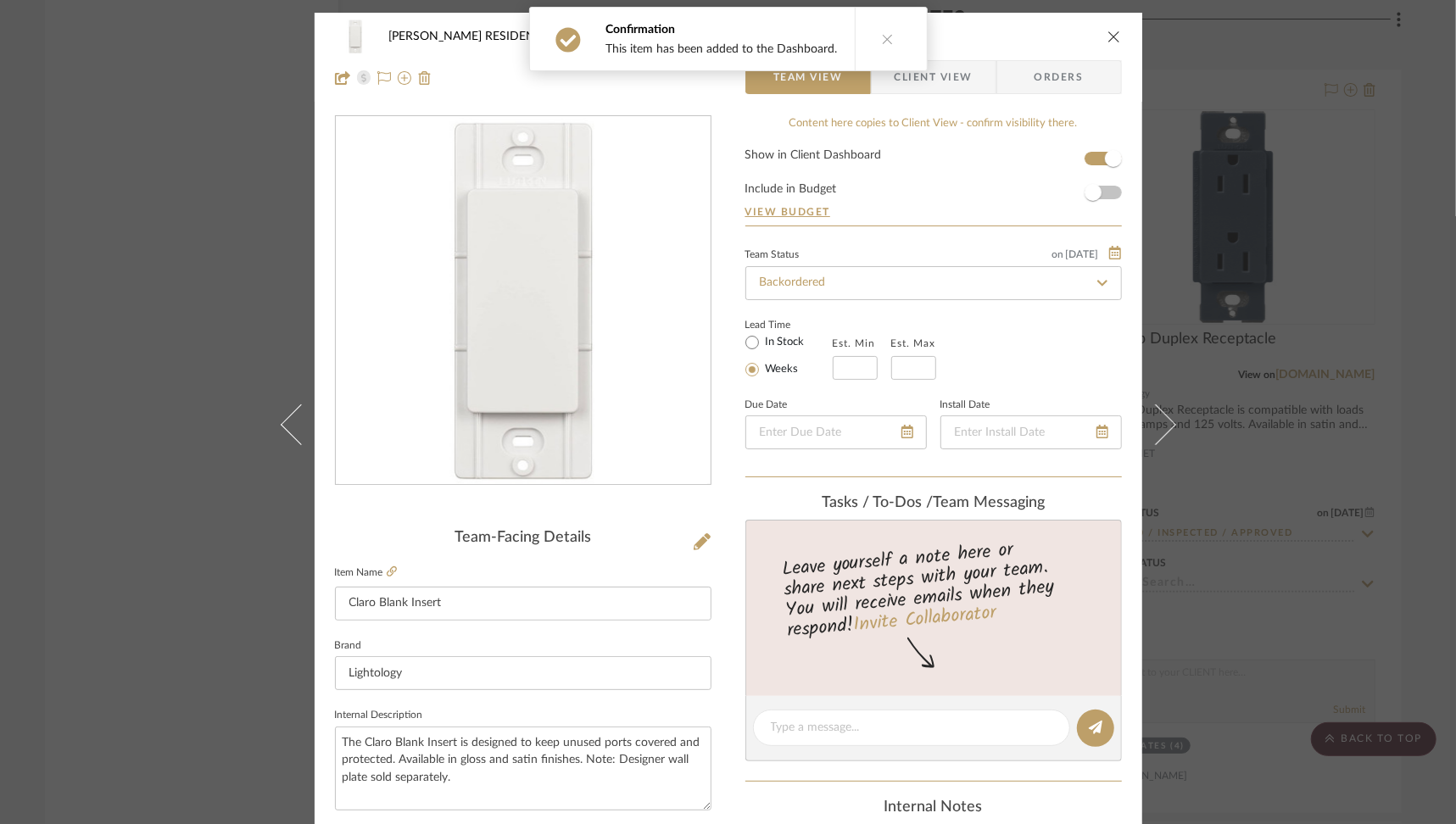 click at bounding box center (1166, 425) 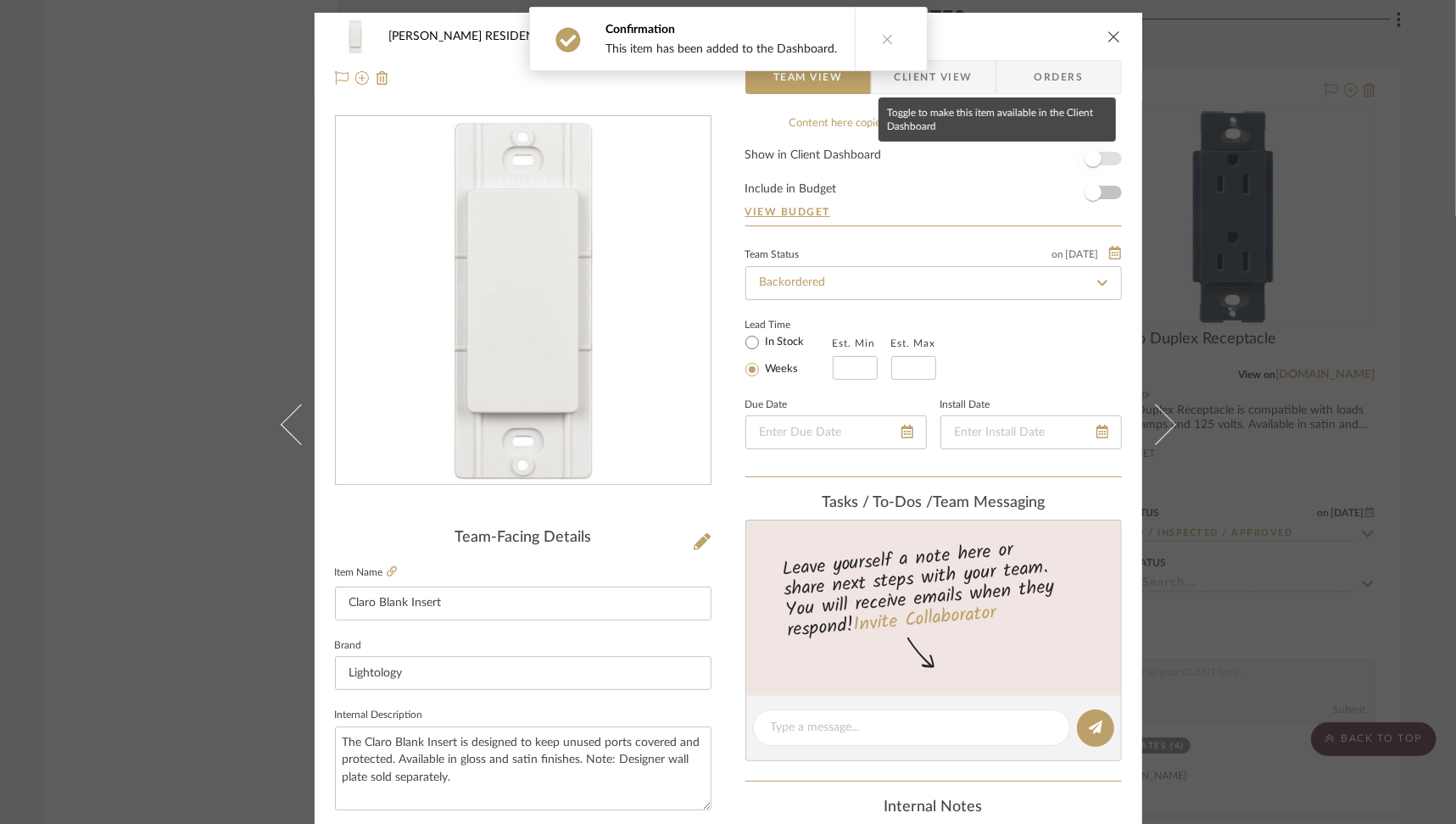 click at bounding box center (1093, 159) 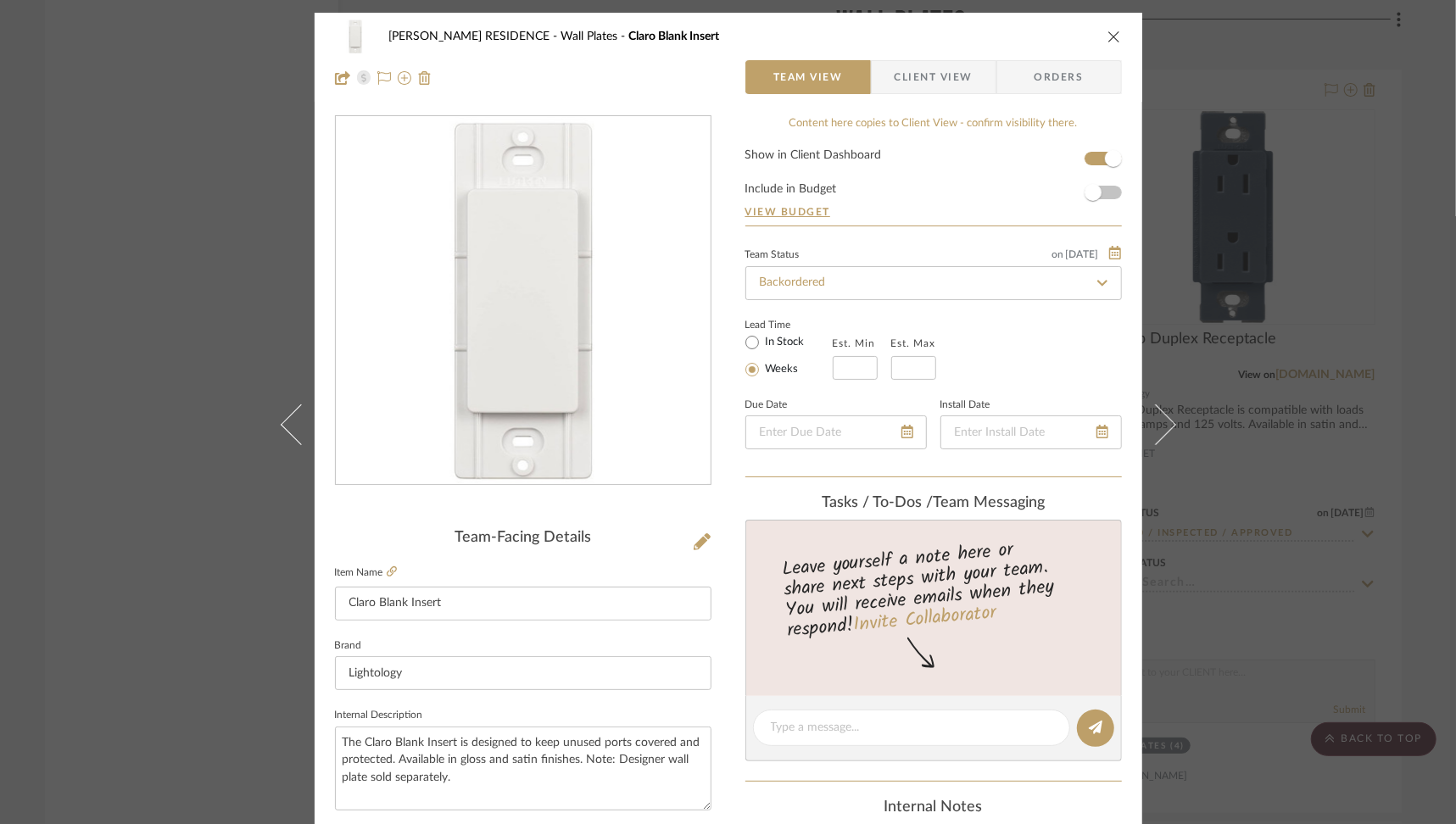 type 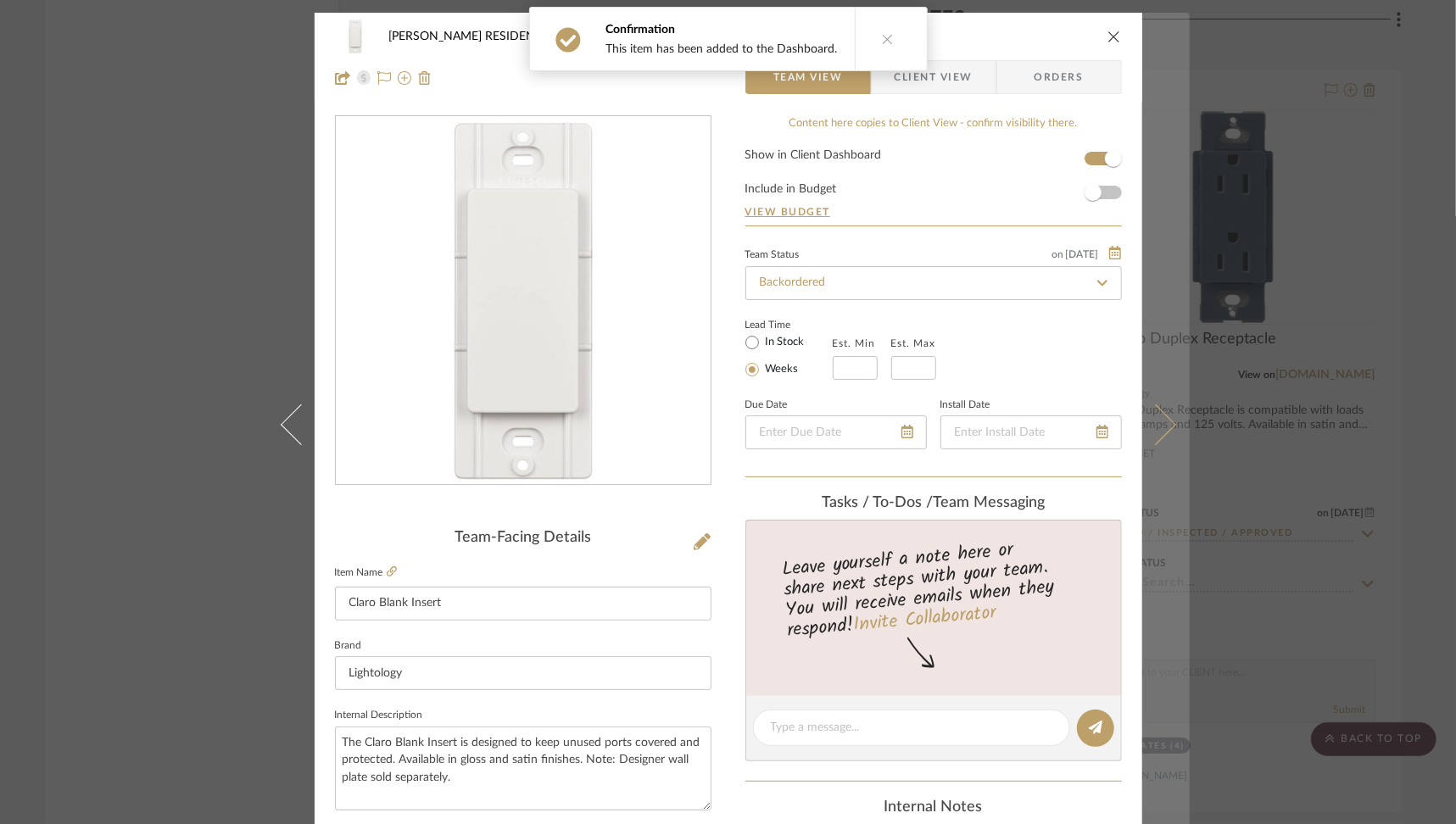 click at bounding box center (1166, 425) 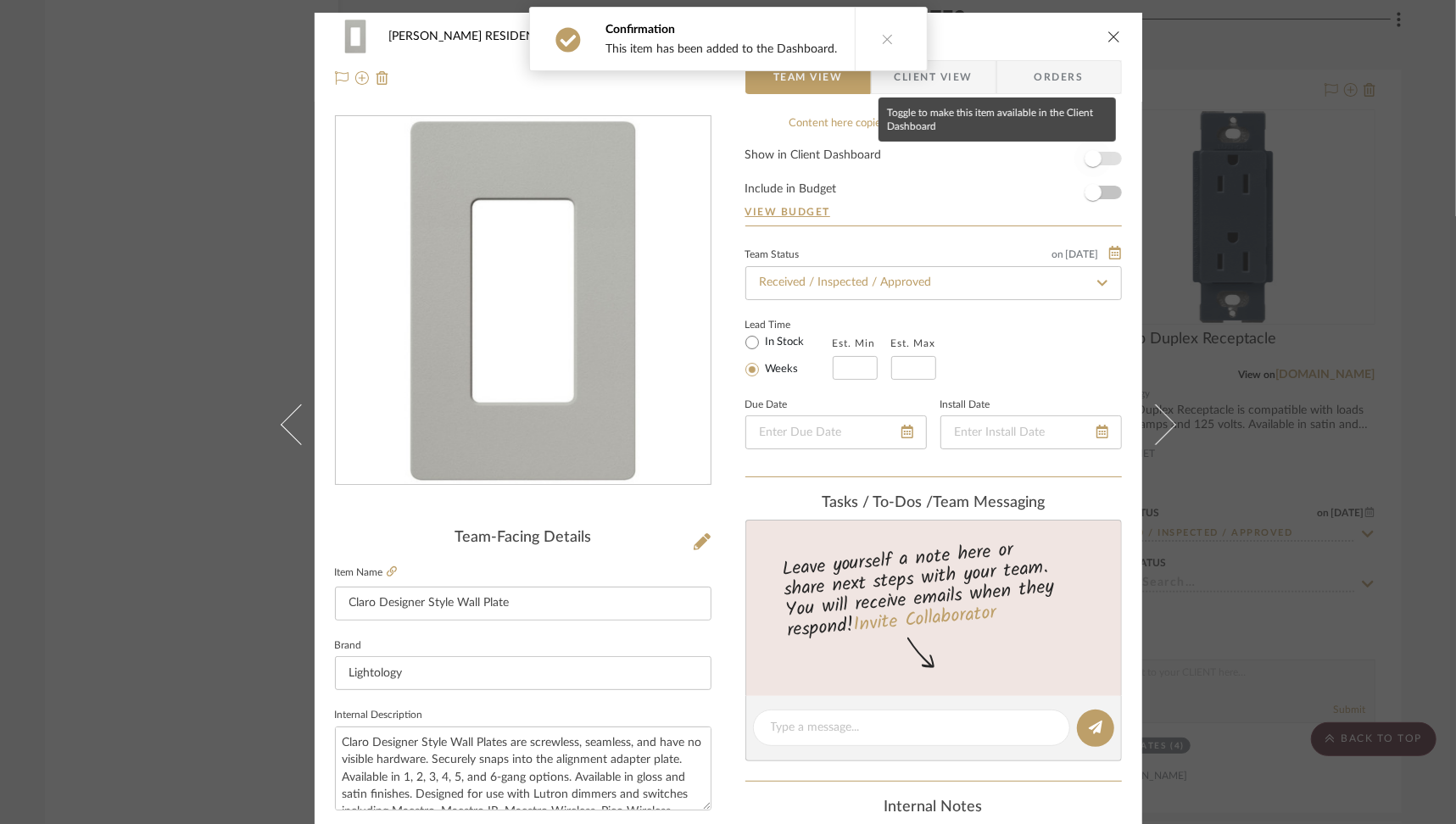 click at bounding box center (1093, 159) 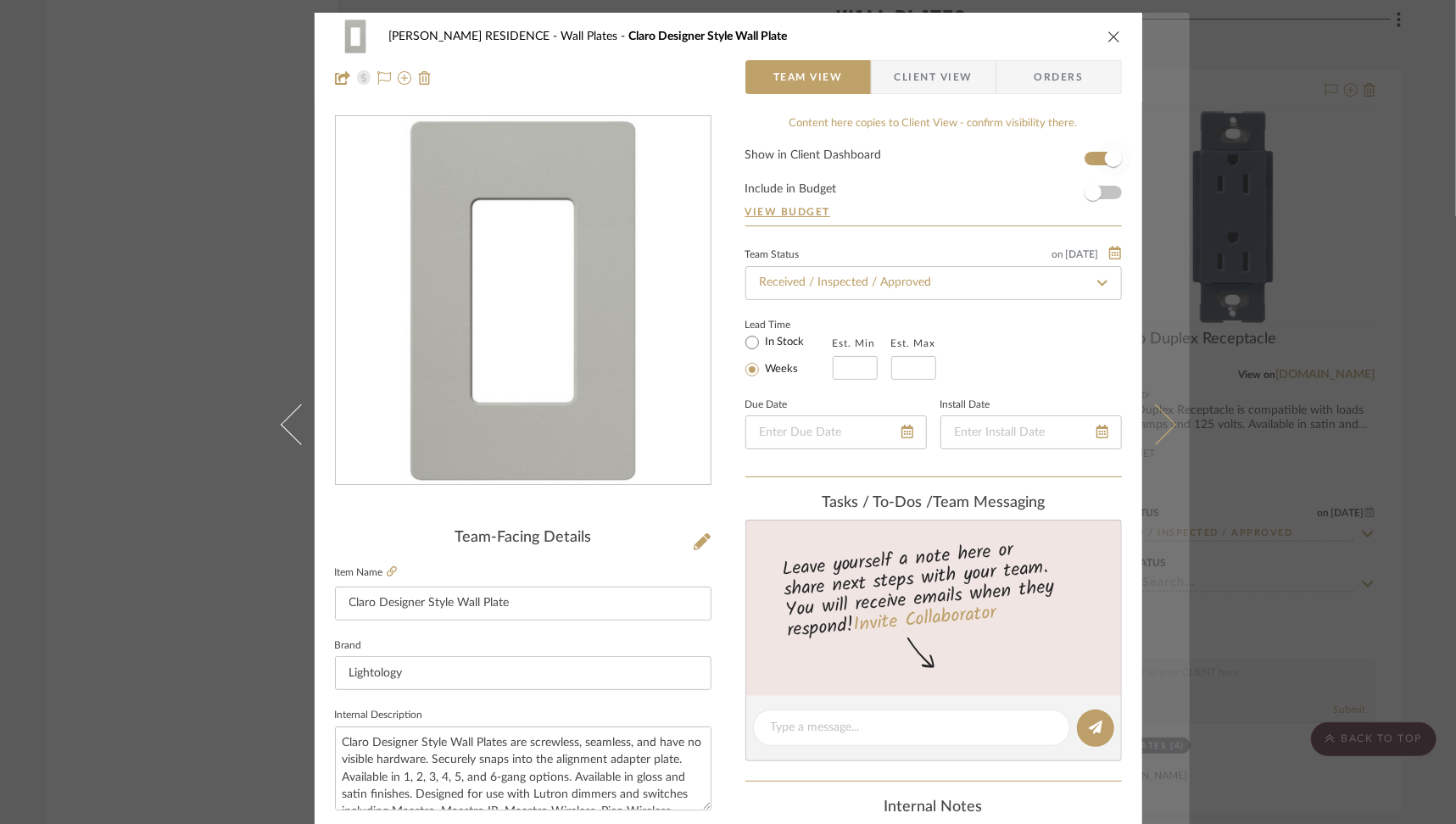 type 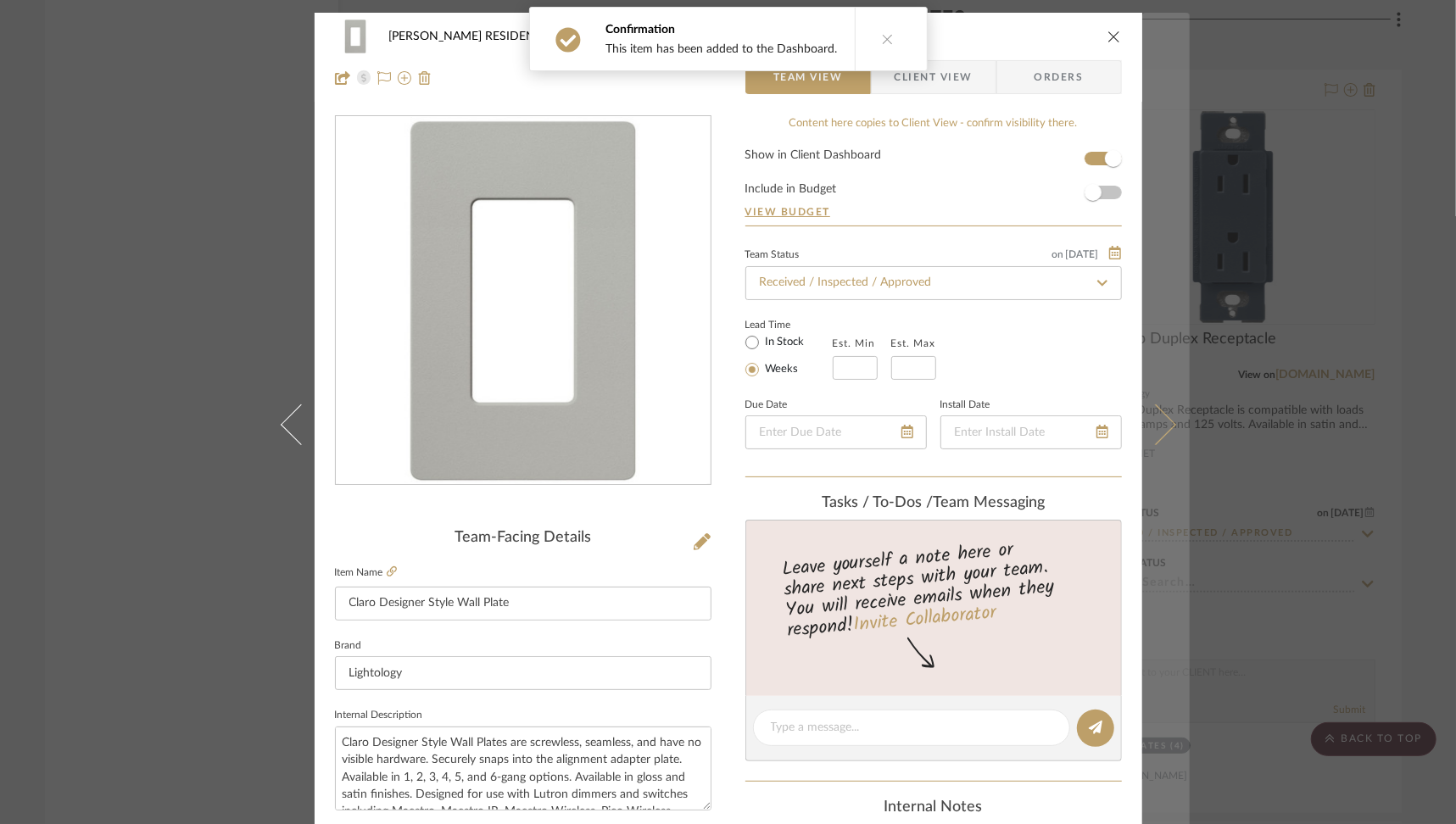 click at bounding box center [1166, 425] 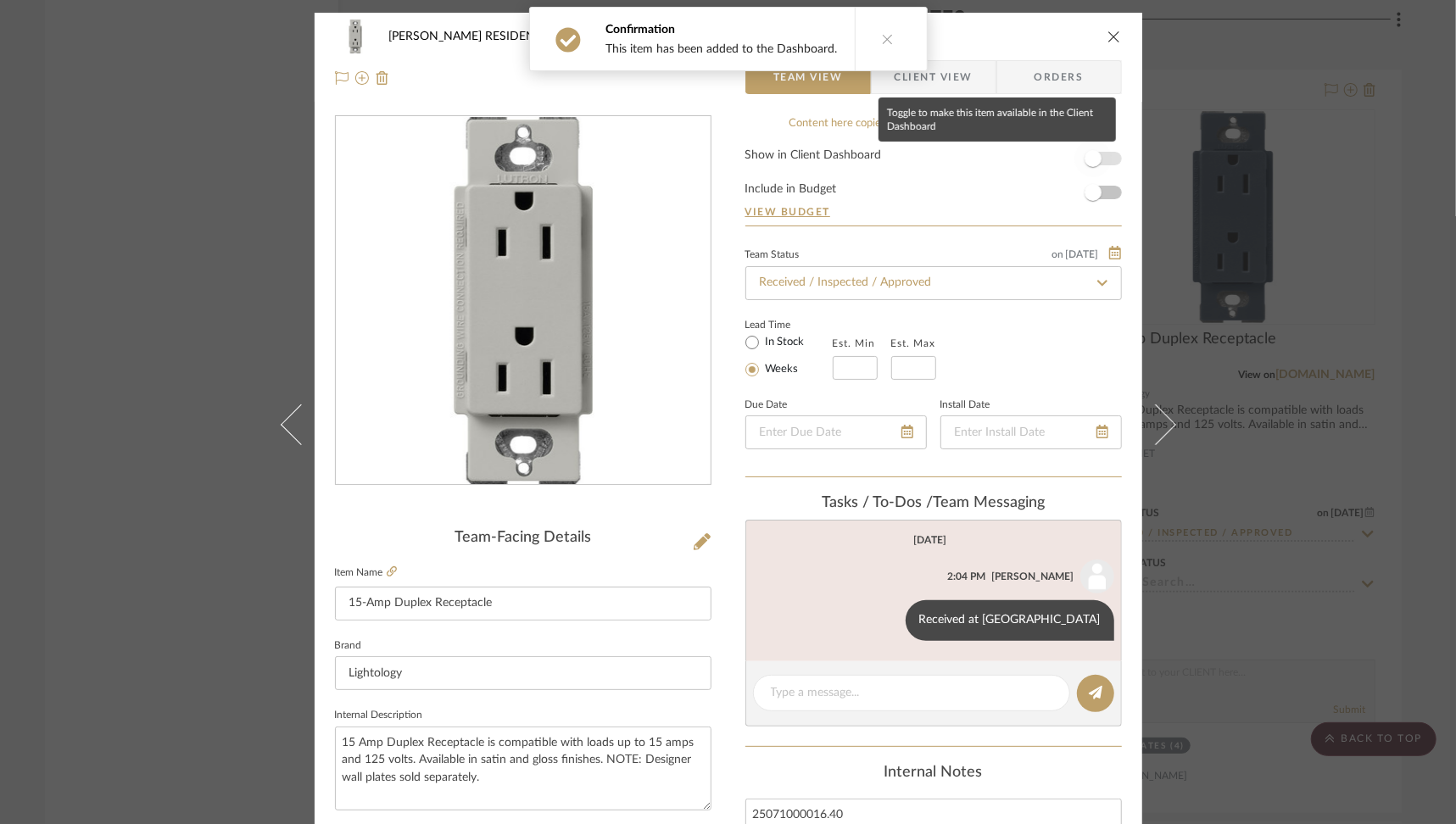 click at bounding box center (1093, 159) 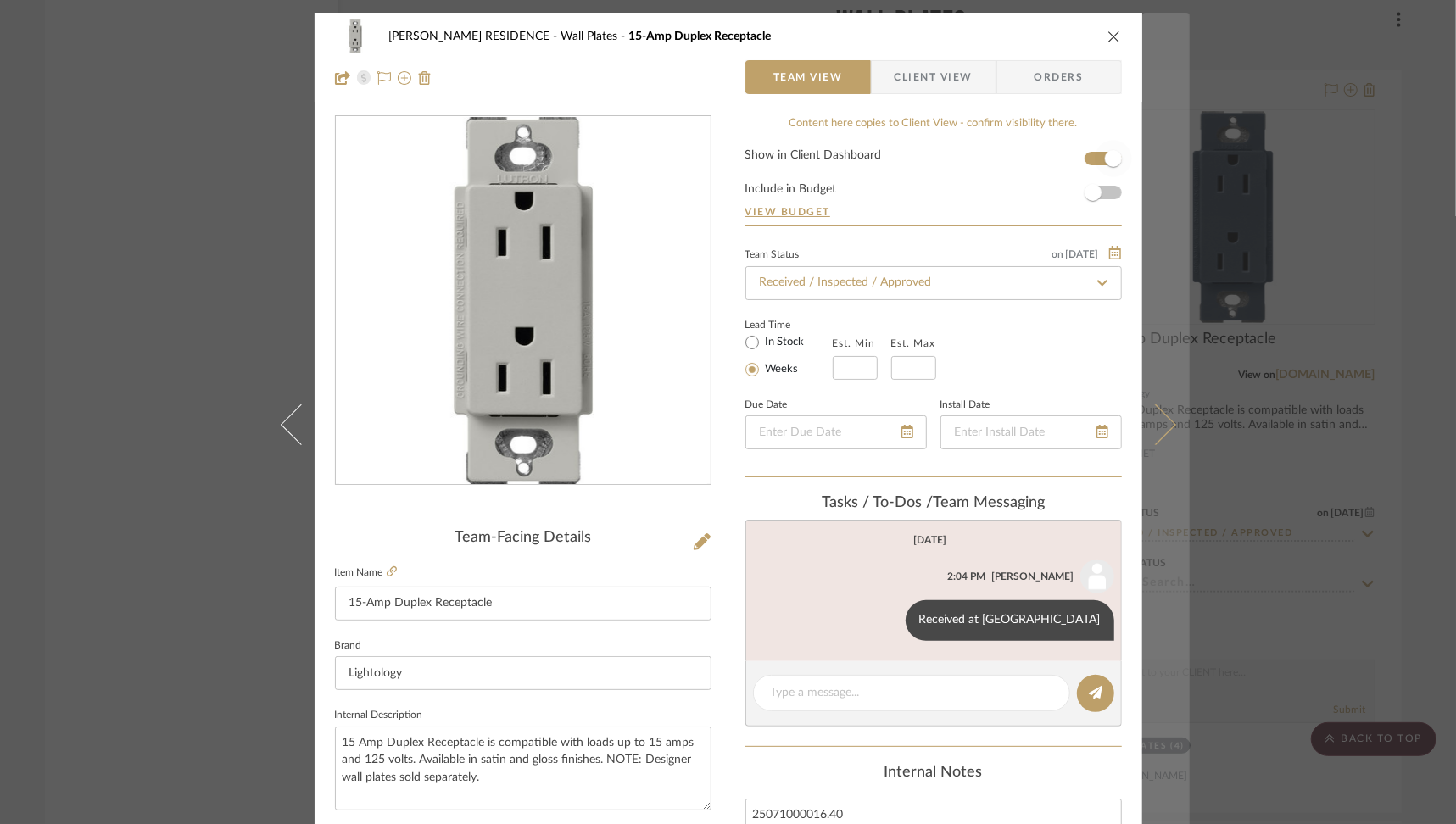 type 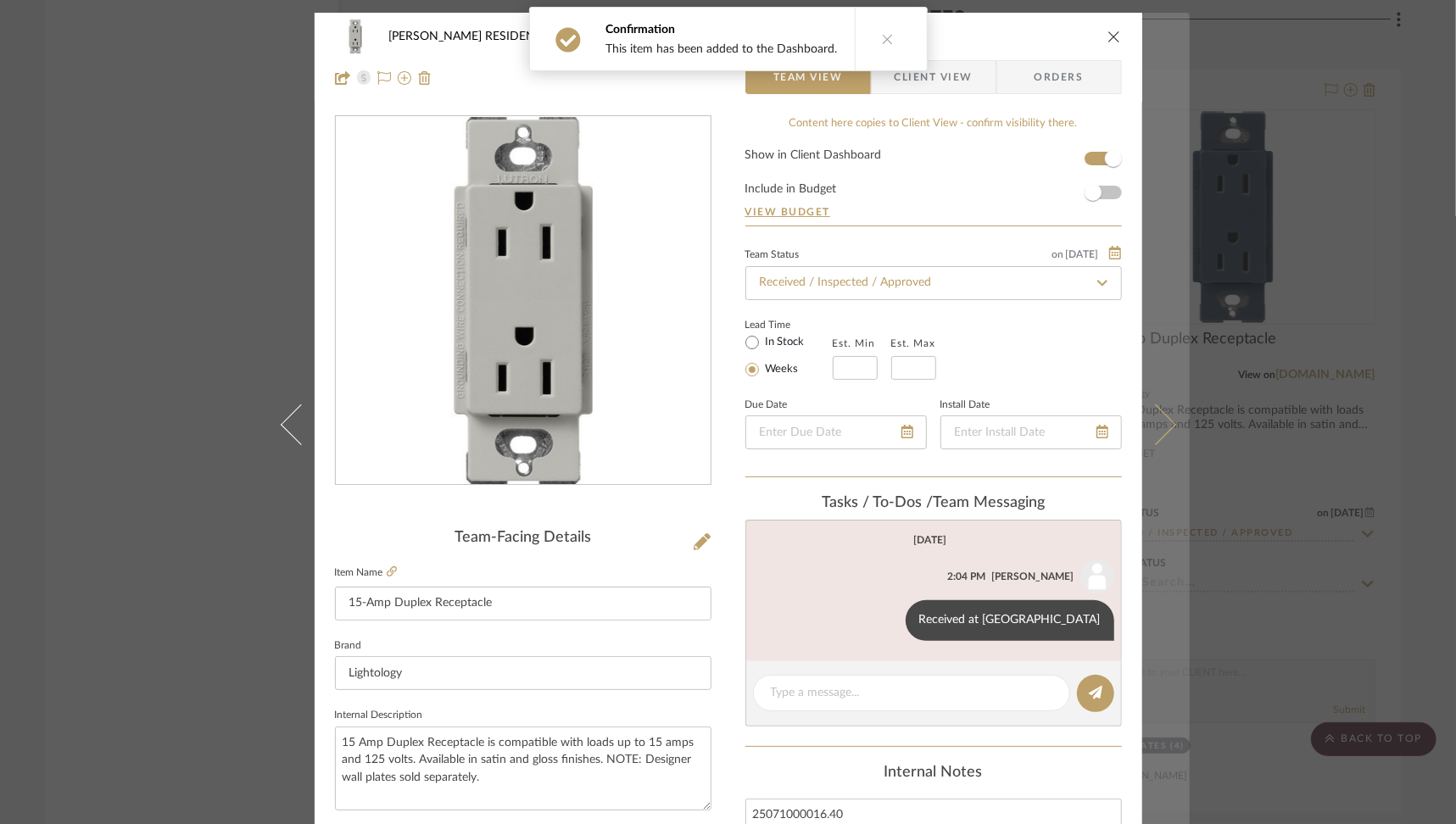 click at bounding box center [1166, 425] 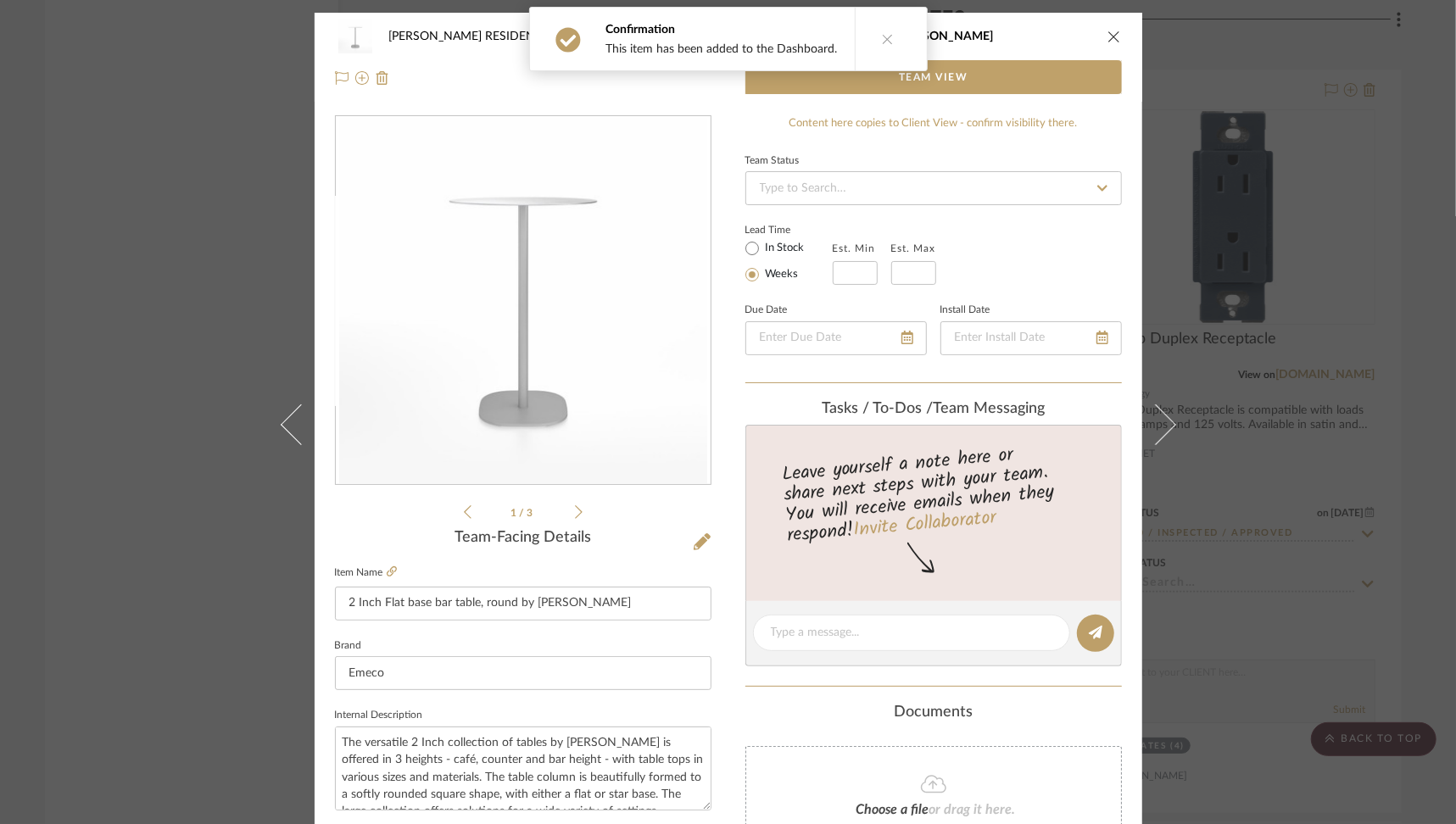 click at bounding box center (1114, 36) 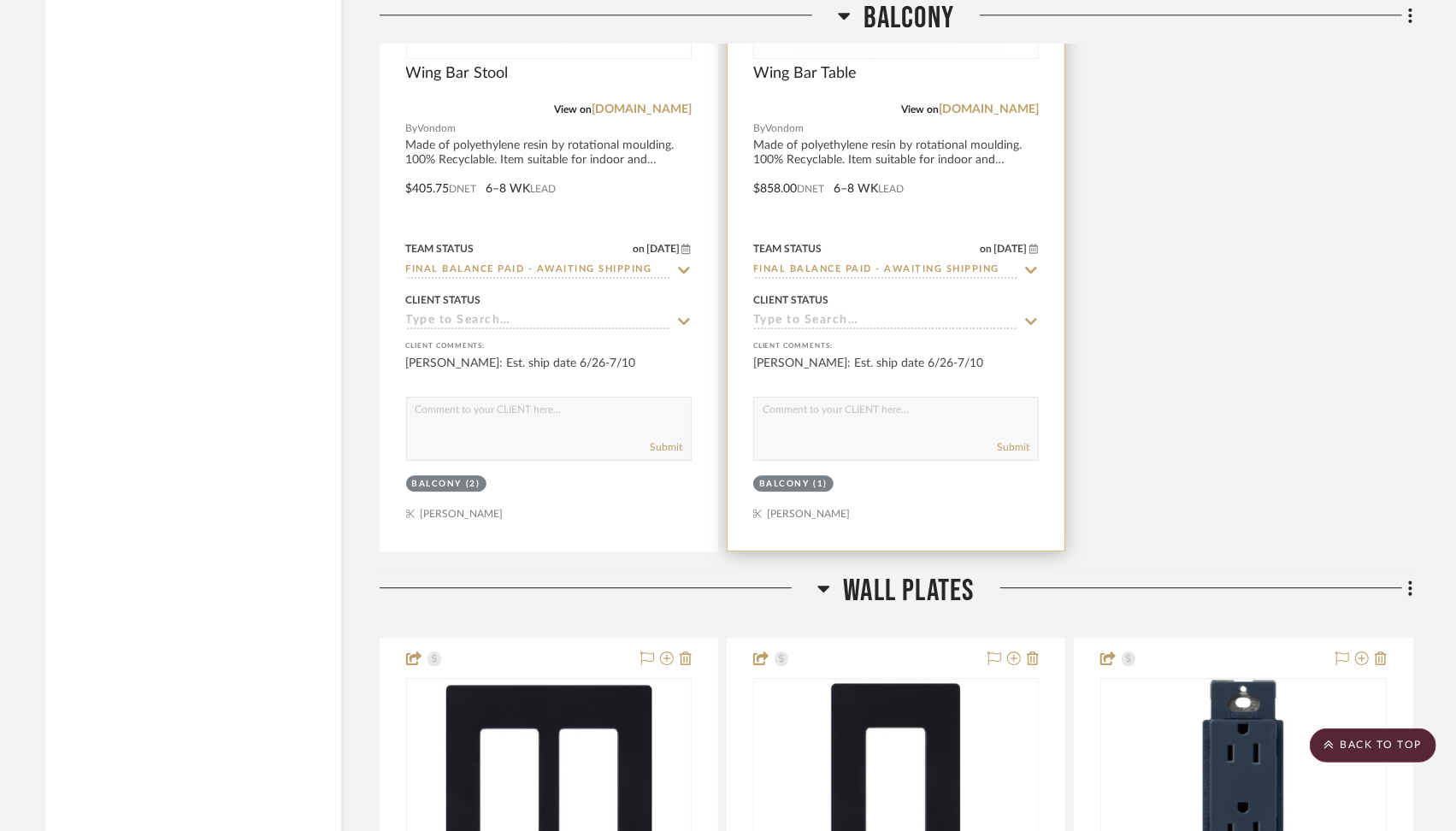 scroll, scrollTop: 12052, scrollLeft: 0, axis: vertical 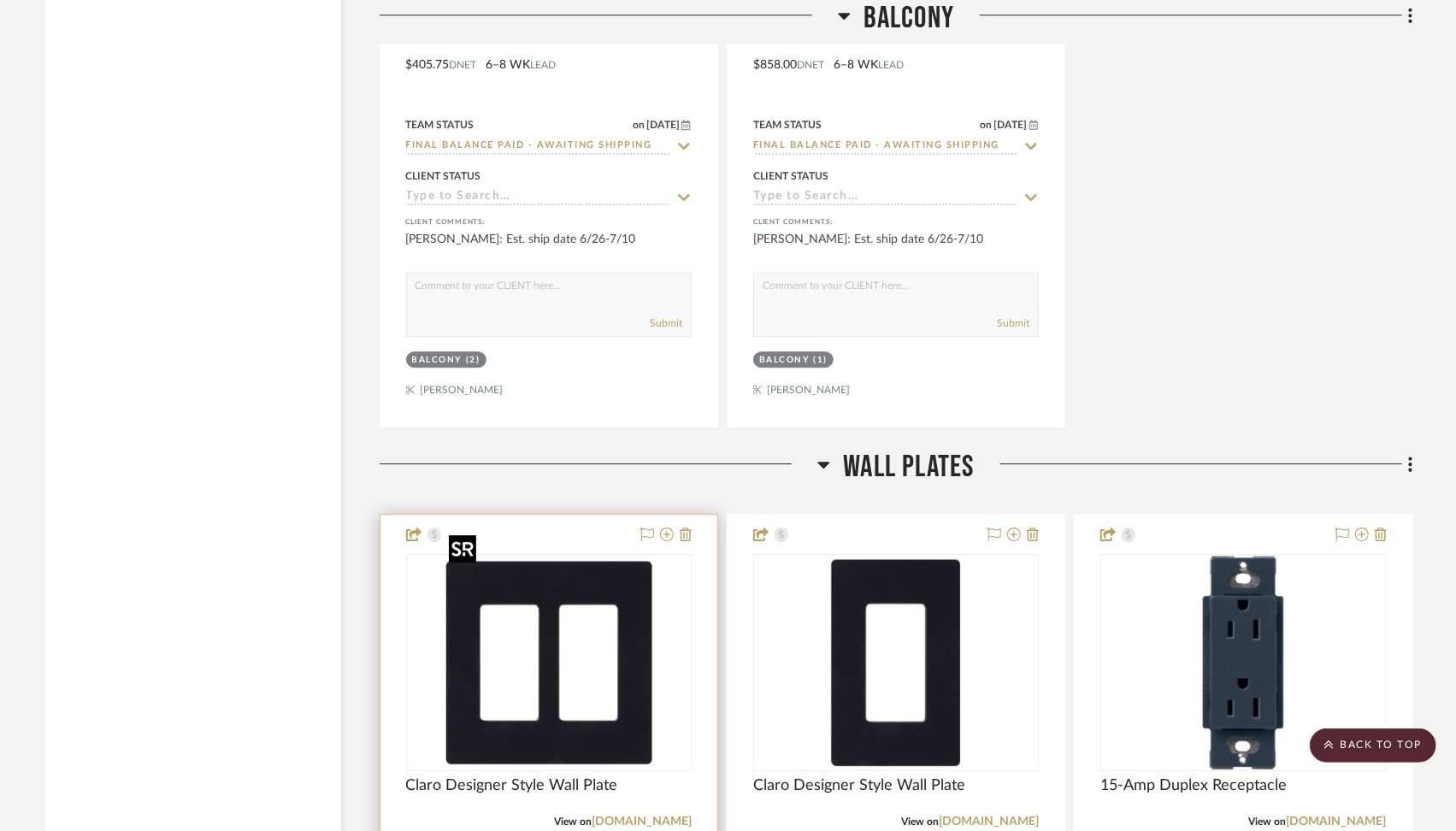 click at bounding box center (549, 888) 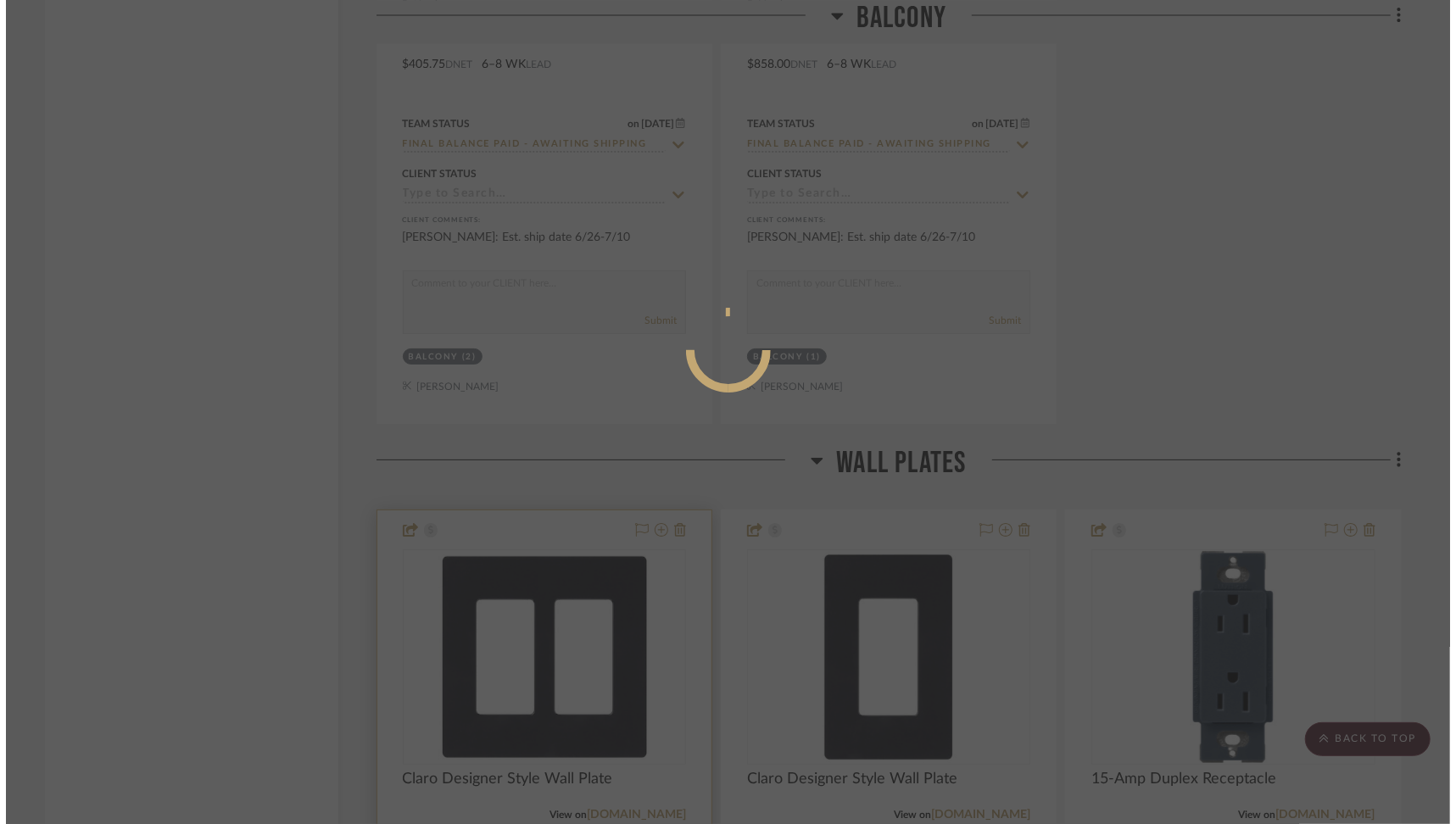 scroll, scrollTop: 0, scrollLeft: 0, axis: both 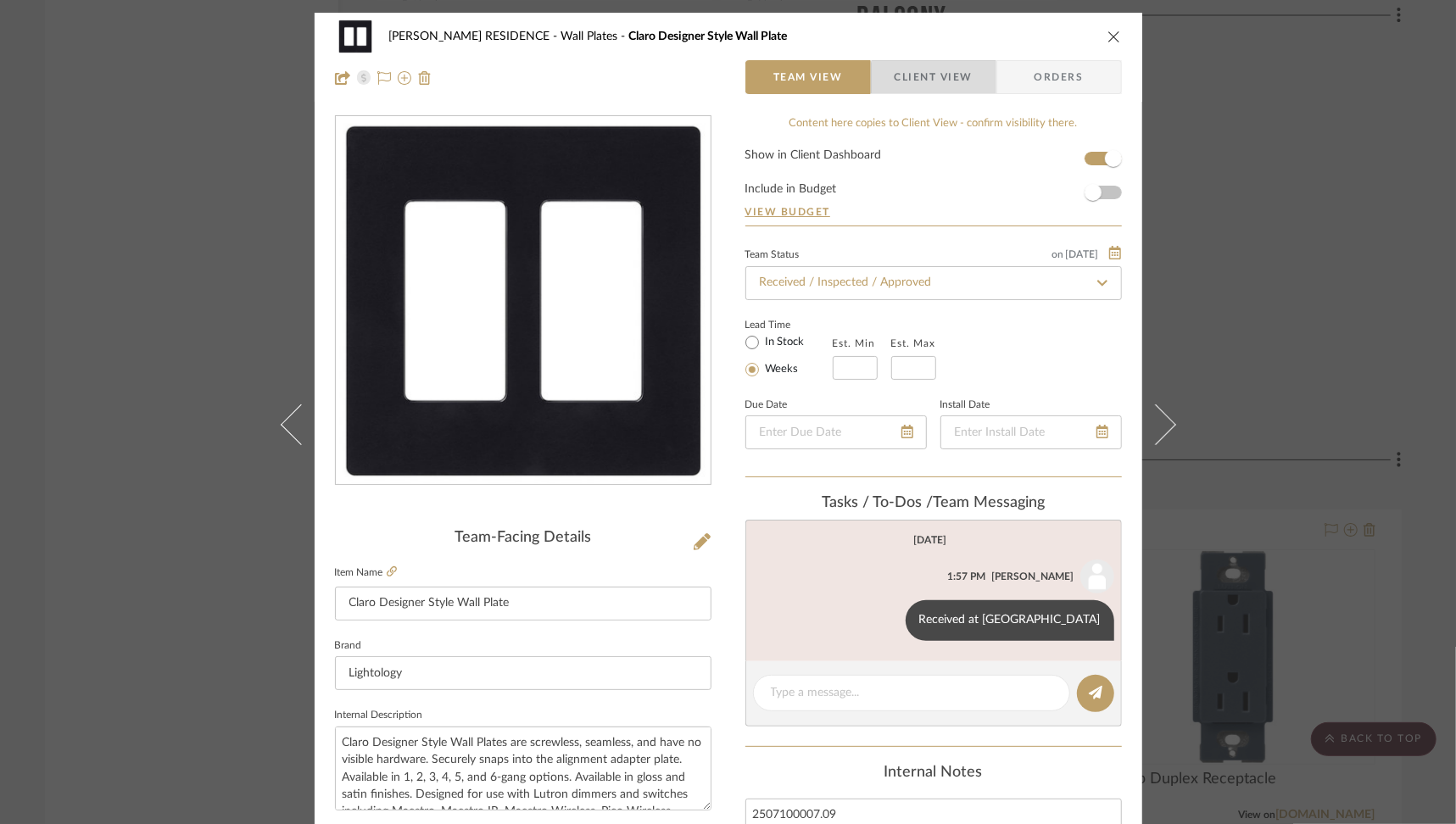 click on "Client View" at bounding box center (934, 77) 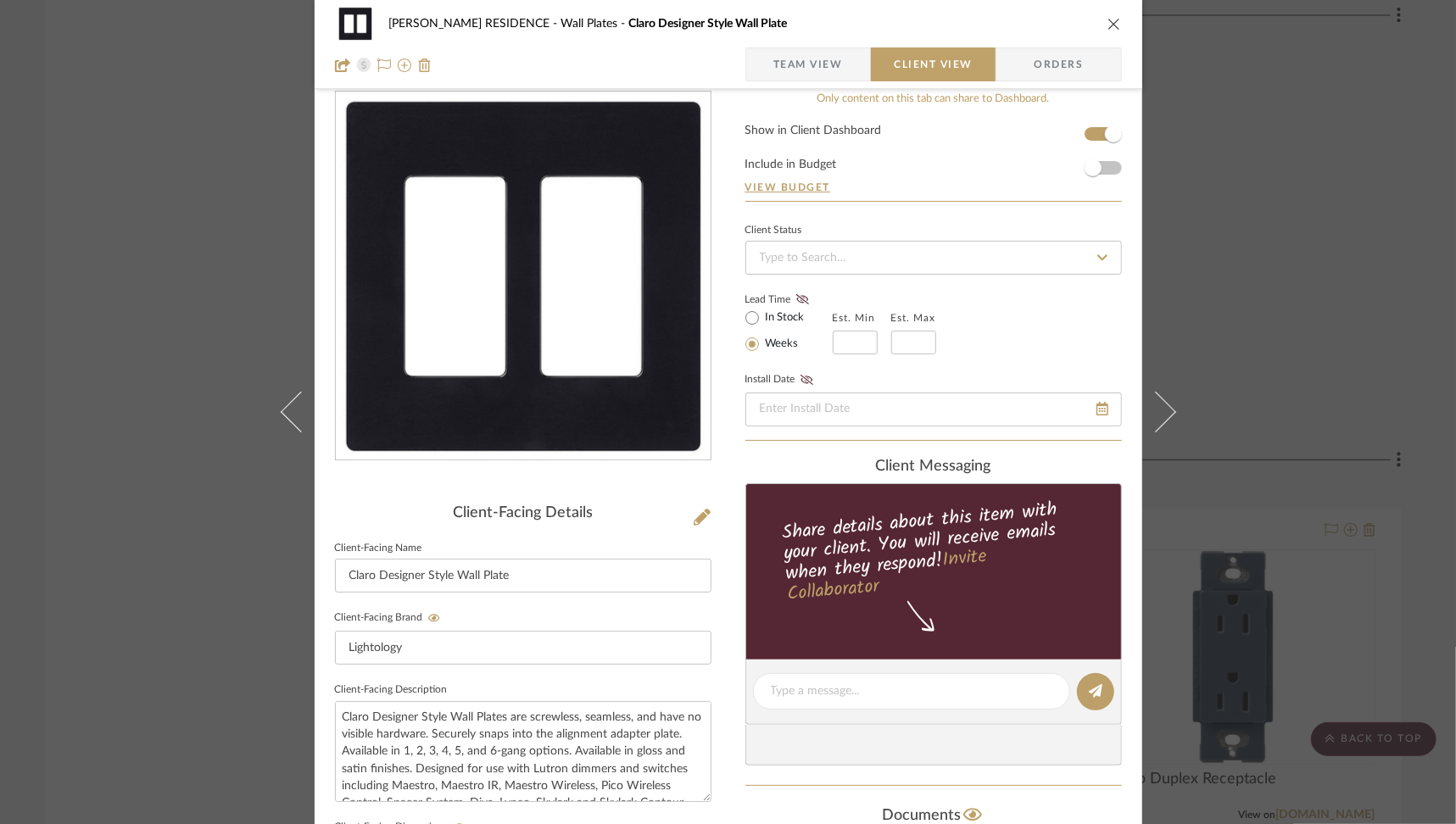 scroll, scrollTop: 25, scrollLeft: 0, axis: vertical 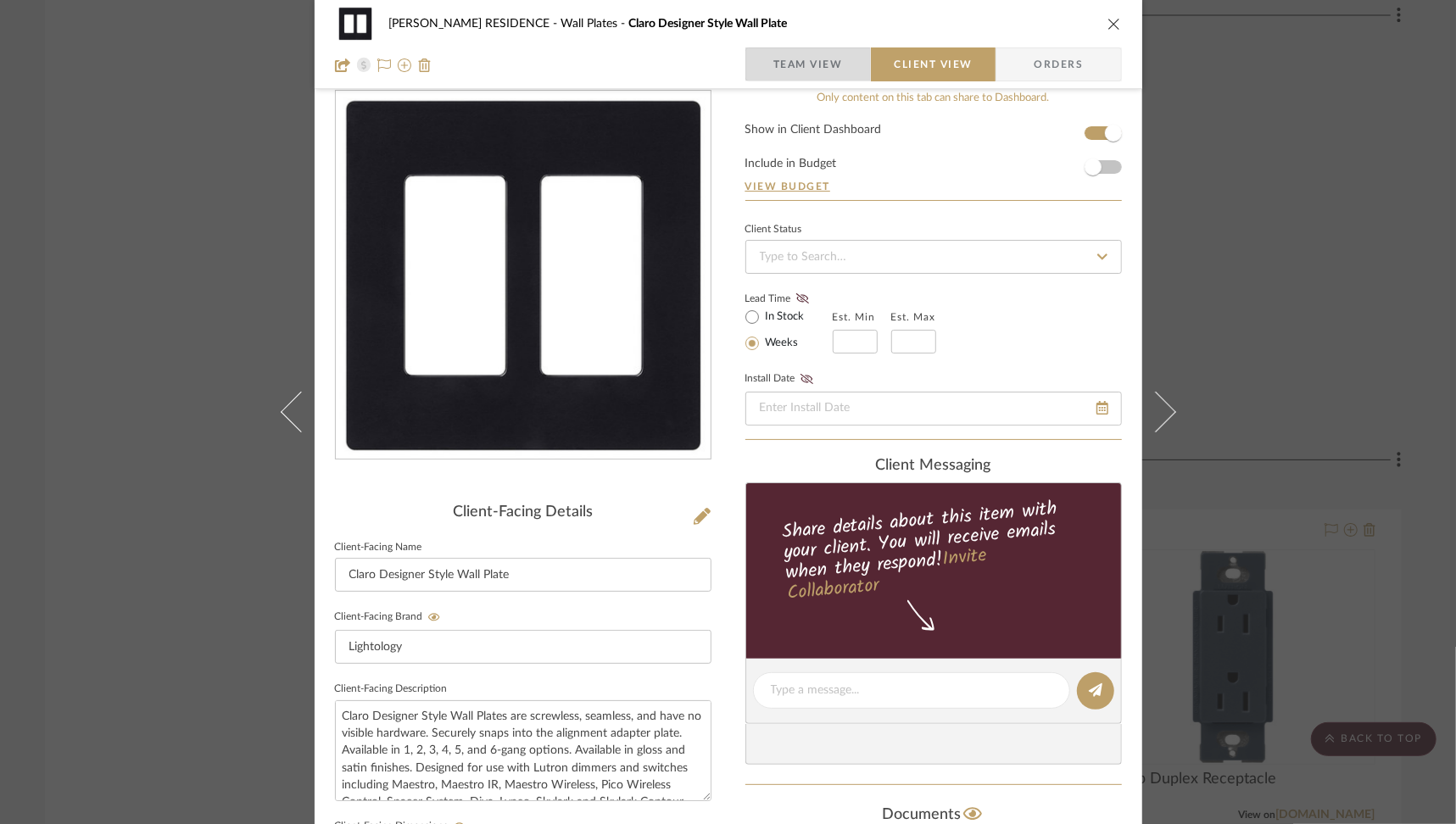 click on "Team View" at bounding box center (808, 64) 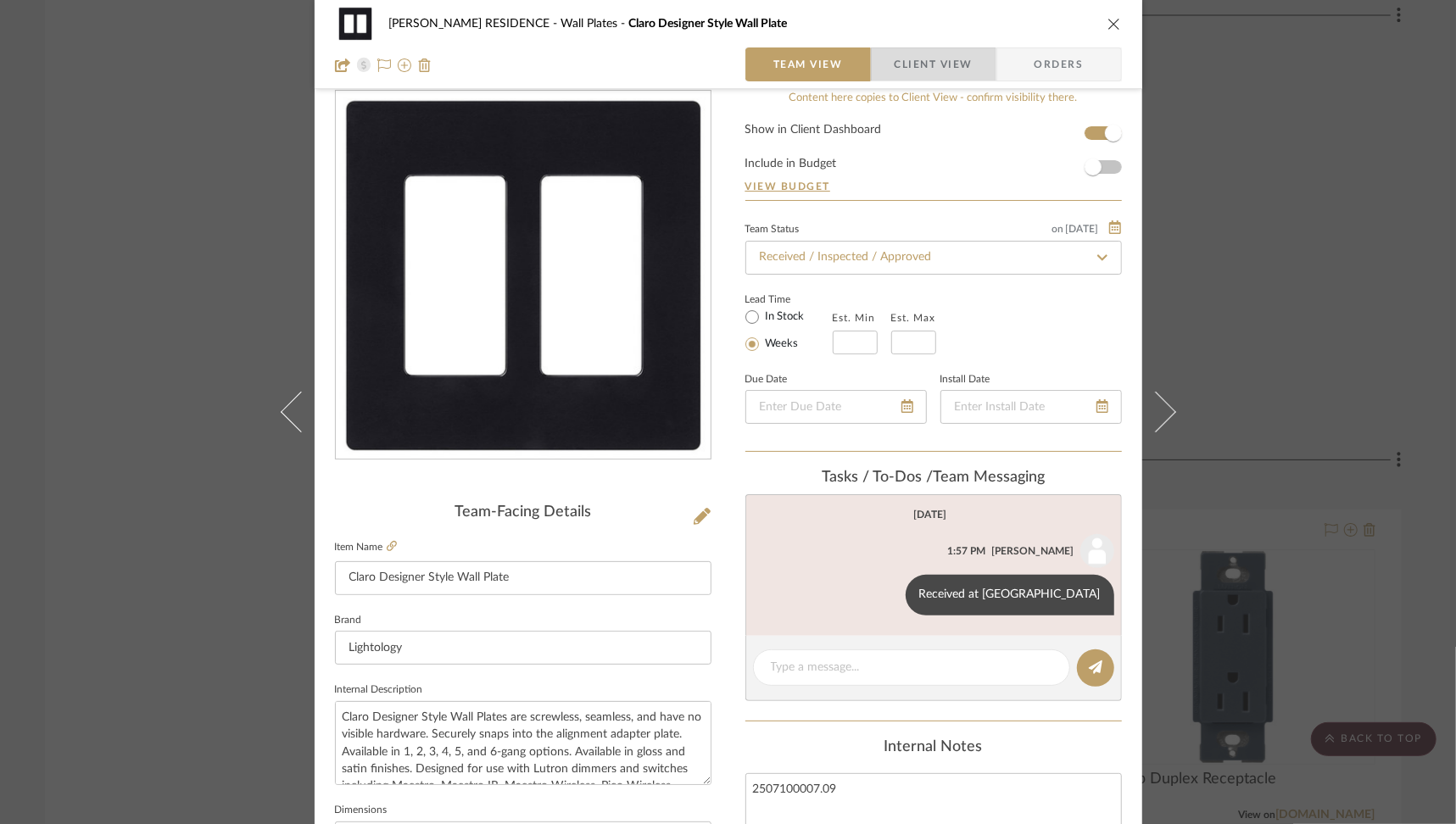 click on "Client View" at bounding box center (934, 64) 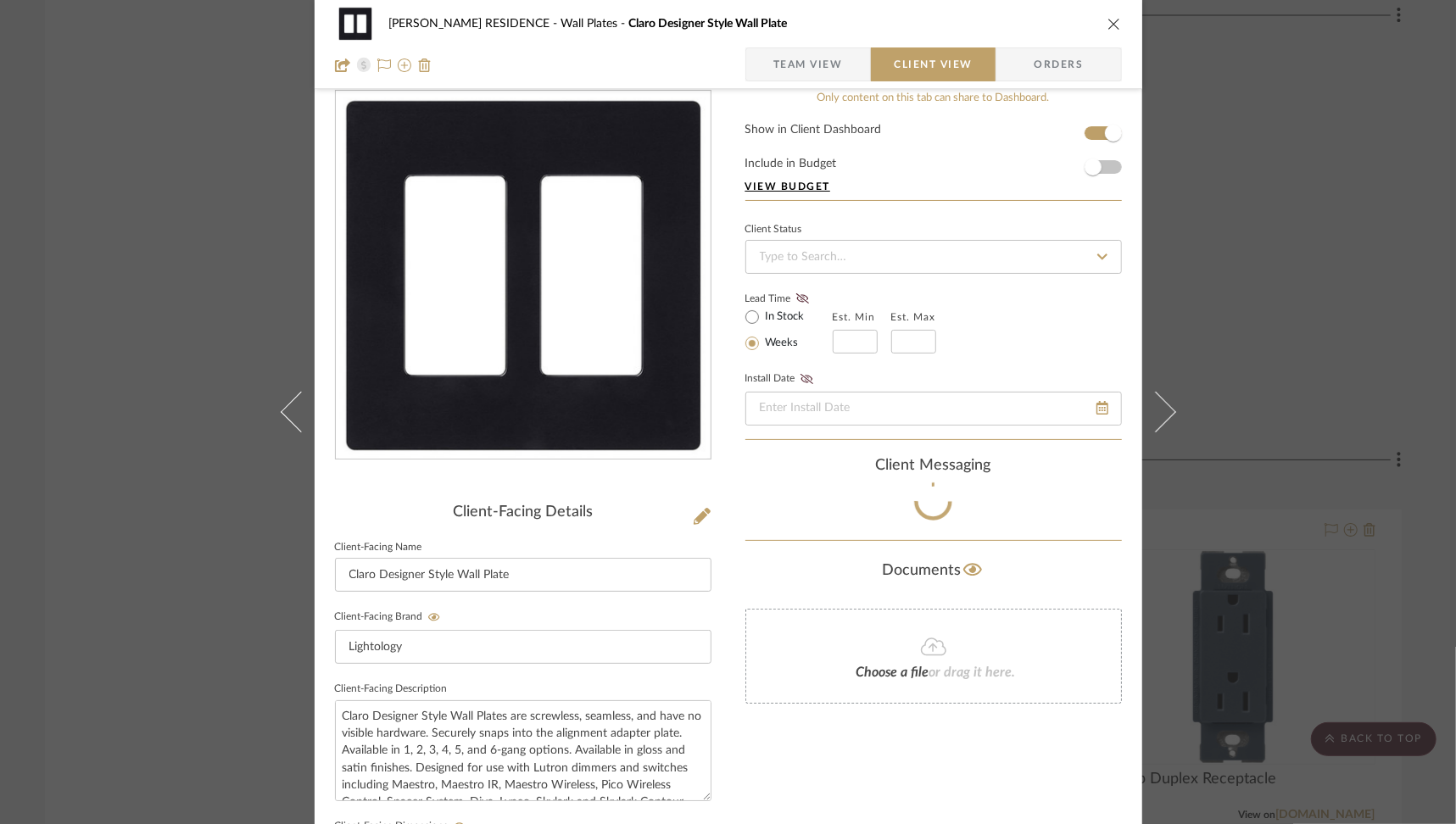 type 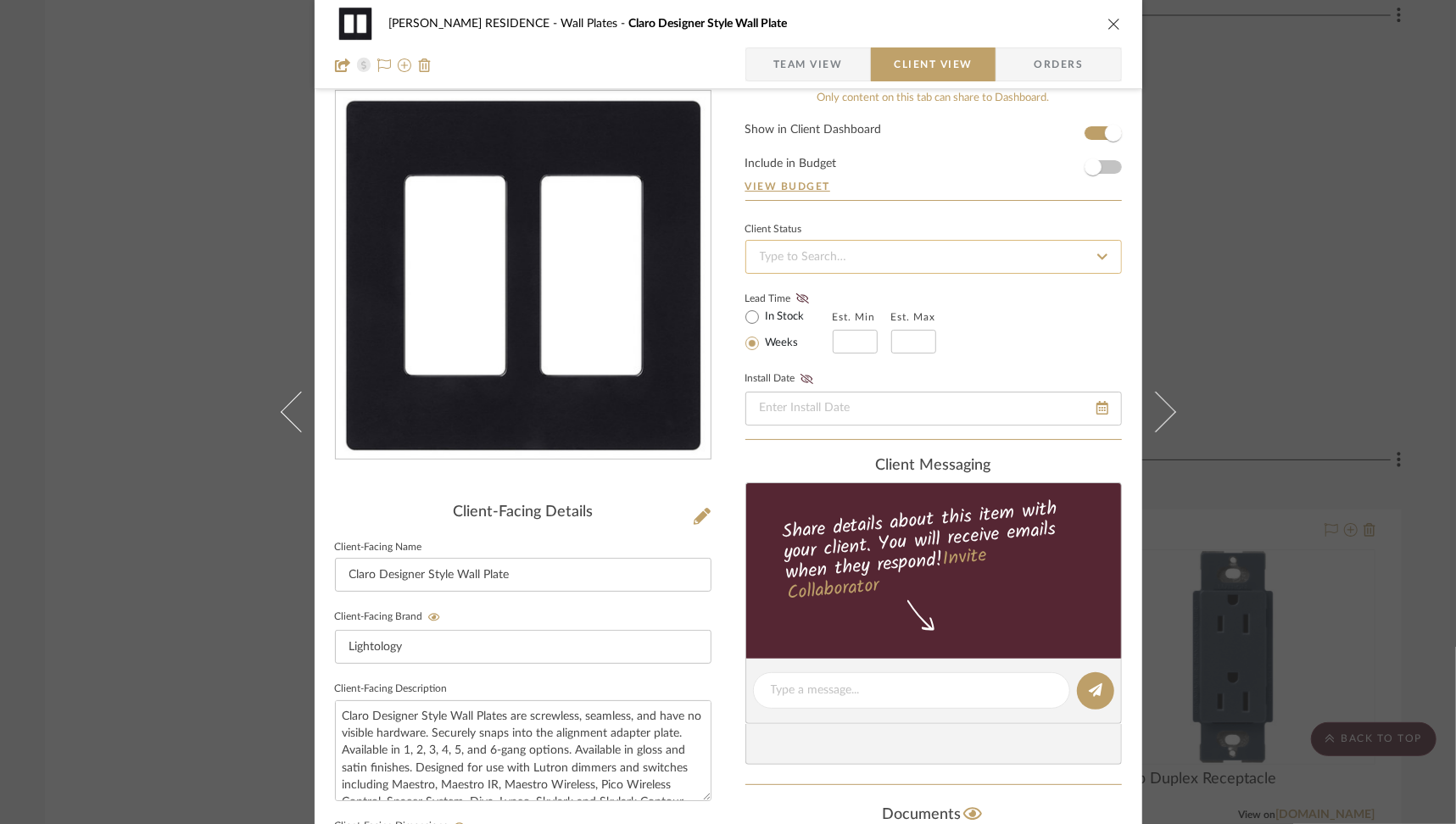 click 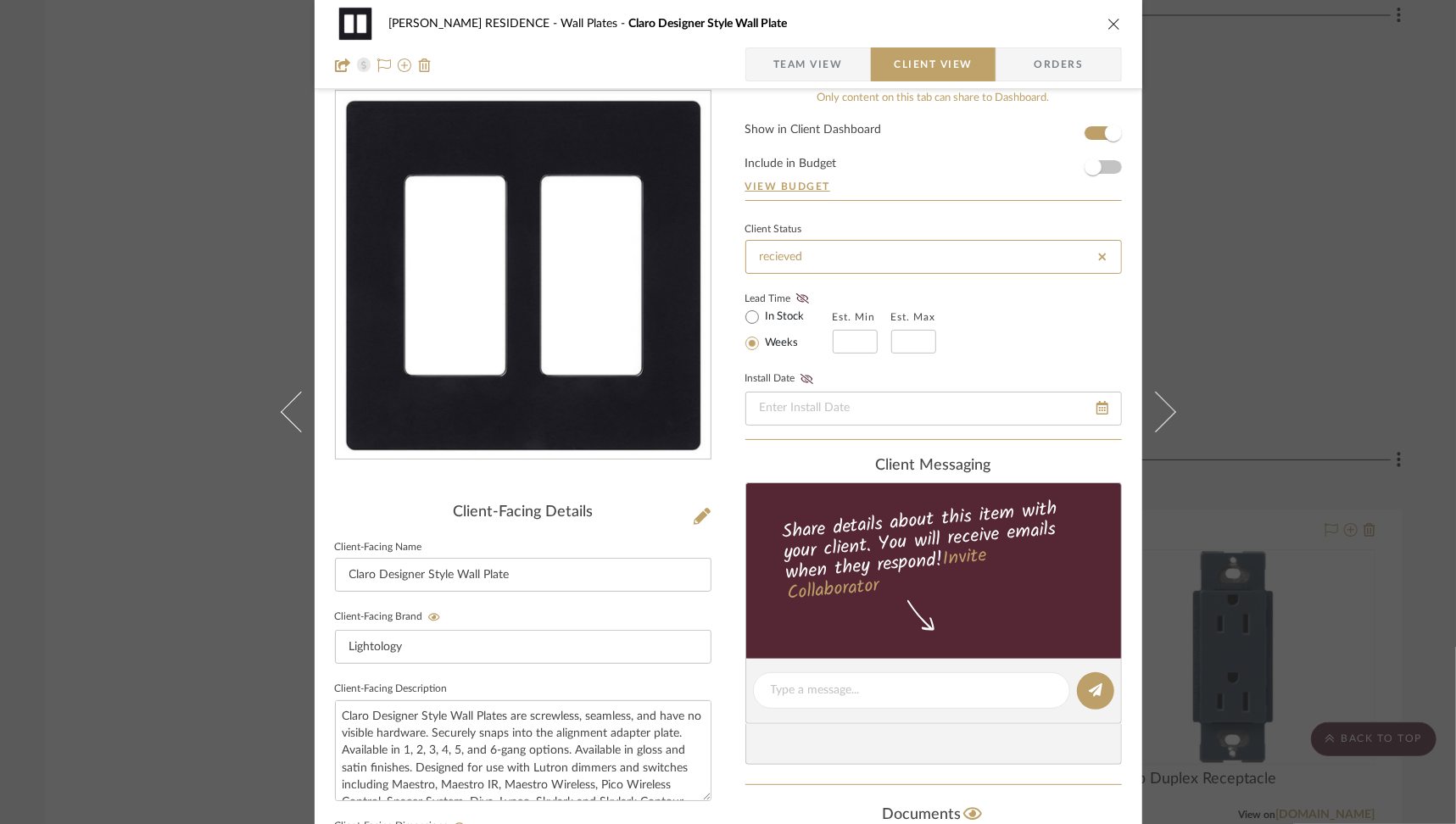drag, startPoint x: 820, startPoint y: 253, endPoint x: 652, endPoint y: 261, distance: 168.19037 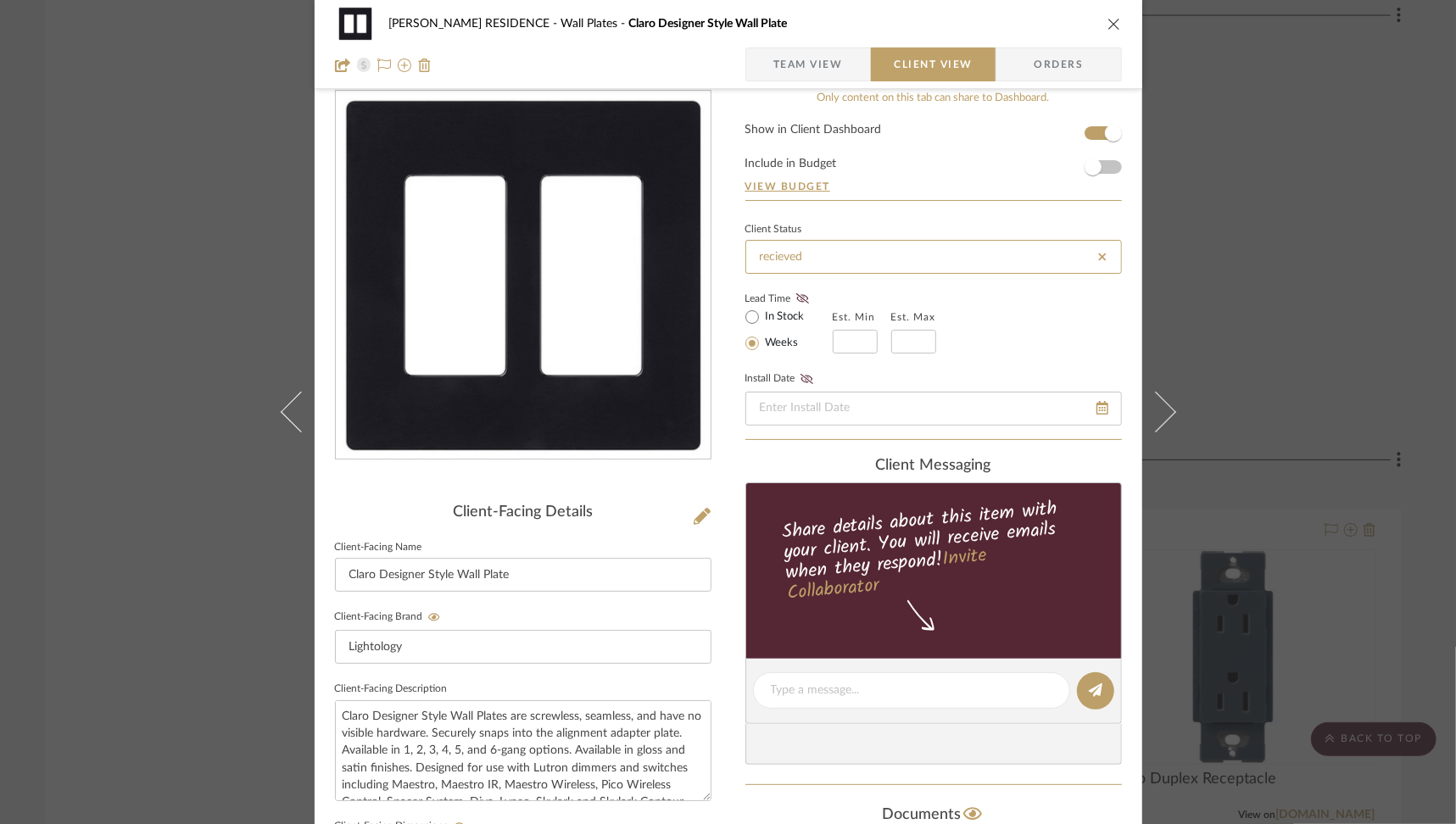 click on "[PERSON_NAME] RESIDENCE Wall Plates Claro Designer Style Wall Plate Team View Client View Orders  Client-Facing Details   Client-Facing Name  Claro Designer Style Wall Plate  Client-Facing Brand  Lightology  Client-Facing Description  Claro Designer Style Wall Plates are screwless, seamless, and have no visible hardware. Securely snaps into the alignment adapter plate. Available in 1, 2, 3, 4, 5, and 6-gang options. Available in gloss and satin finishes. Designed for use with Lutron dimmers and switches including Maestro, Maestro IR, Maestro Wireless, Pico Wireless Control, Spacer System, Diva, Lyneo, Skylark and Skylark Contour.  Client-Facing Dimensions  4.75"W x 4.69"H x 0.3"D  Client-Facing URL  [URL][DOMAIN_NAME]  Client-Facing Product Specifications  Finish: Gloss Black
Size: 2-Gang
Country of Origin: [GEOGRAPHIC_DATA]
SPEC #: LUT5757  Export Tearsheet   Client Dashboard Pricing   Client Unit Price   $9.22      X  Quantity  1    Each      =" at bounding box center (728, 693) 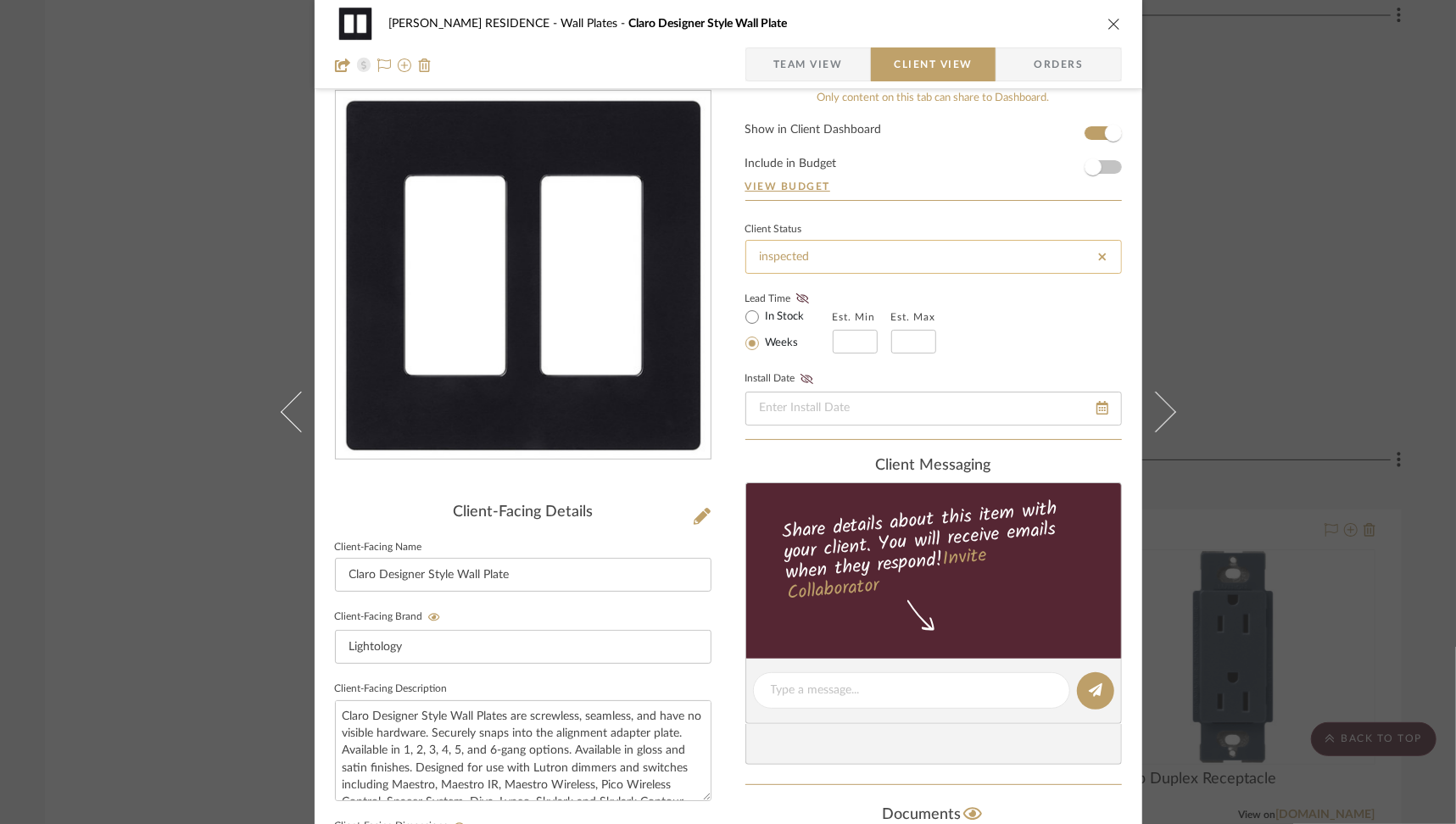 drag, startPoint x: 911, startPoint y: 254, endPoint x: 745, endPoint y: 249, distance: 166.07528 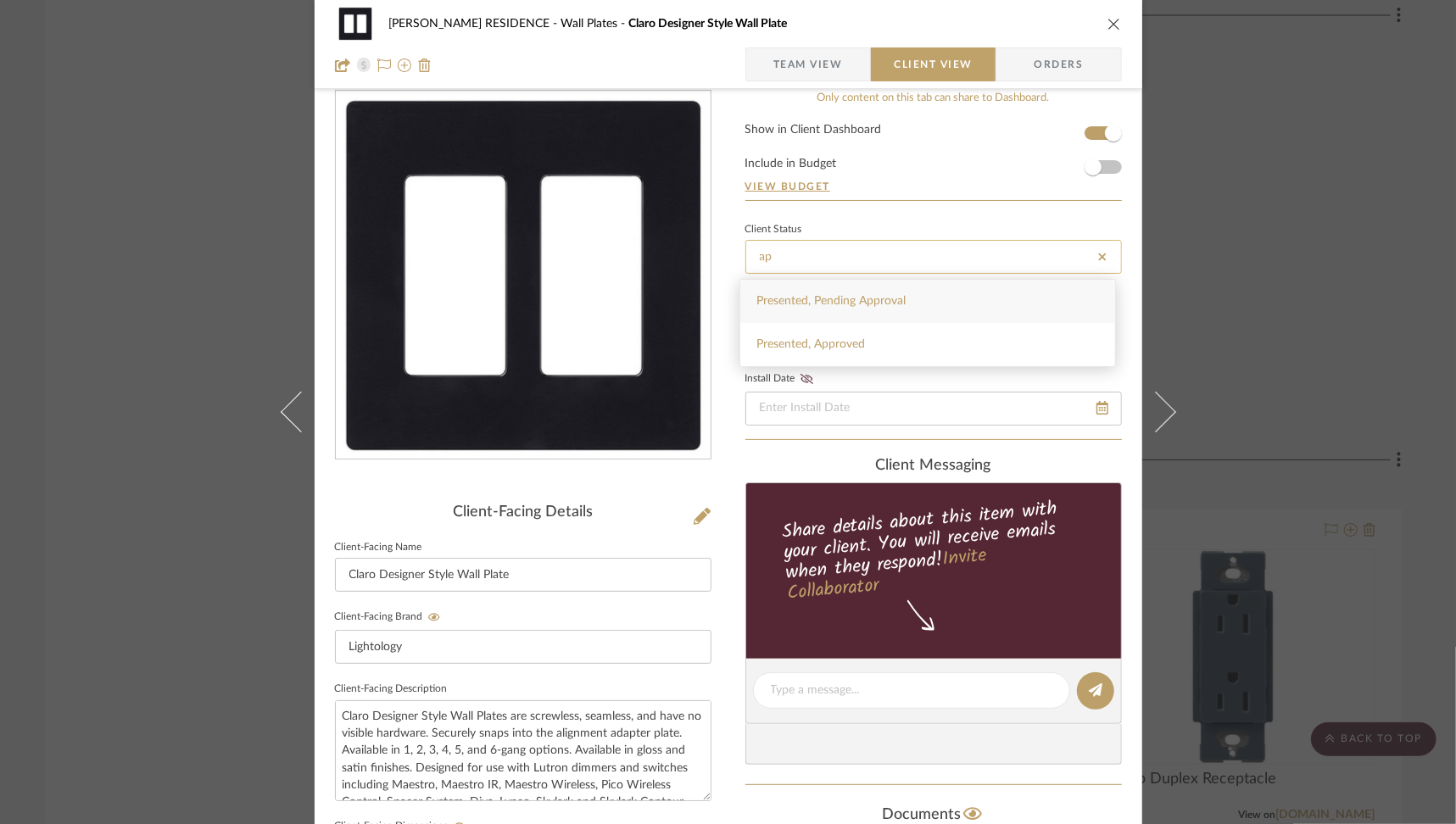 type on "a" 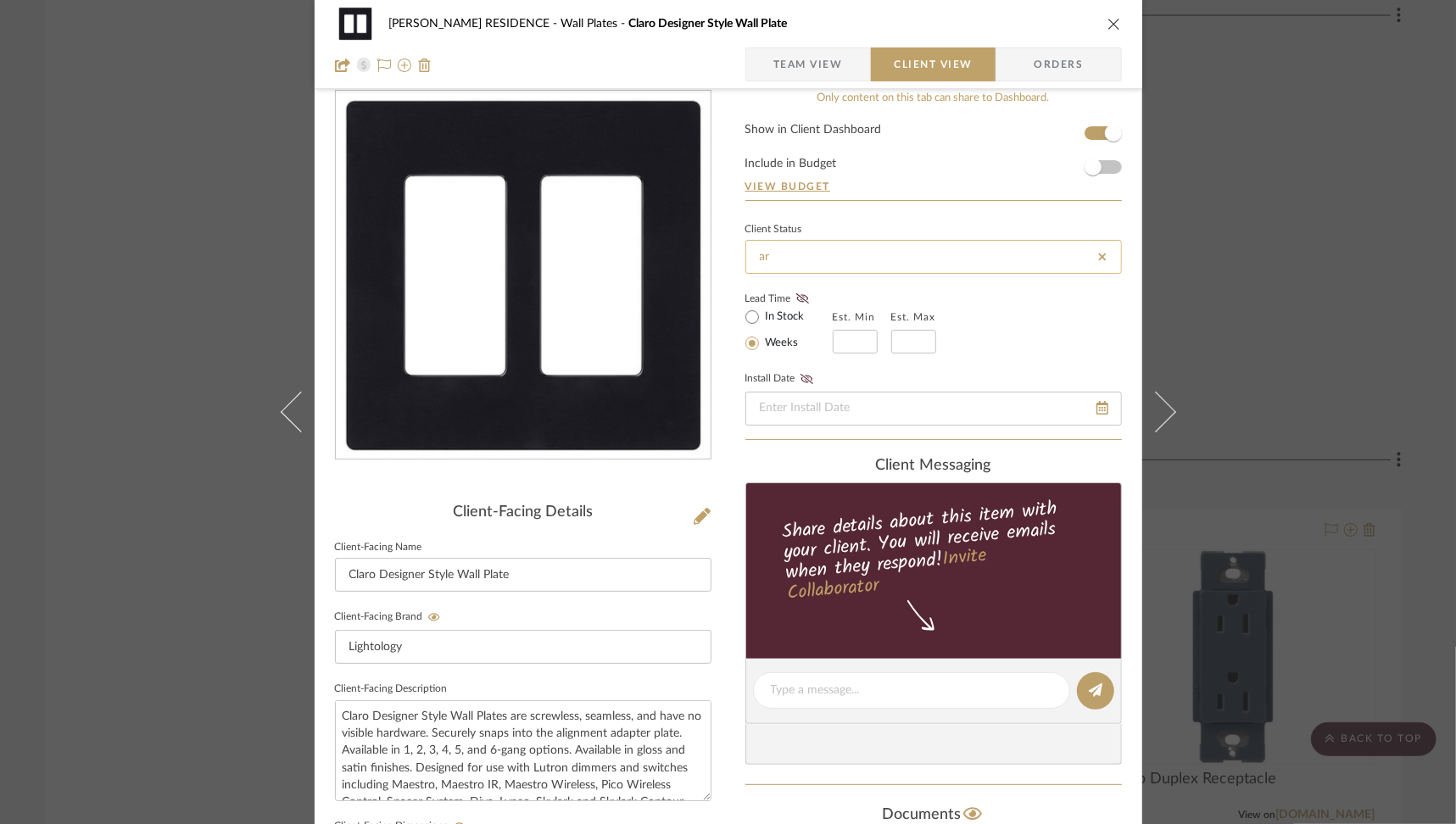 type on "a" 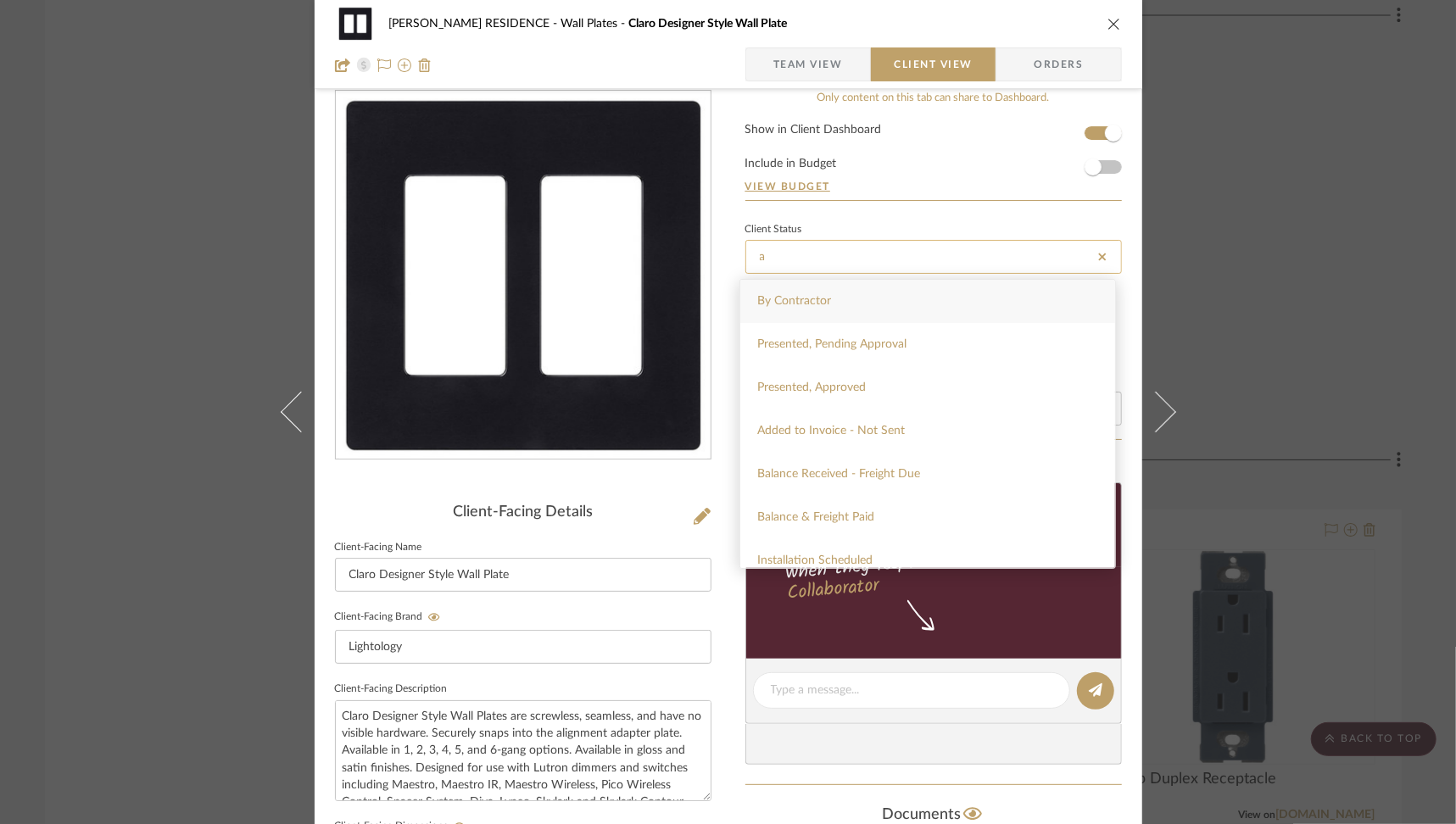 type 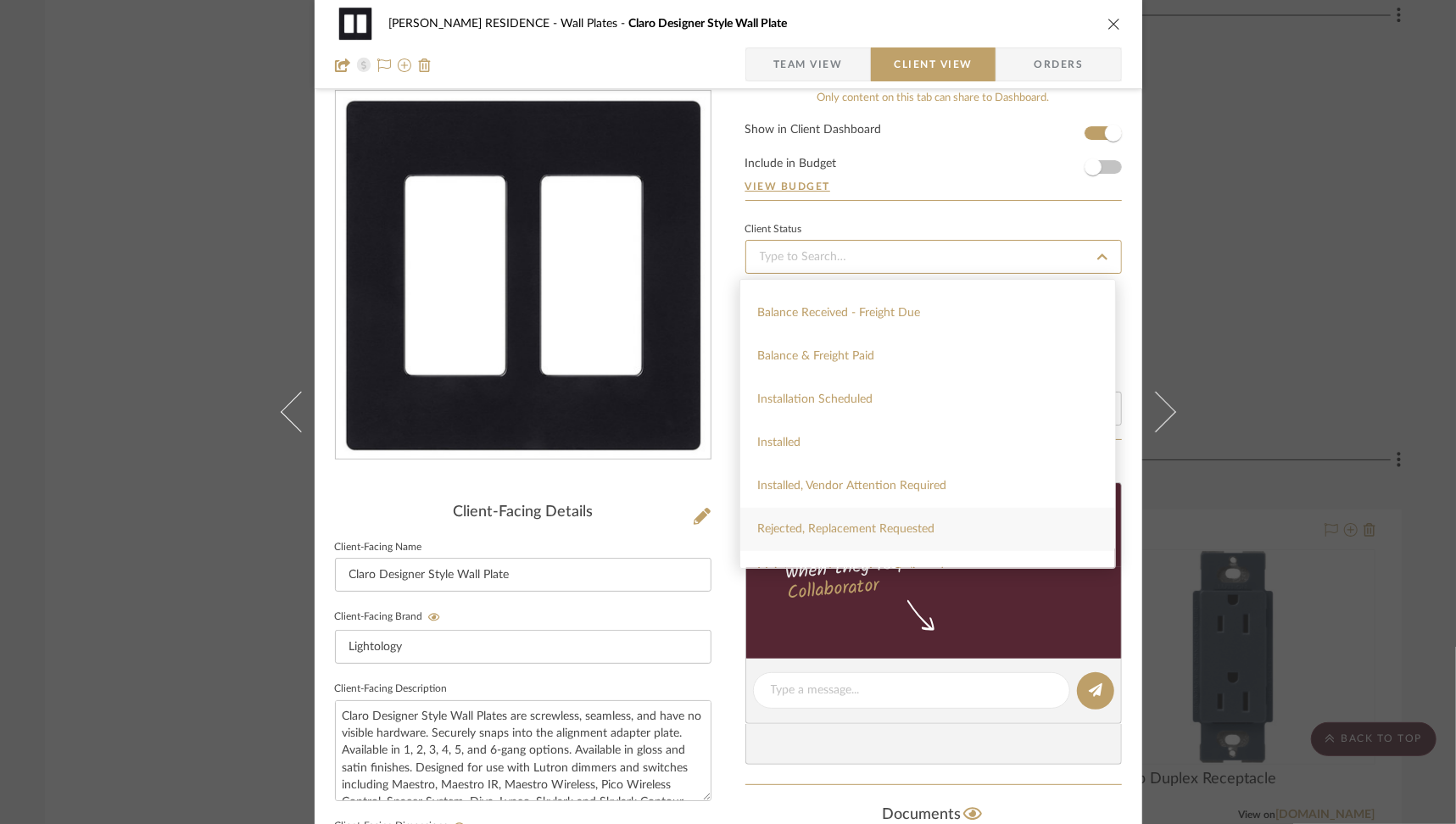 scroll, scrollTop: 446, scrollLeft: 0, axis: vertical 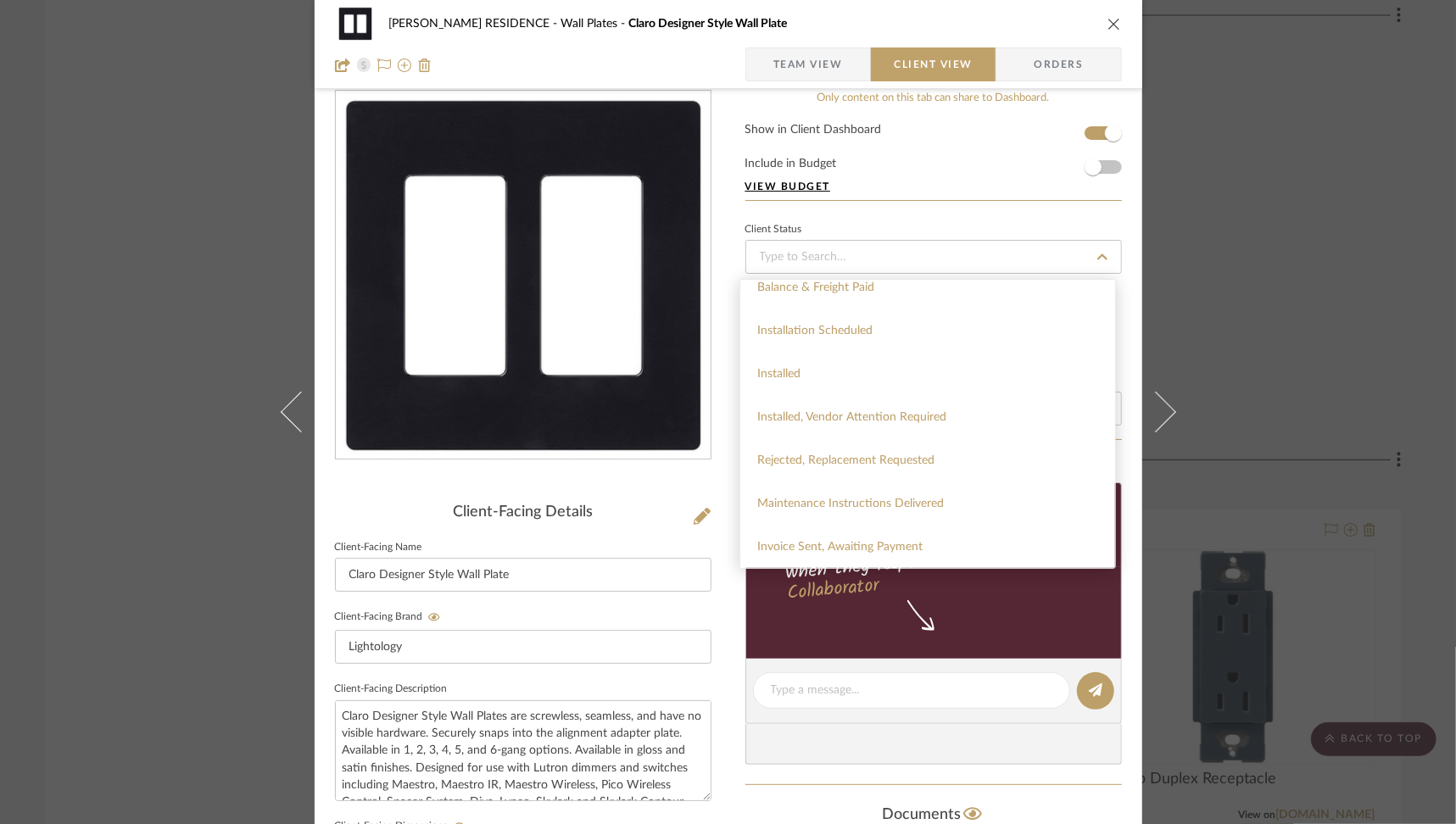 click on "View Budget" at bounding box center (934, 187) 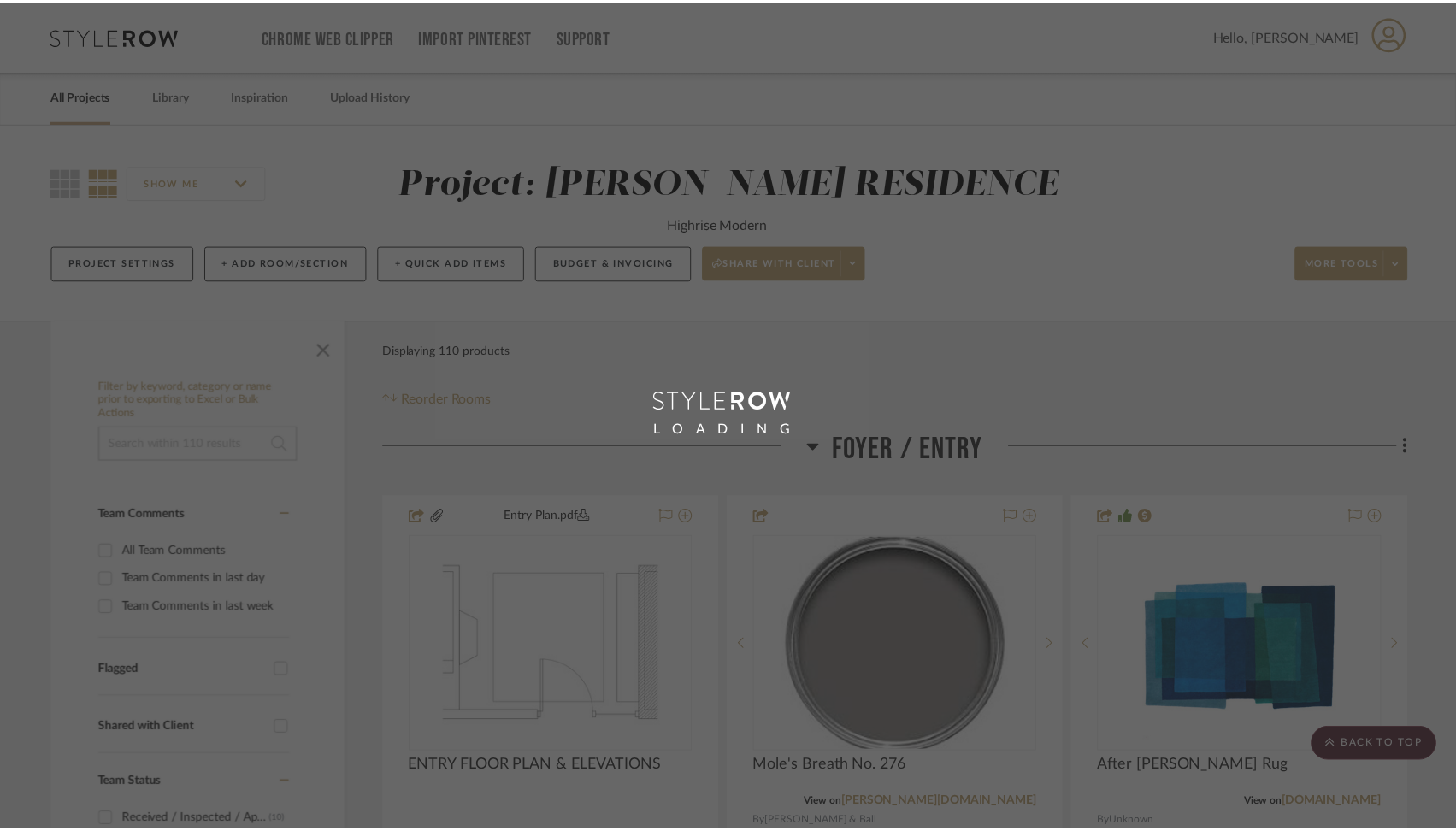 scroll, scrollTop: 12052, scrollLeft: 0, axis: vertical 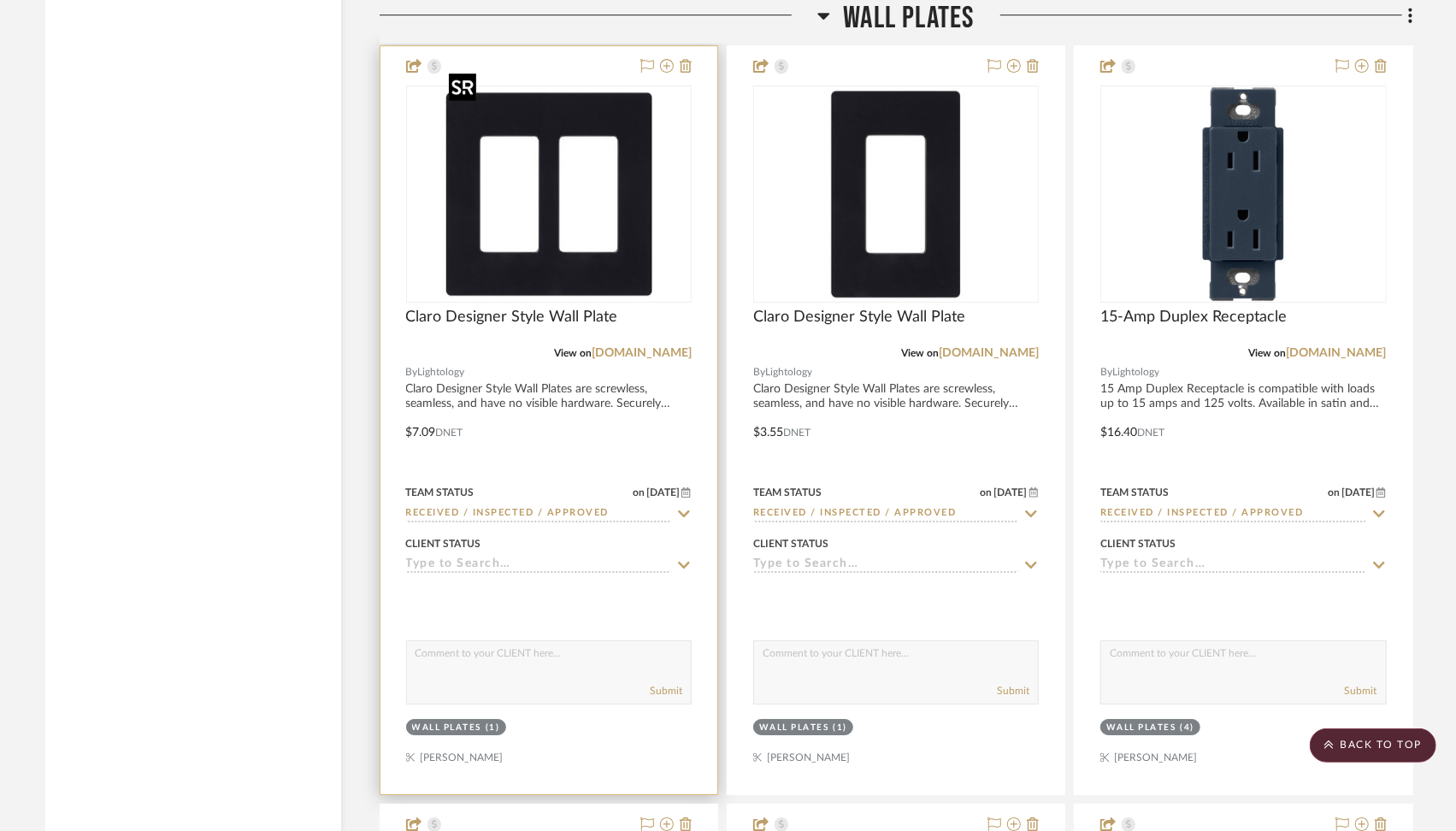 click at bounding box center (549, 194) 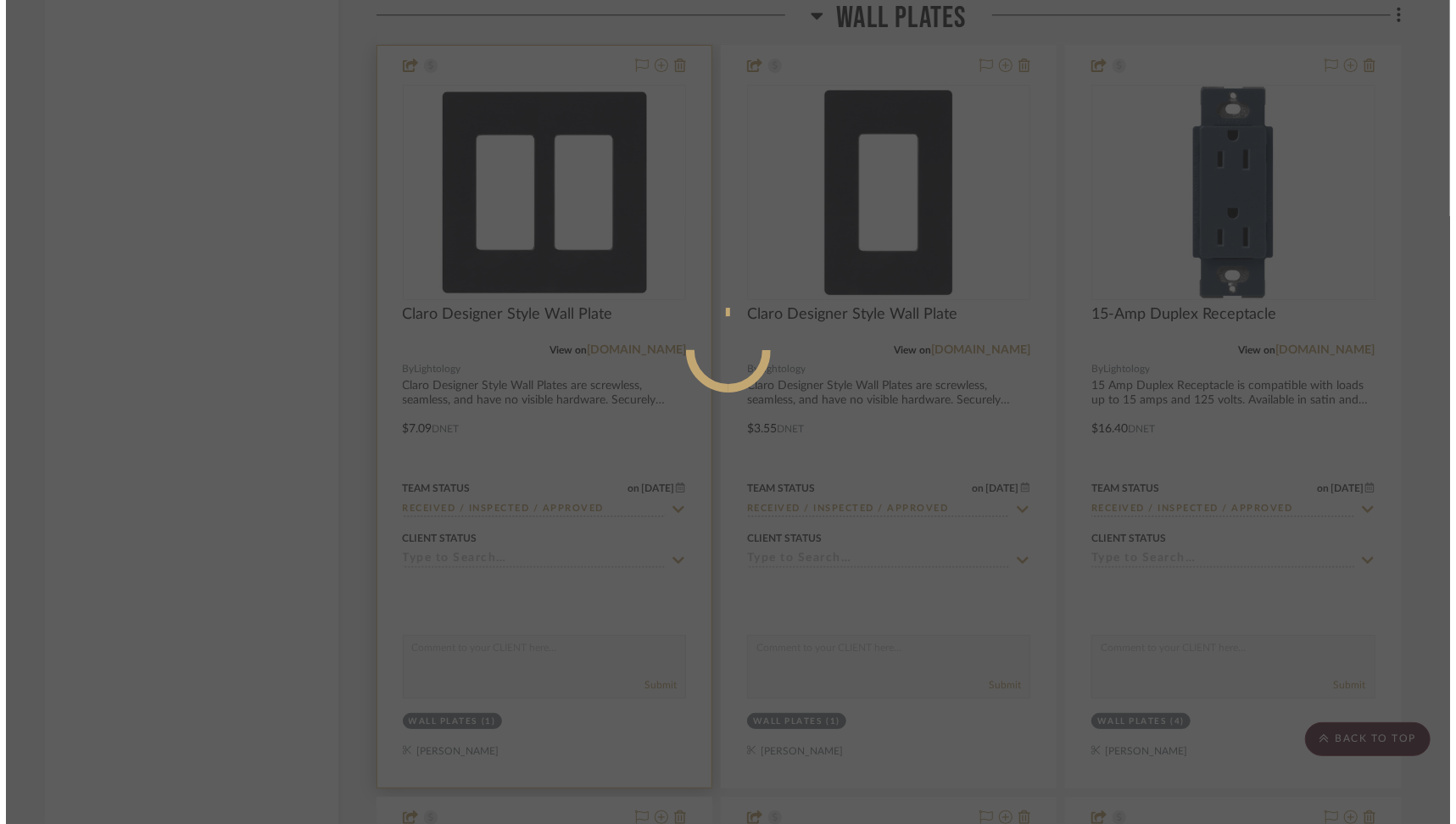 scroll, scrollTop: 0, scrollLeft: 0, axis: both 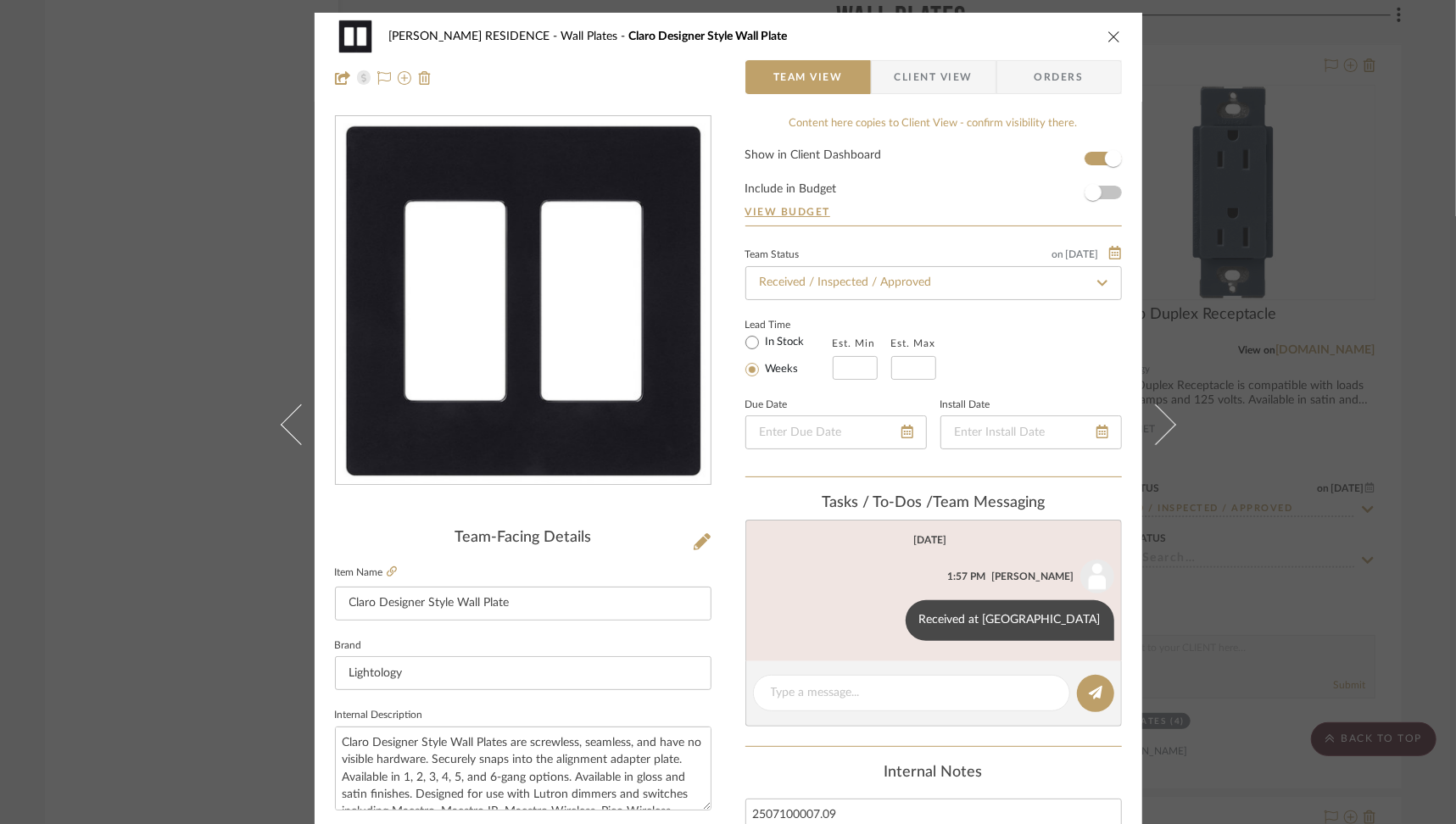 click on "Client View" at bounding box center (934, 77) 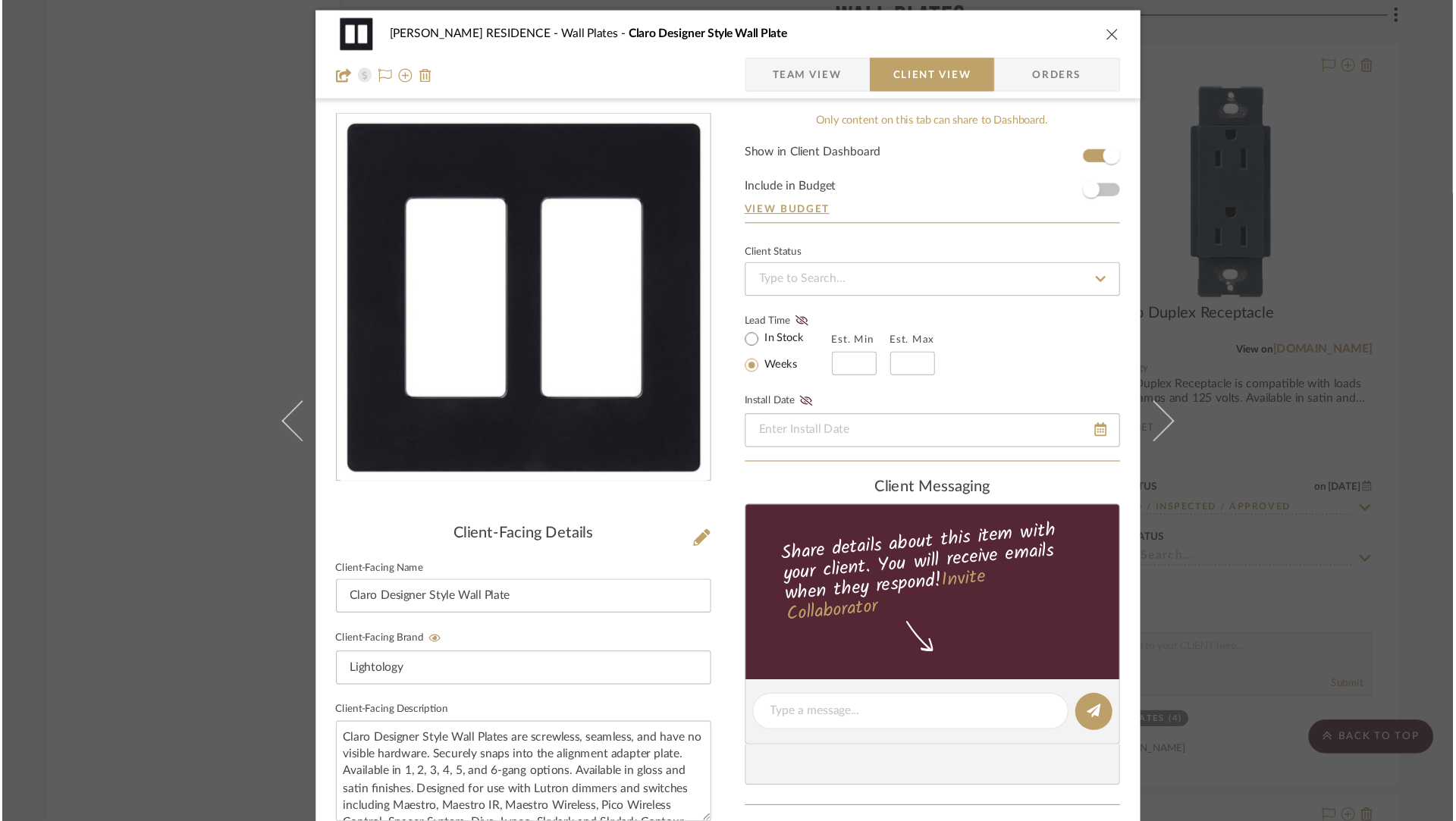 scroll, scrollTop: 0, scrollLeft: 0, axis: both 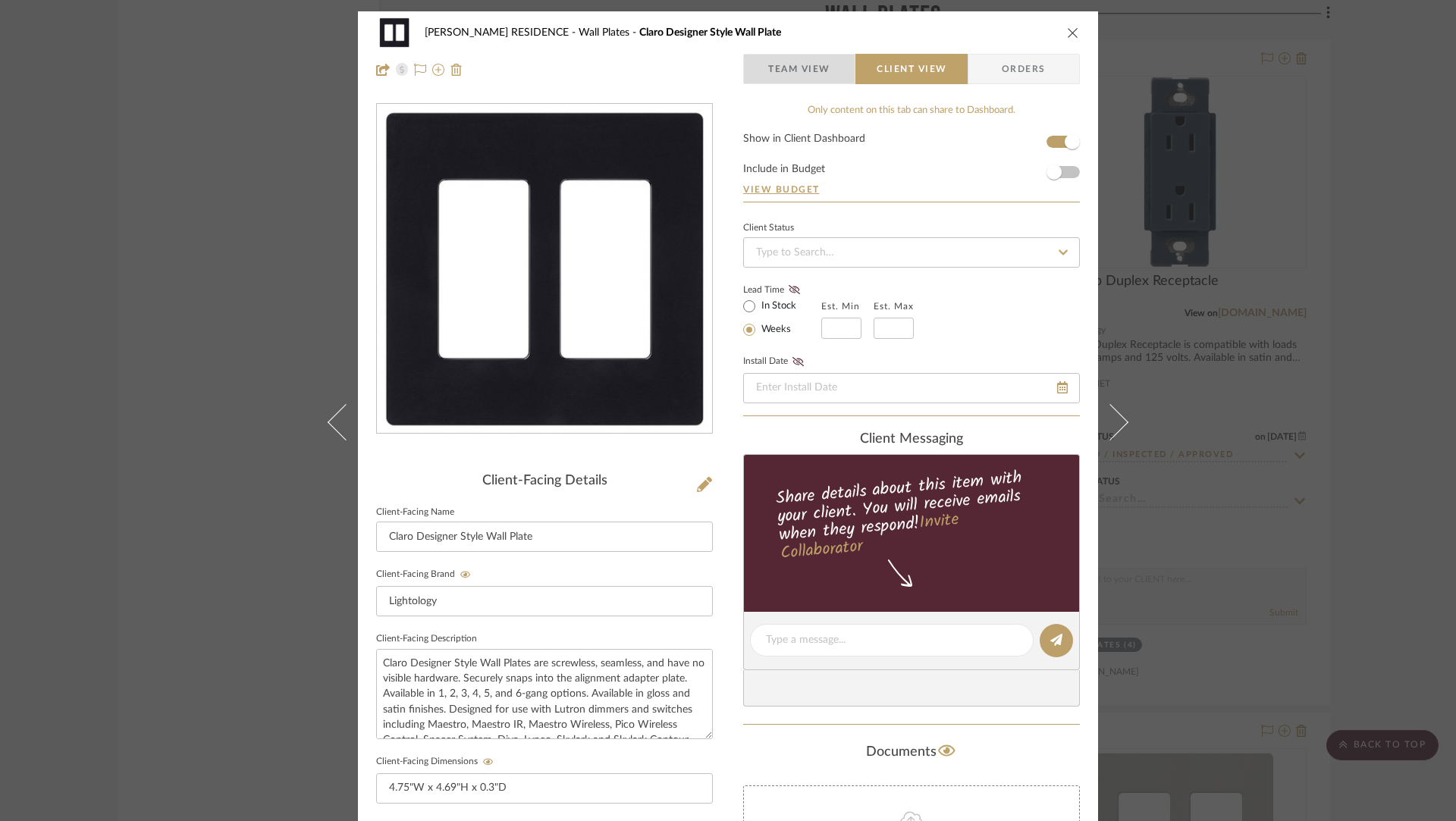 click on "Team View" at bounding box center [799, 69] 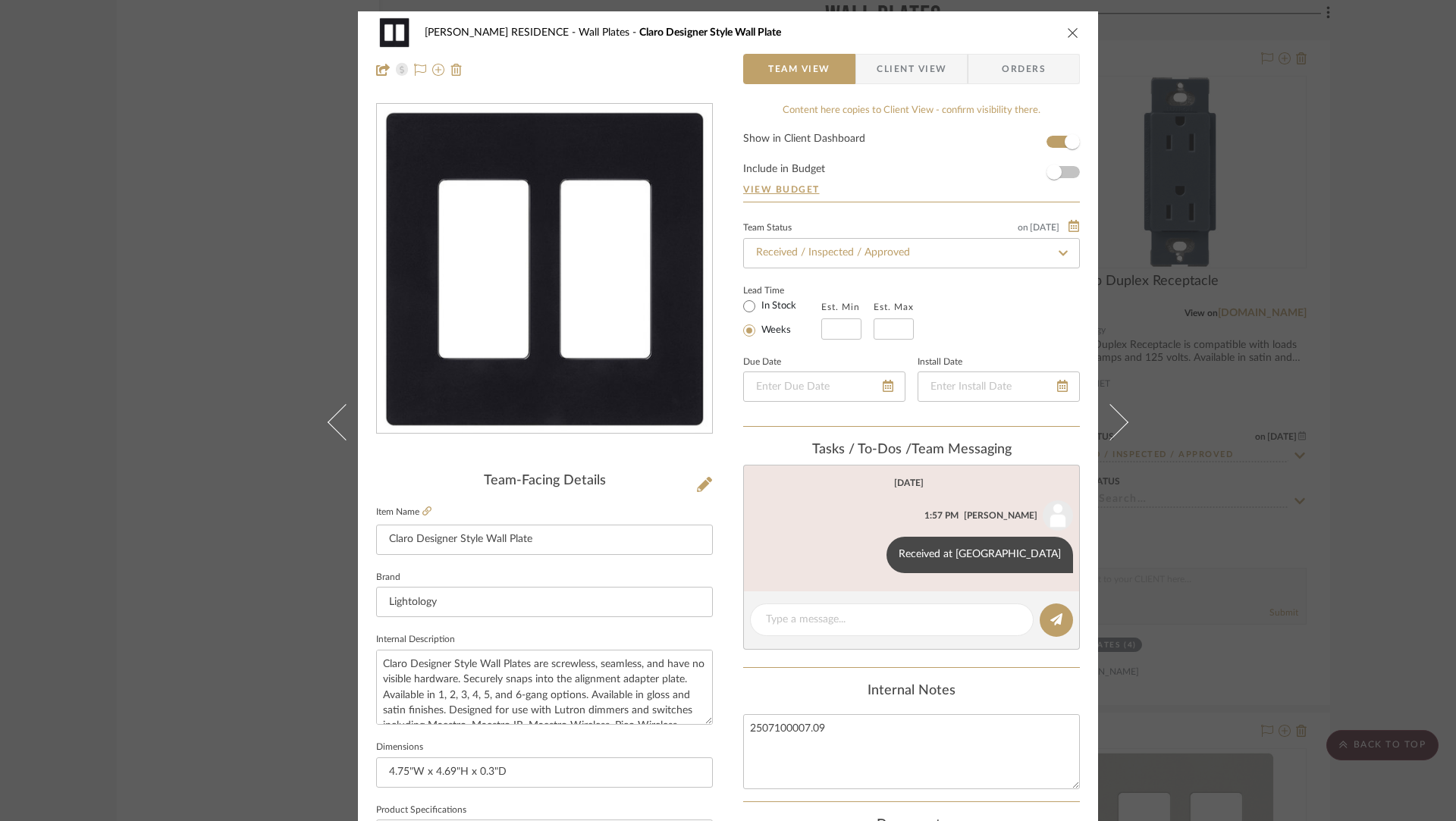 click on "Client View" at bounding box center (912, 69) 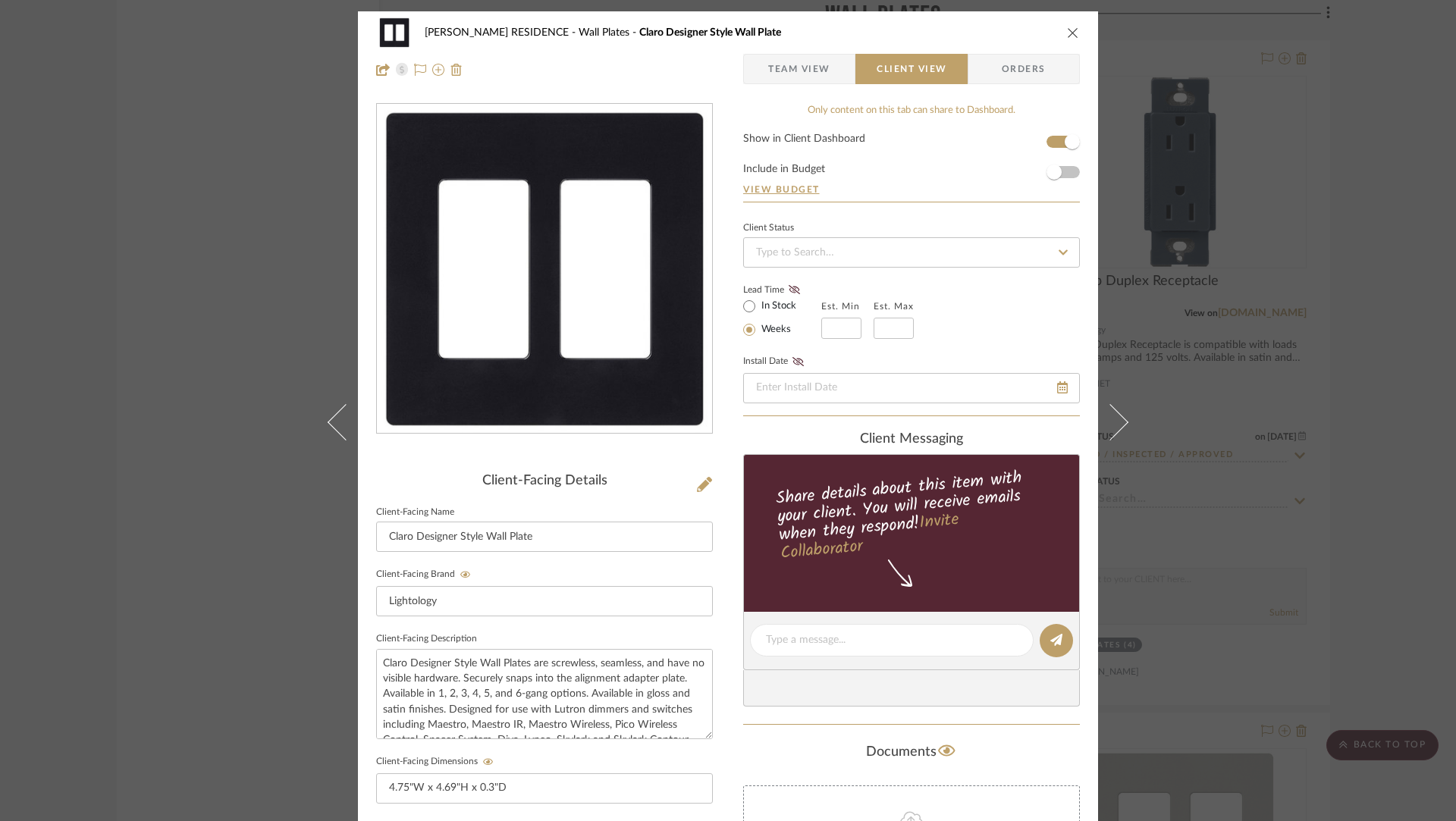 click 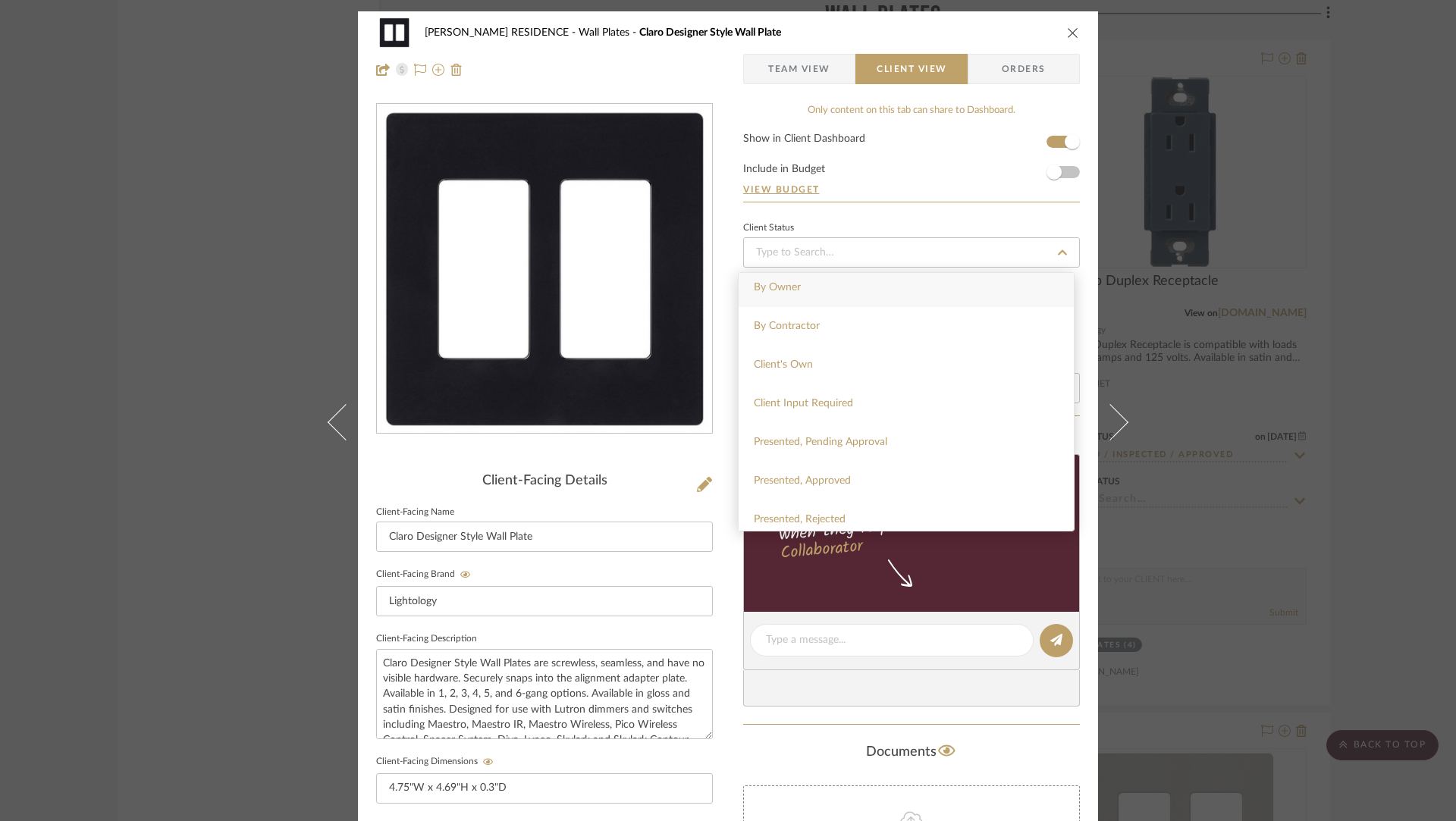 scroll, scrollTop: 0, scrollLeft: 0, axis: both 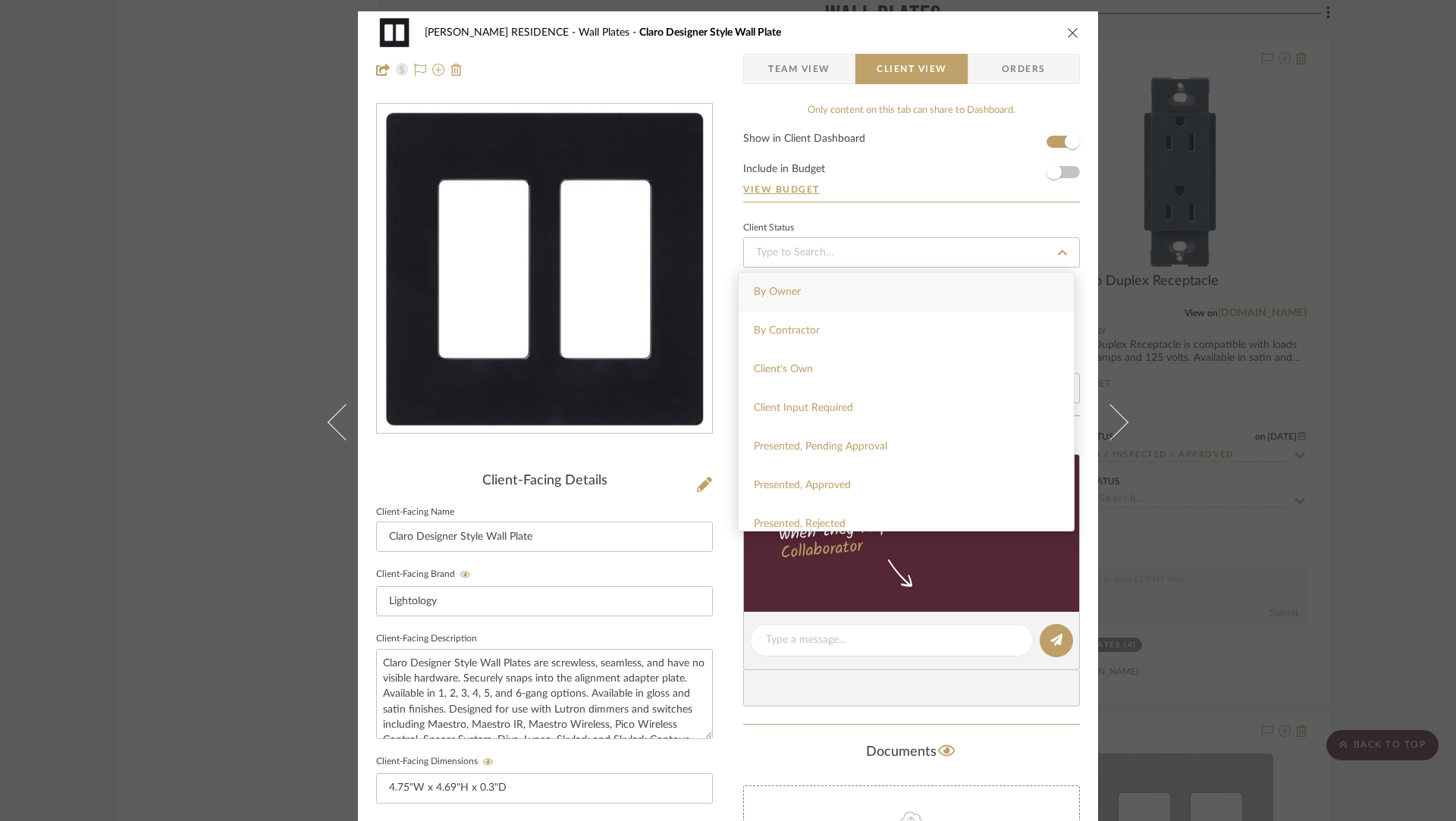 click on "Client Status" at bounding box center (912, 228) 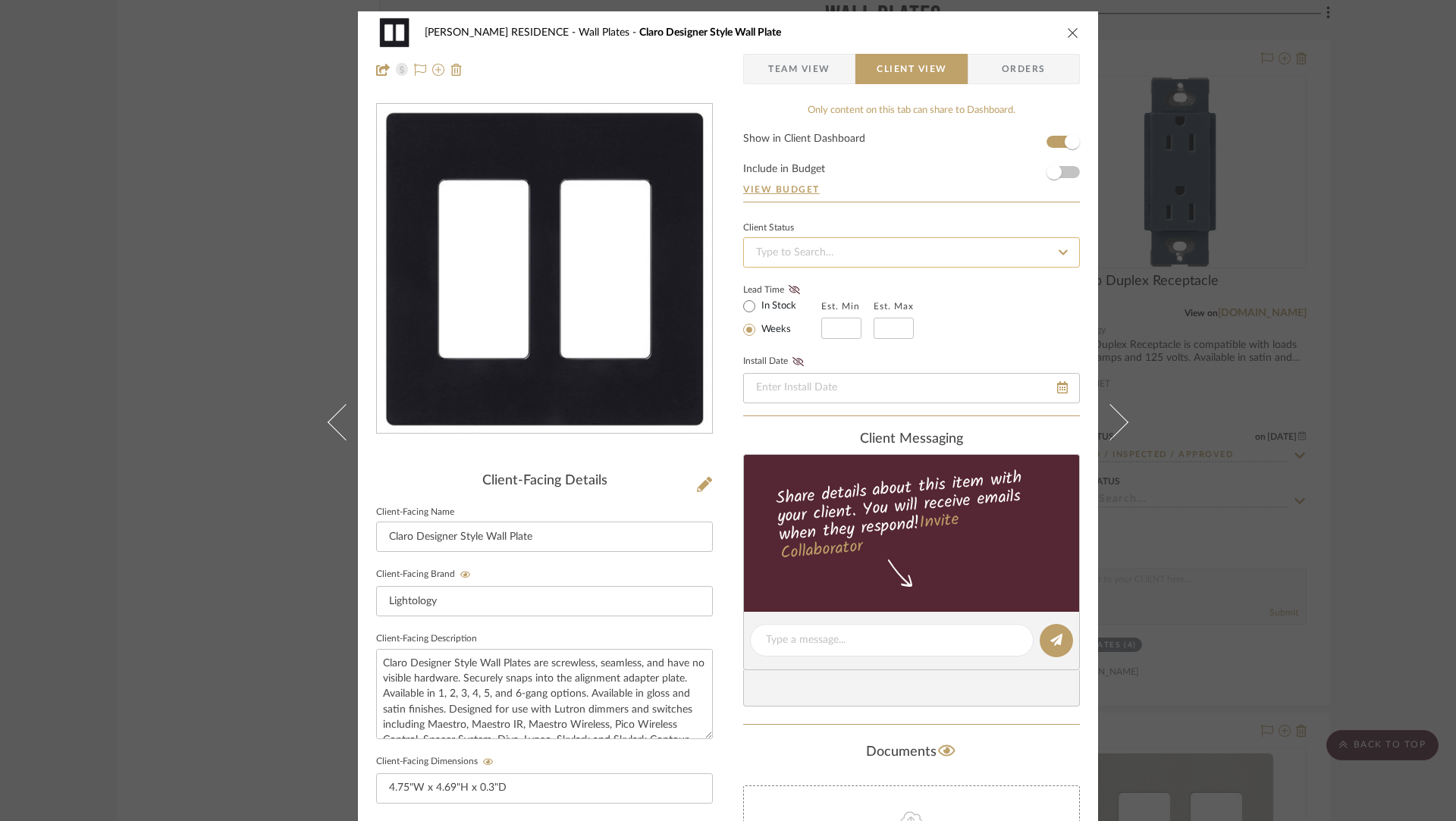 click 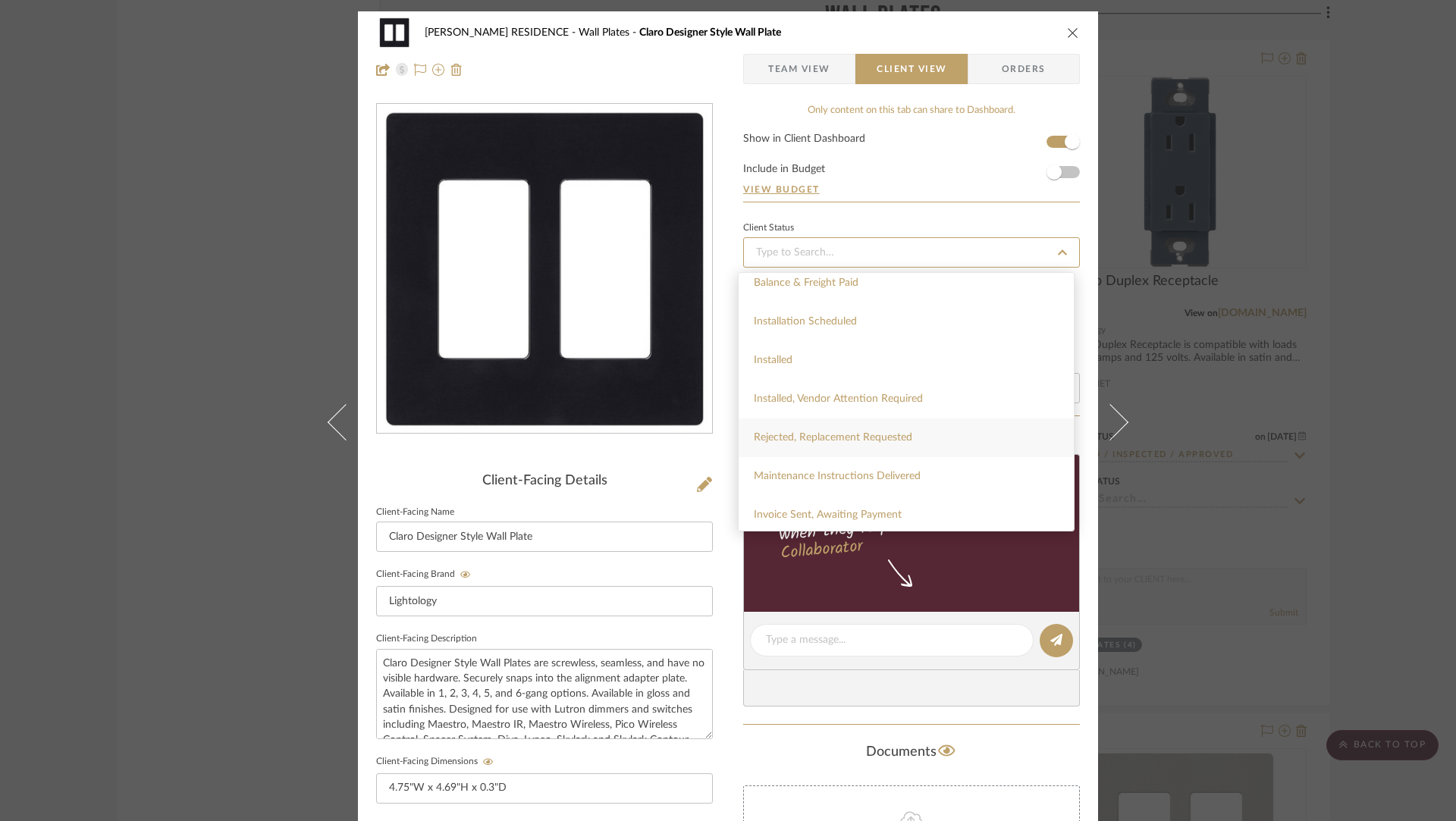 scroll, scrollTop: 399, scrollLeft: 0, axis: vertical 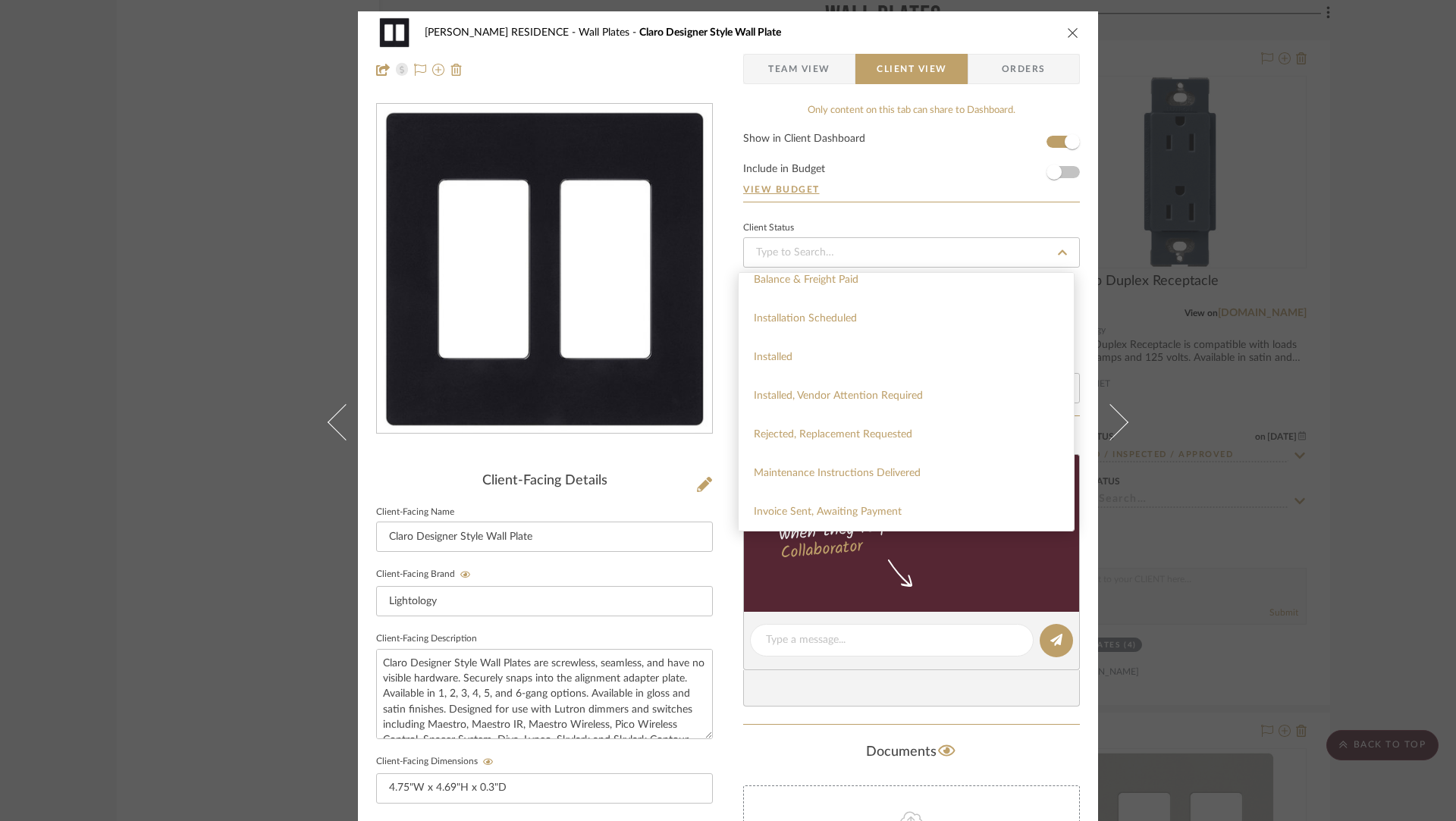 click on "[PERSON_NAME] RESIDENCE Wall Plates Claro Designer Style Wall Plate Team View Client View Orders  Client-Facing Details   Client-Facing Name  Claro Designer Style Wall Plate  Client-Facing Brand  Lightology  Client-Facing Description  Claro Designer Style Wall Plates are screwless, seamless, and have no visible hardware. Securely snaps into the alignment adapter plate. Available in 1, 2, 3, 4, 5, and 6-gang options. Available in gloss and satin finishes. Designed for use with Lutron dimmers and switches including Maestro, Maestro IR, Maestro Wireless, Pico Wireless Control, Spacer System, Diva, Lyneo, Skylark and Skylark Contour.  Client-Facing Dimensions  4.75"W x 4.69"H x 0.3"D  Client-Facing URL  [URL][DOMAIN_NAME]  Client-Facing Product Specifications  Finish: Gloss Black
Size: 2-Gang
Country of Origin: [GEOGRAPHIC_DATA]
SPEC #: LUT5757  Export Tearsheet   Client Dashboard Pricing   Client Unit Price   $9.22      X  Quantity  1    Each      =" at bounding box center (728, 642) 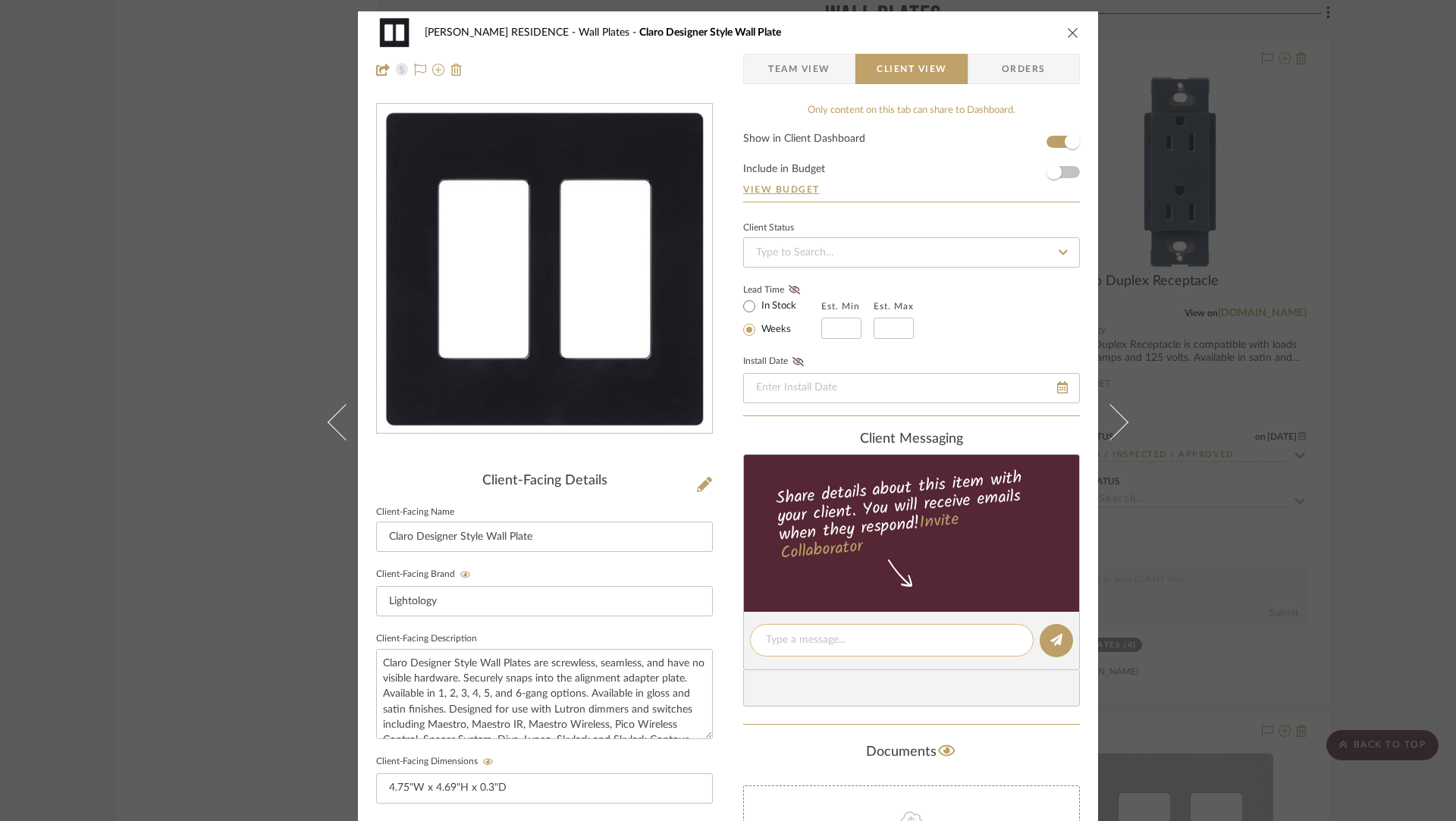 click 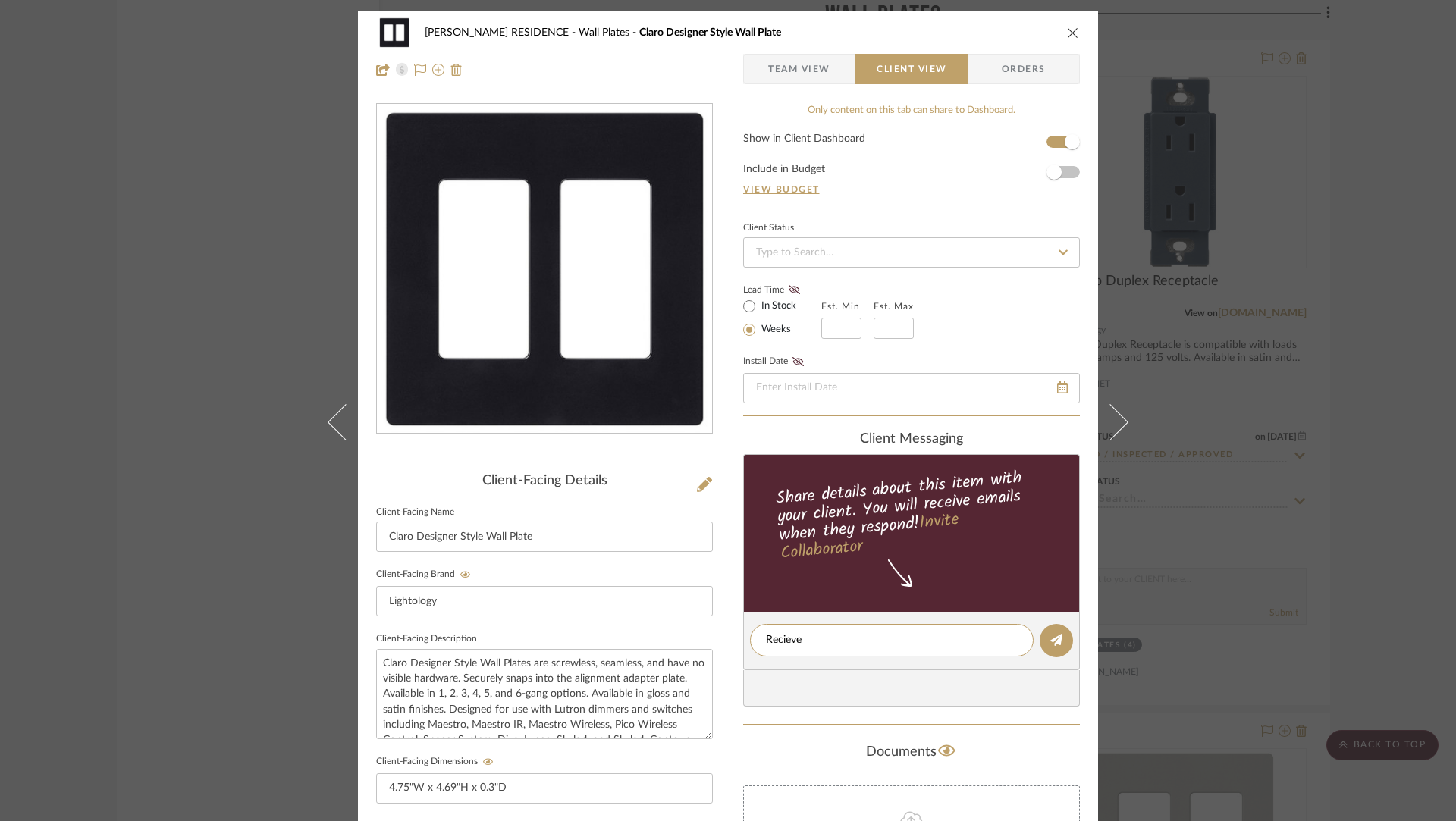 type on "Recieved" 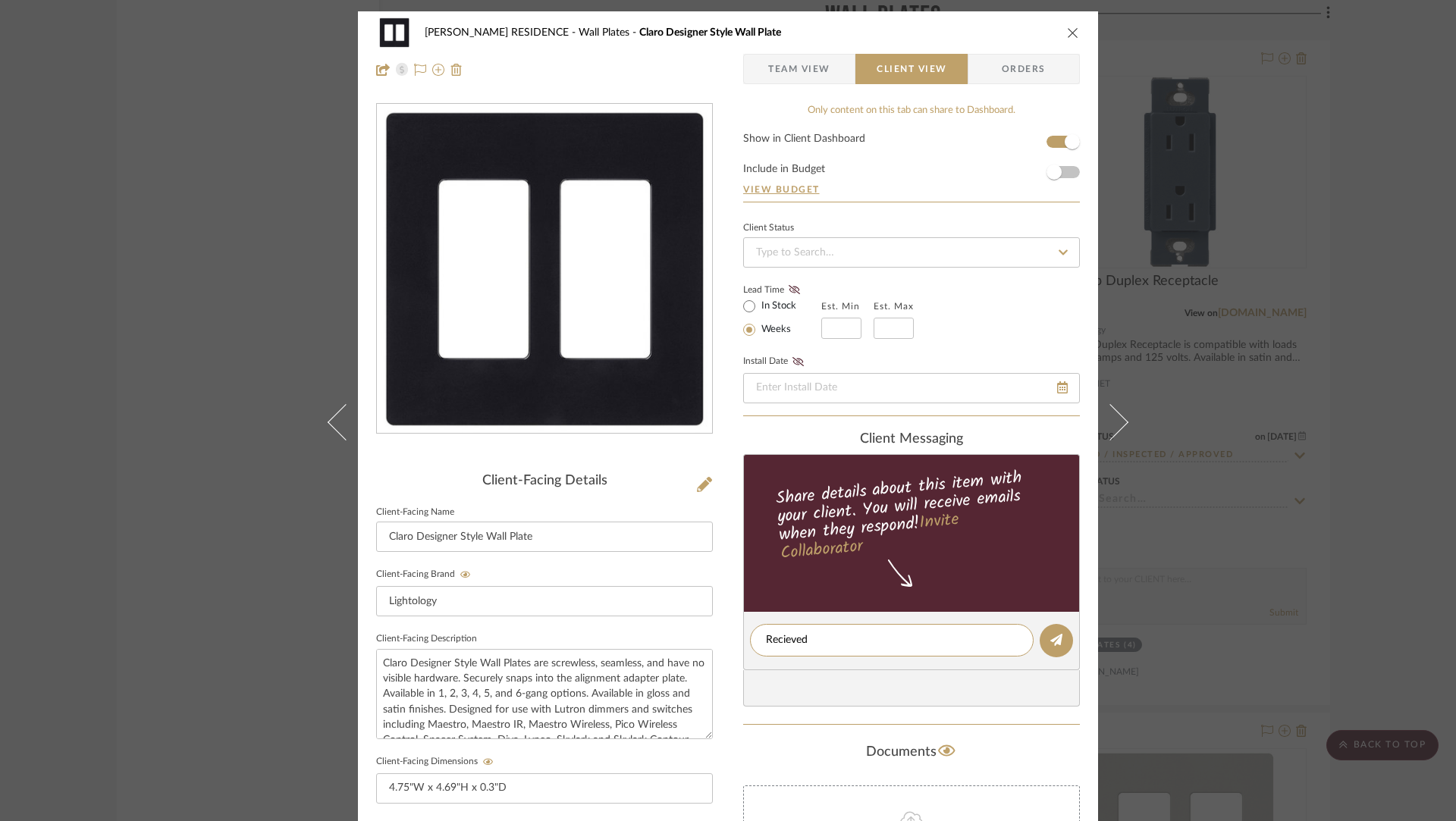 click on "Team View" at bounding box center (799, 69) 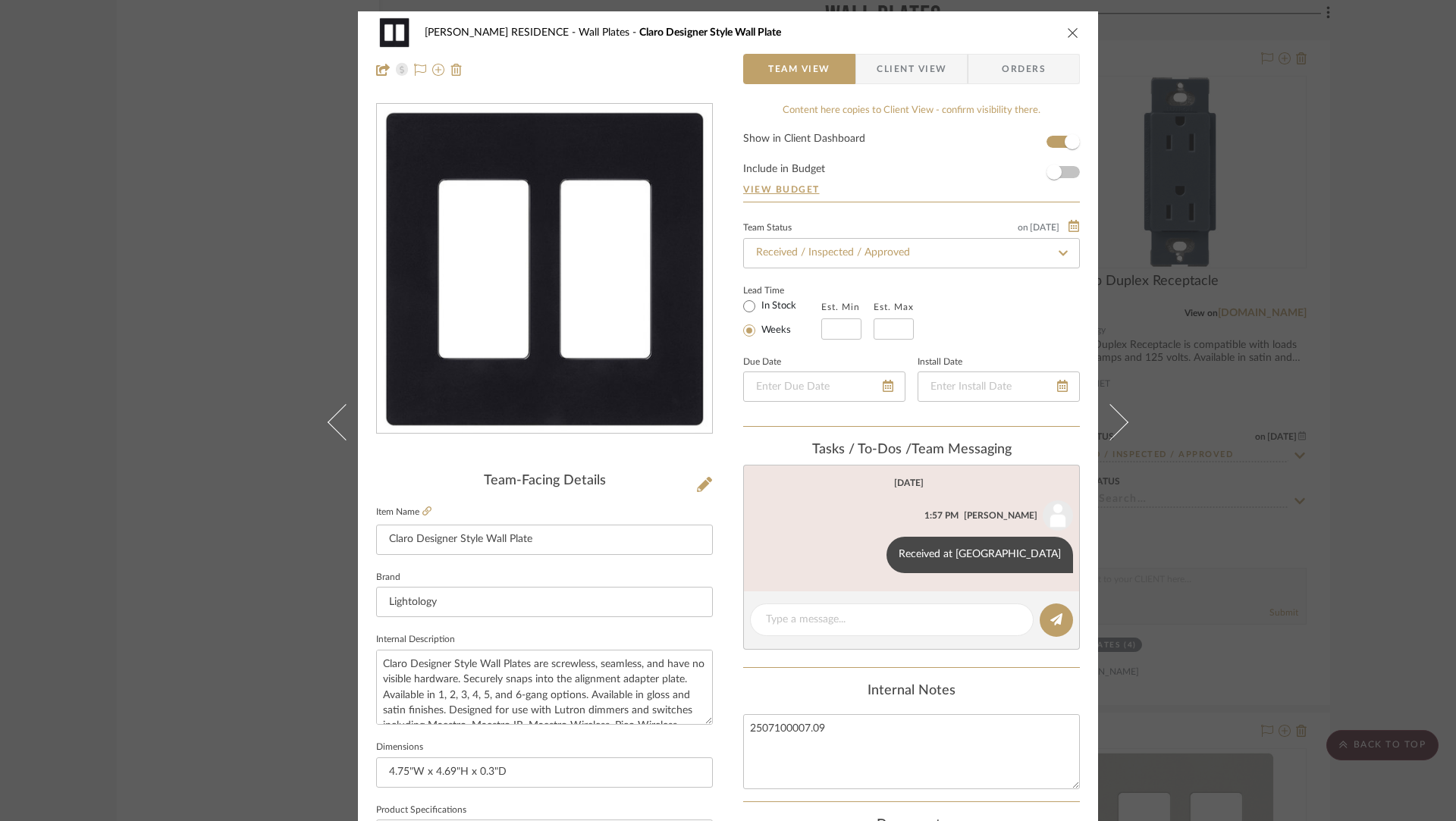 click on "Client View" at bounding box center [912, 69] 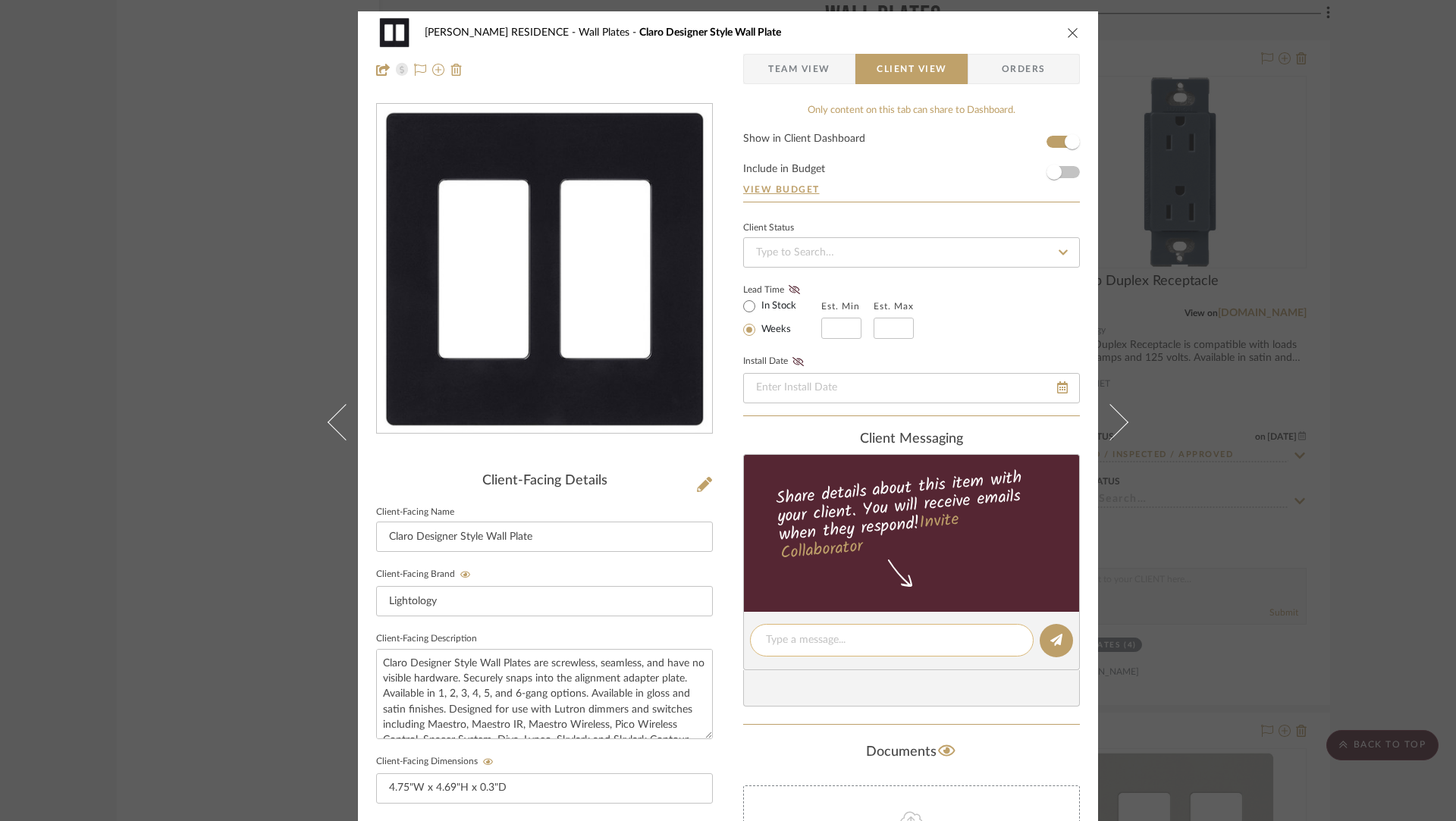 click 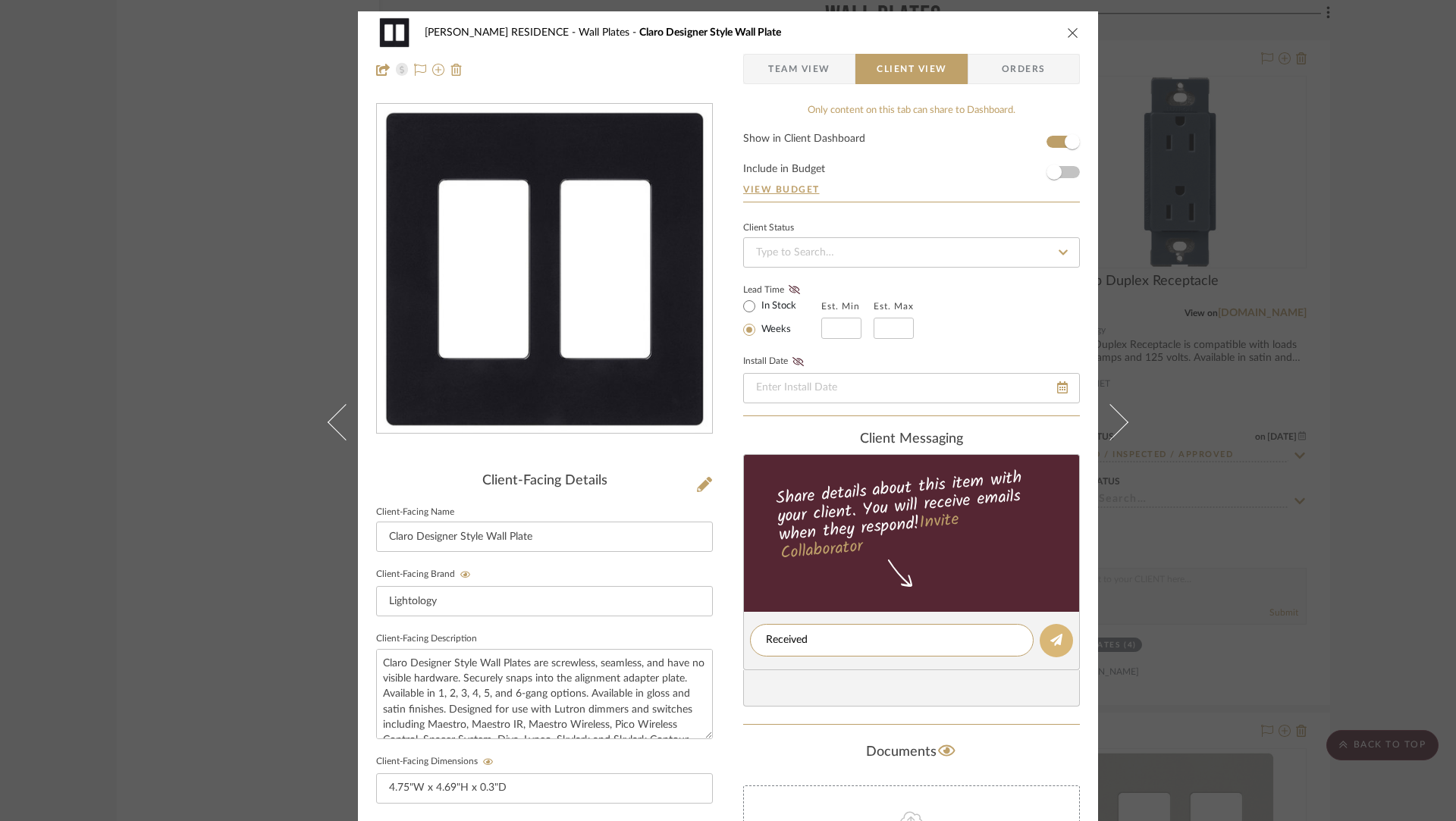 type on "Received" 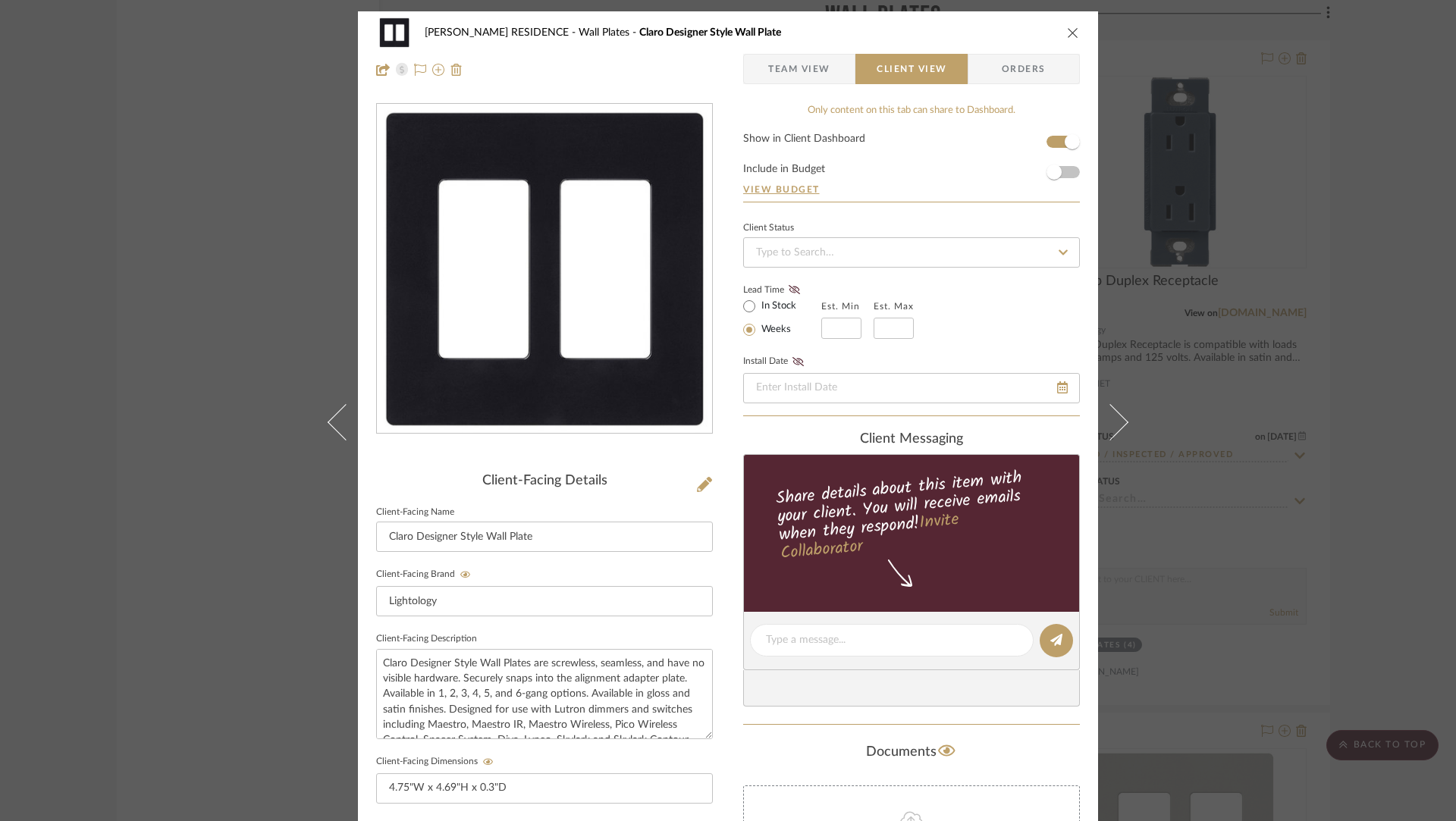 type 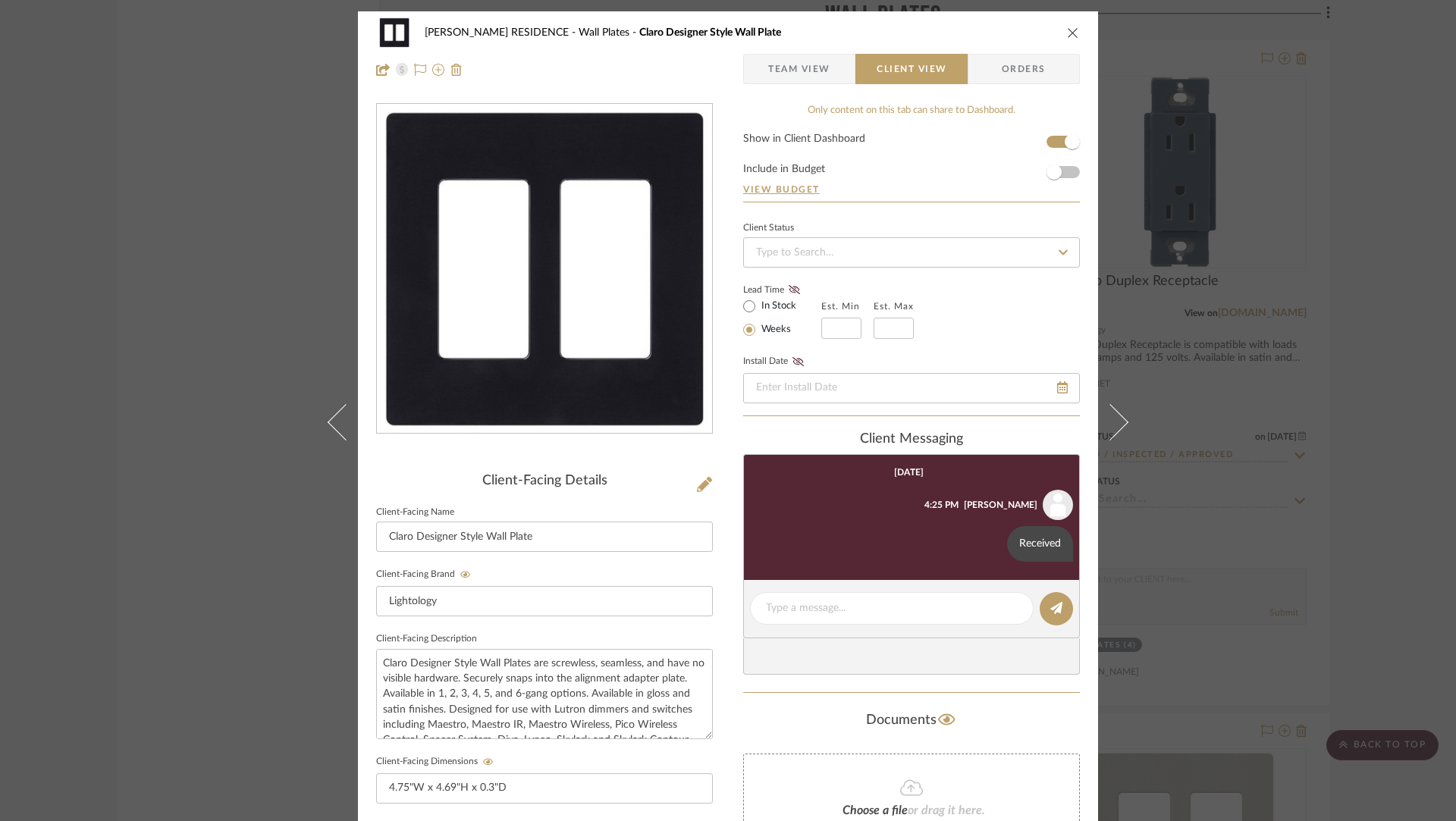 click at bounding box center (1073, 33) 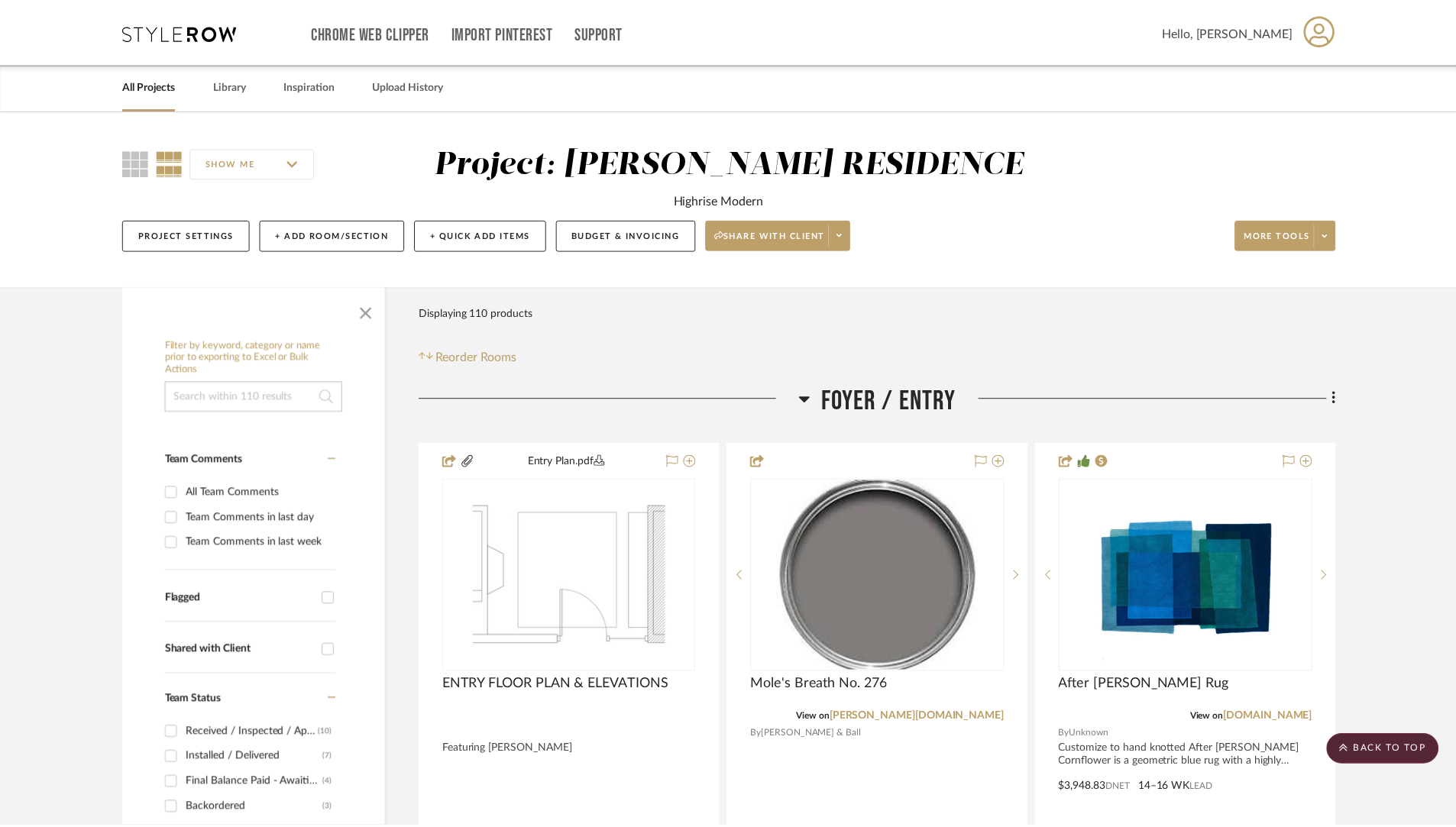 scroll, scrollTop: 11174, scrollLeft: 0, axis: vertical 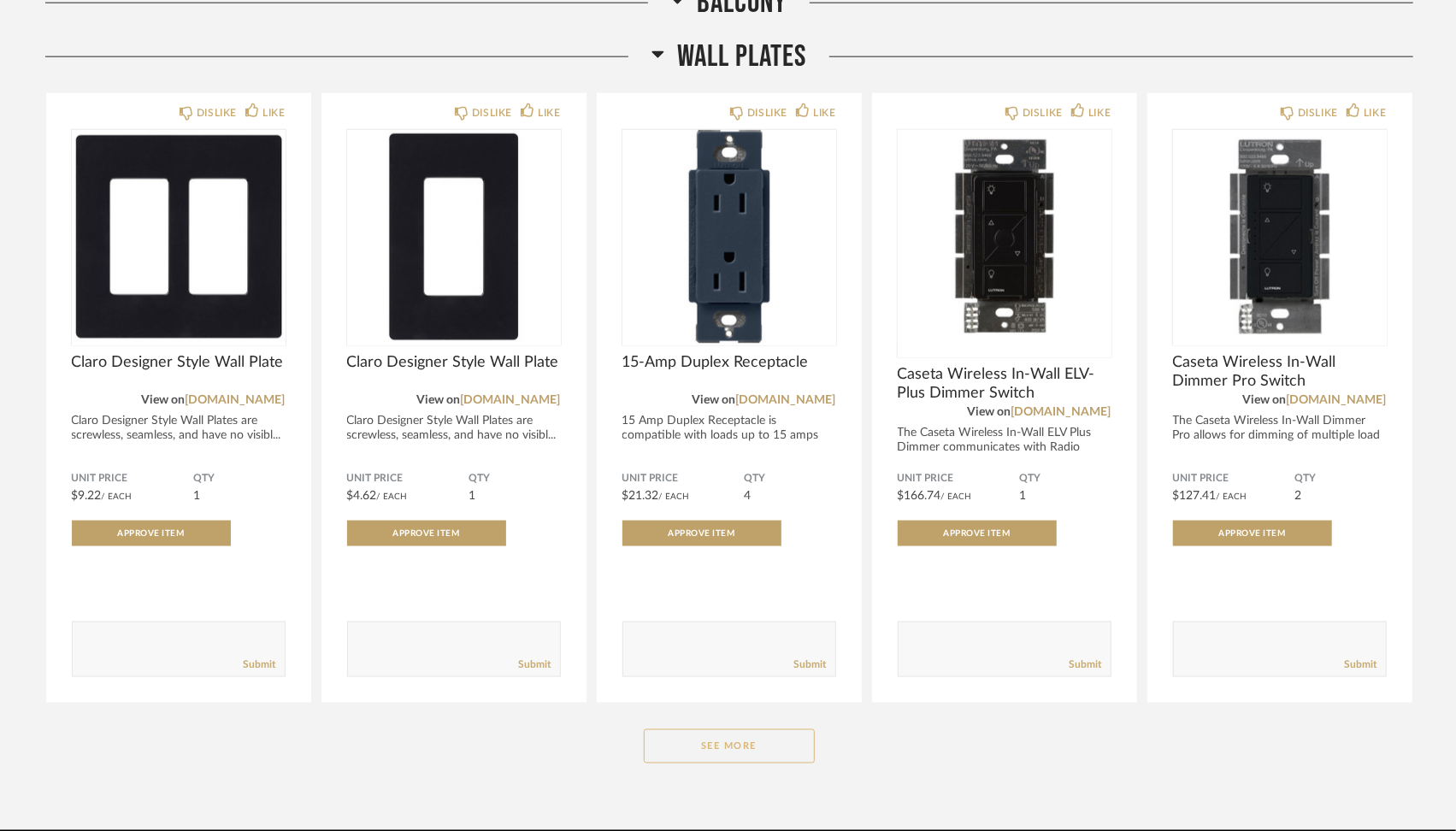 click on "See More" 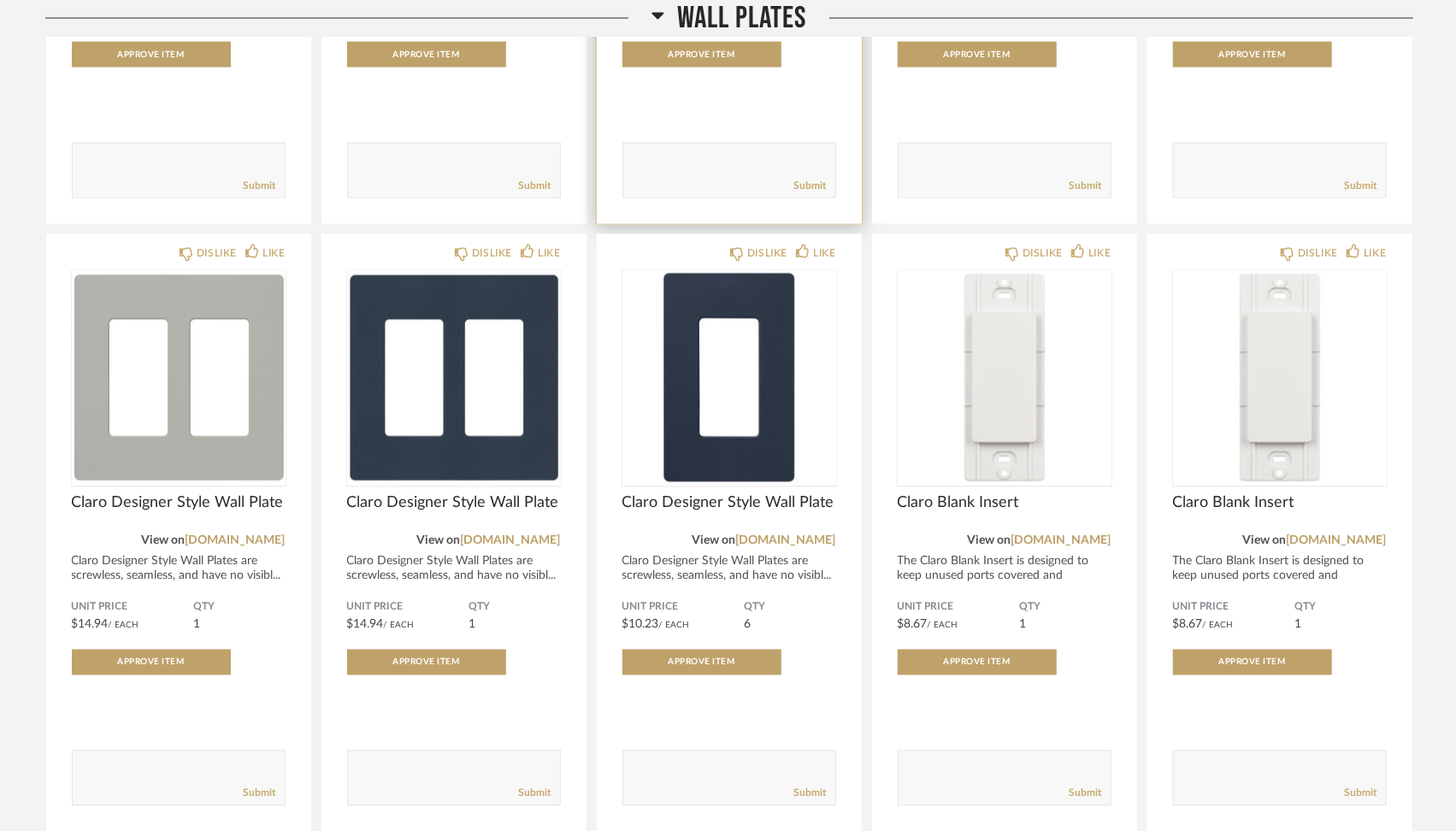 scroll, scrollTop: 6296, scrollLeft: 0, axis: vertical 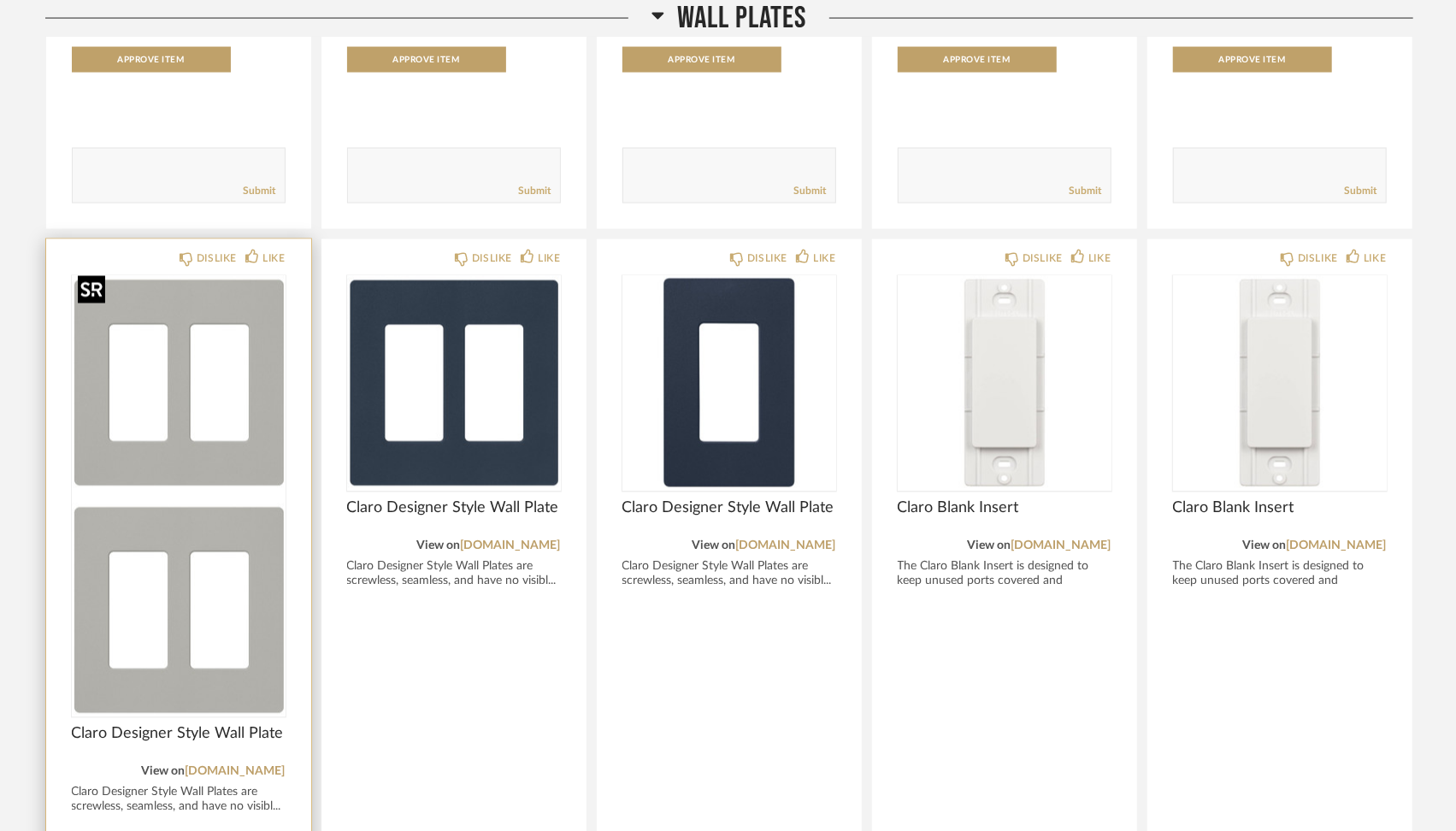 click 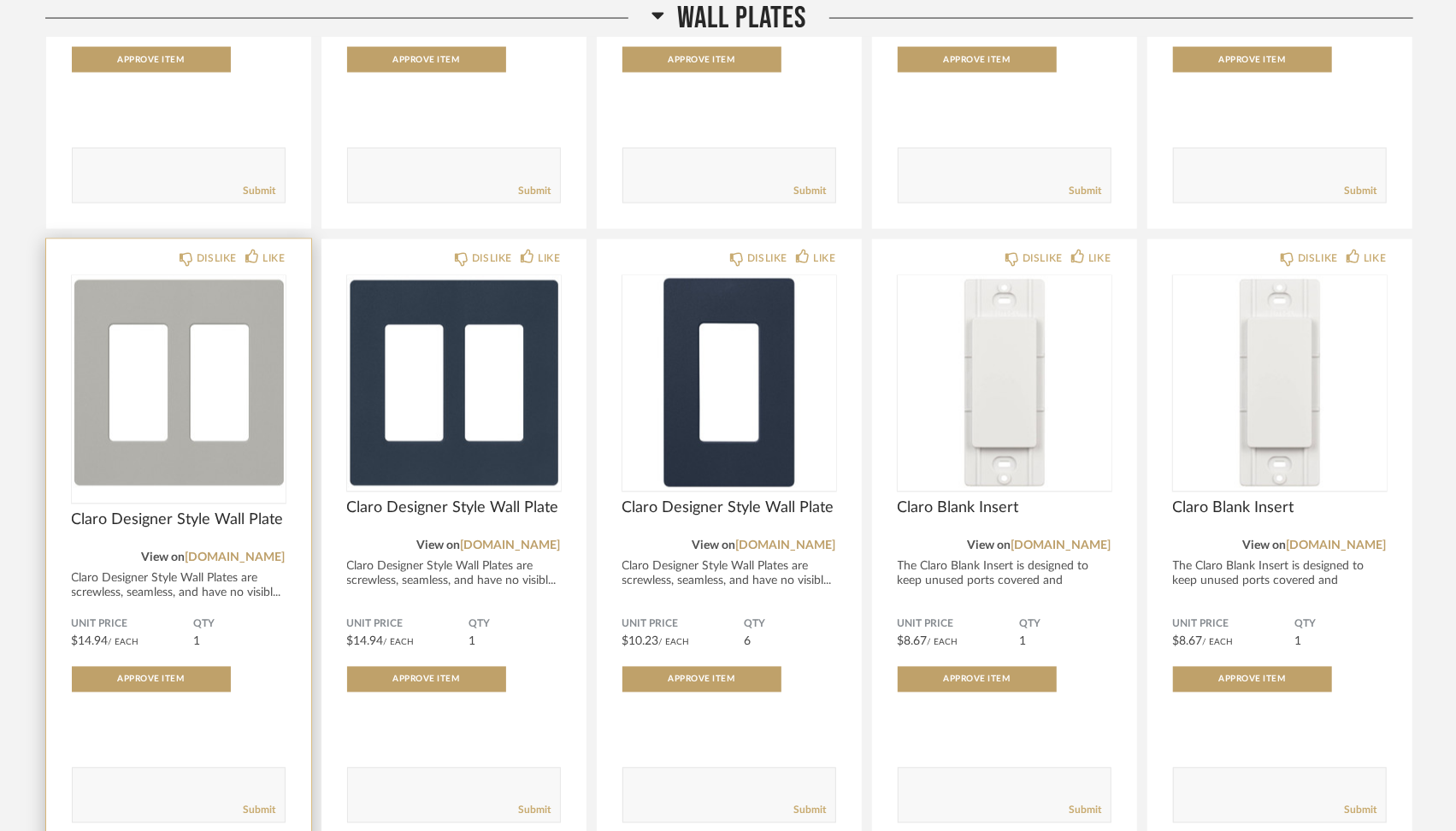 click on "Claro Designer Style Wall Plate" 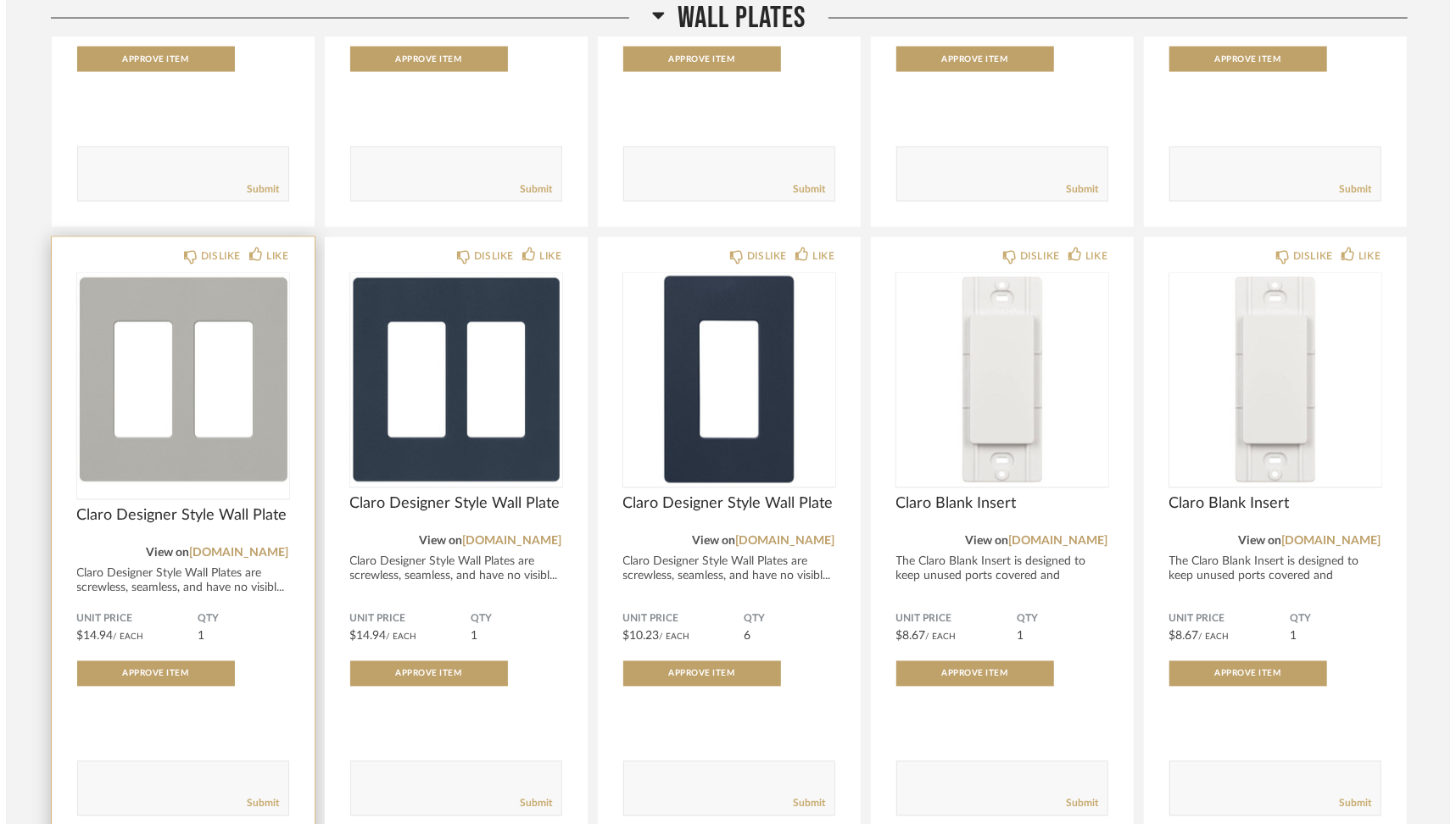 scroll, scrollTop: 0, scrollLeft: 0, axis: both 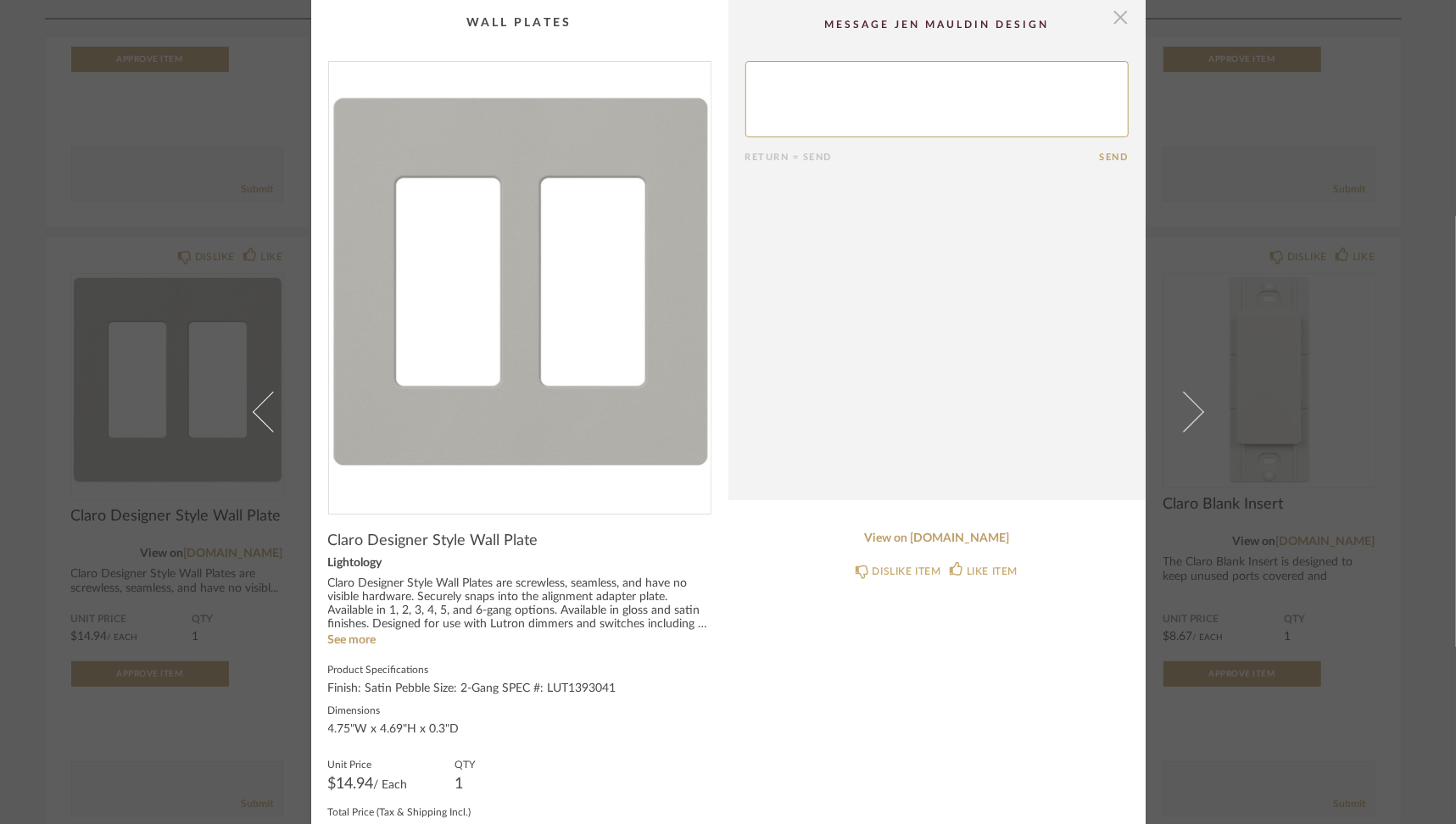 click at bounding box center (1121, 17) 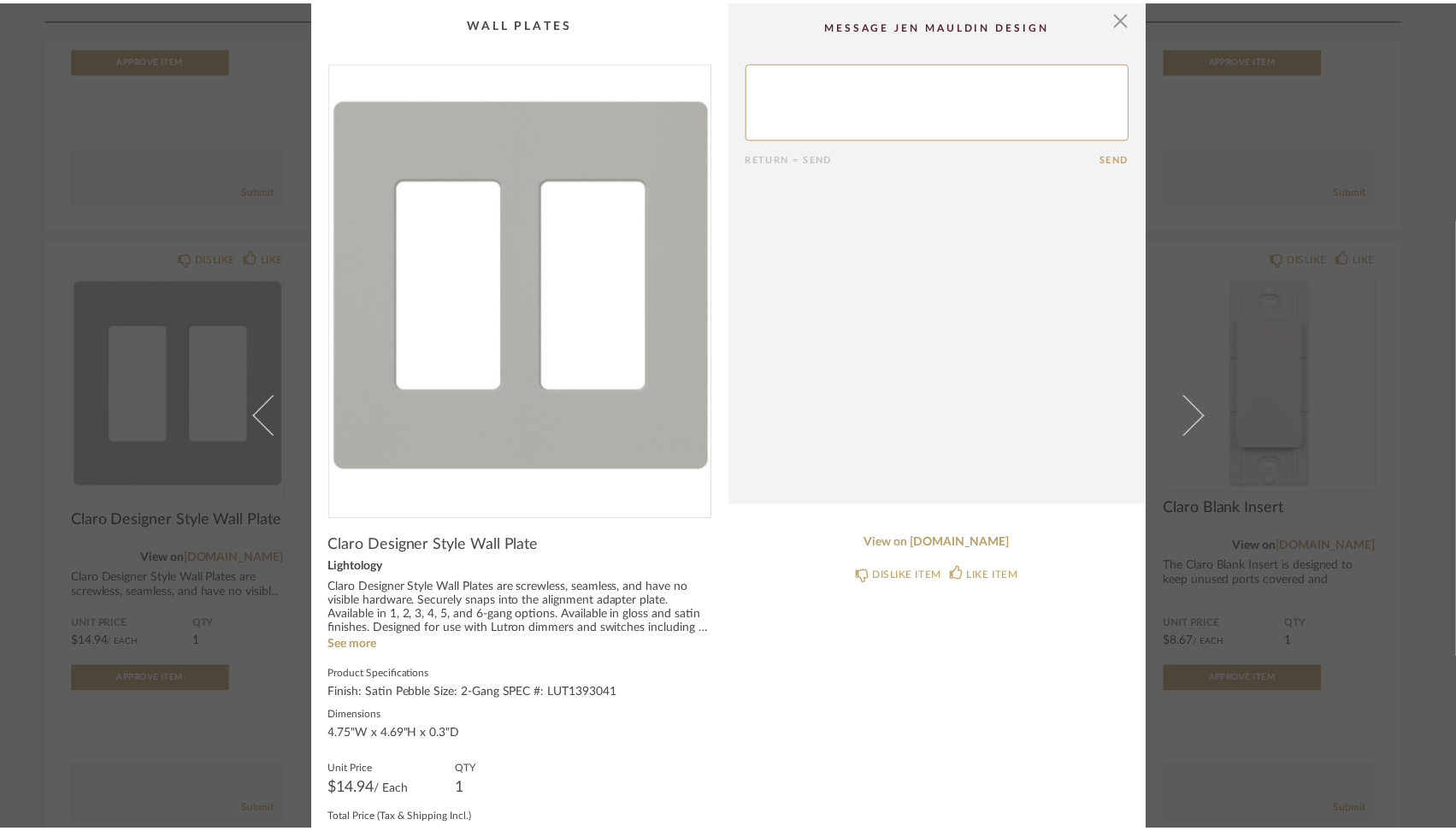 scroll, scrollTop: 6296, scrollLeft: 0, axis: vertical 